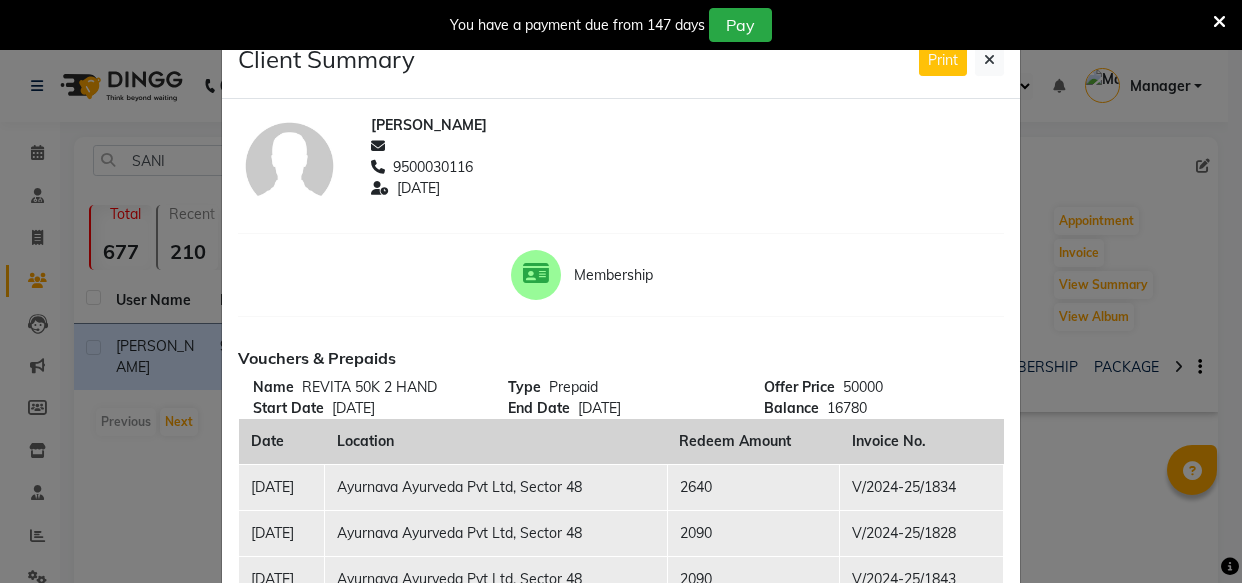 scroll, scrollTop: 0, scrollLeft: 0, axis: both 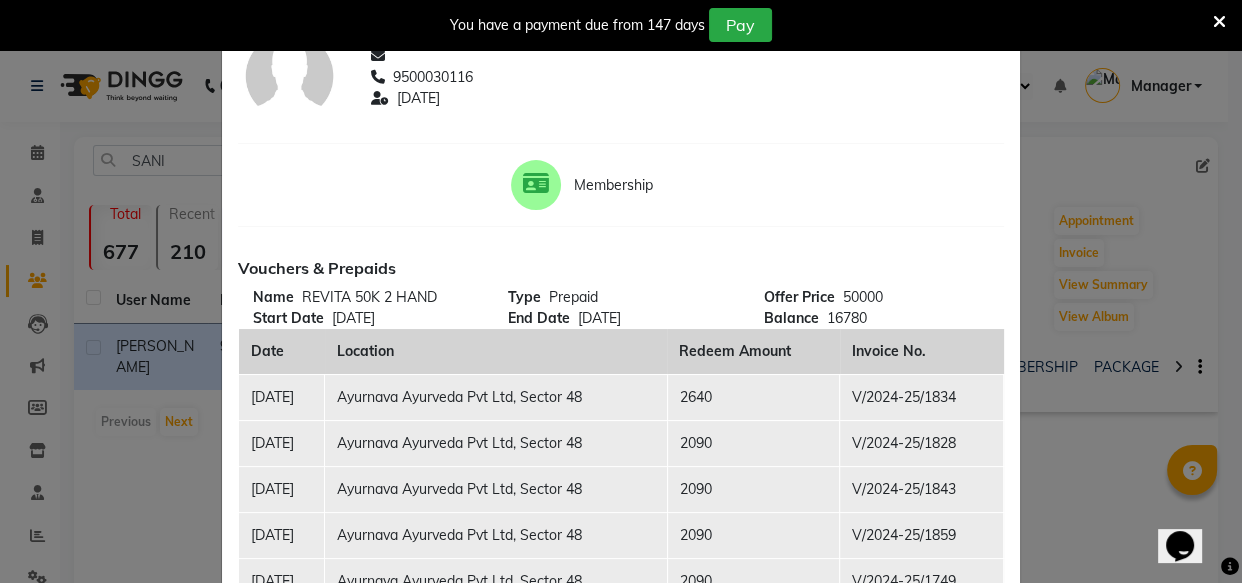 drag, startPoint x: 1069, startPoint y: 441, endPoint x: 439, endPoint y: 579, distance: 644.9372 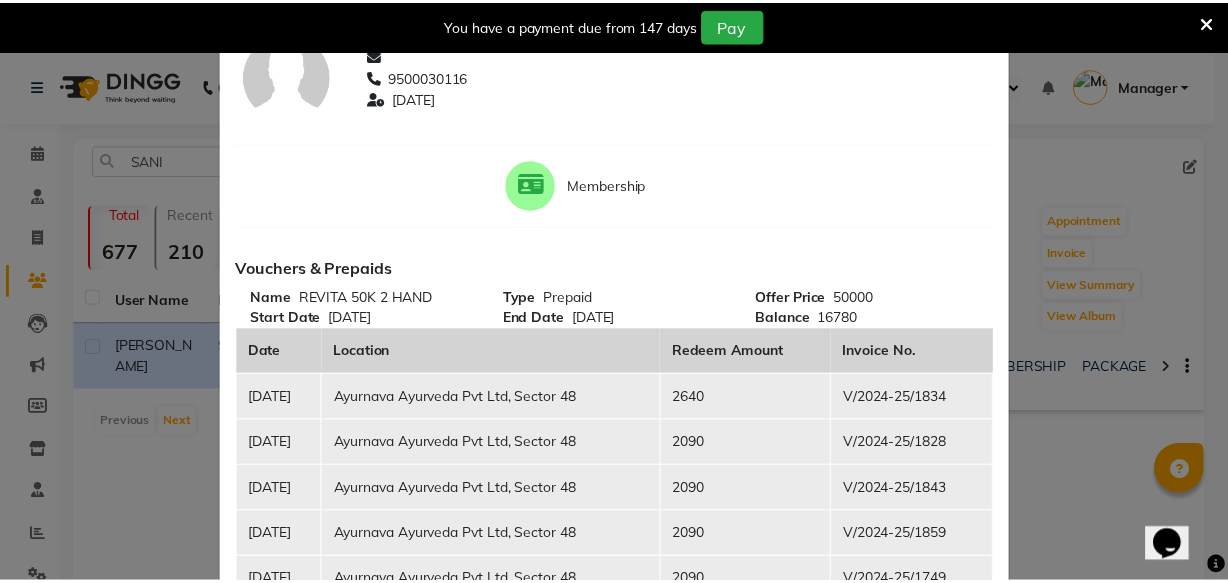 scroll, scrollTop: 0, scrollLeft: 0, axis: both 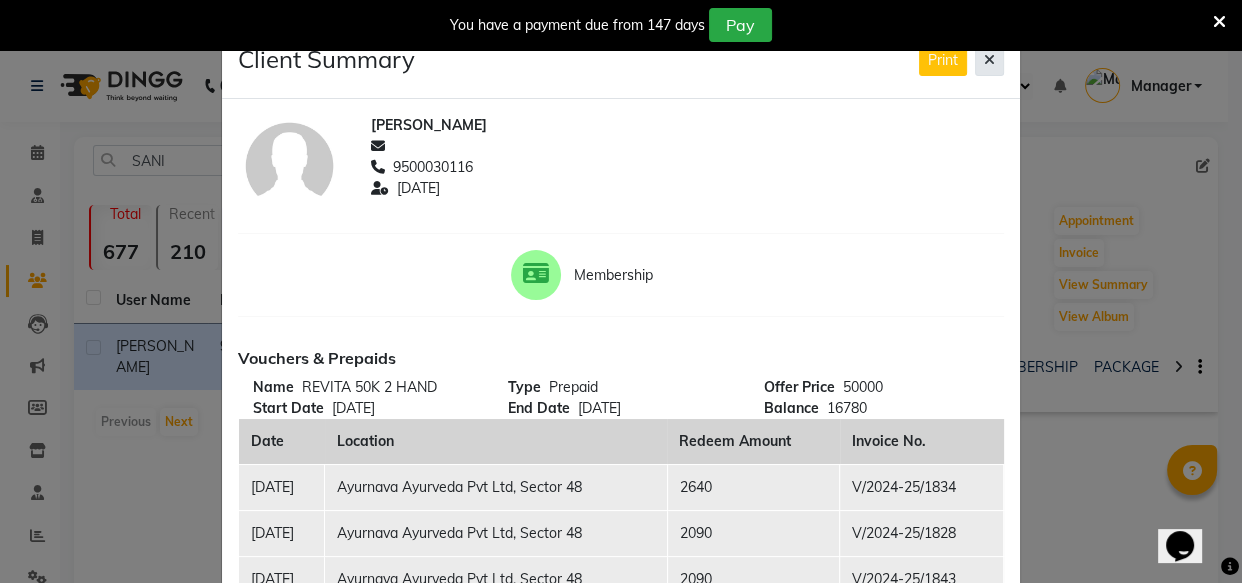 click 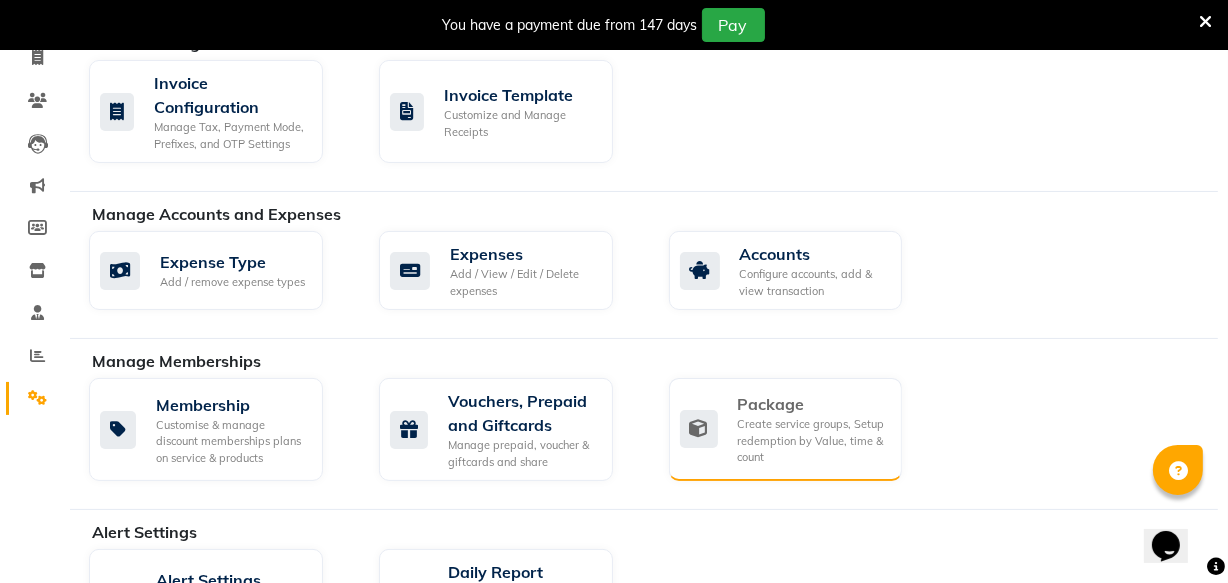 scroll, scrollTop: 181, scrollLeft: 0, axis: vertical 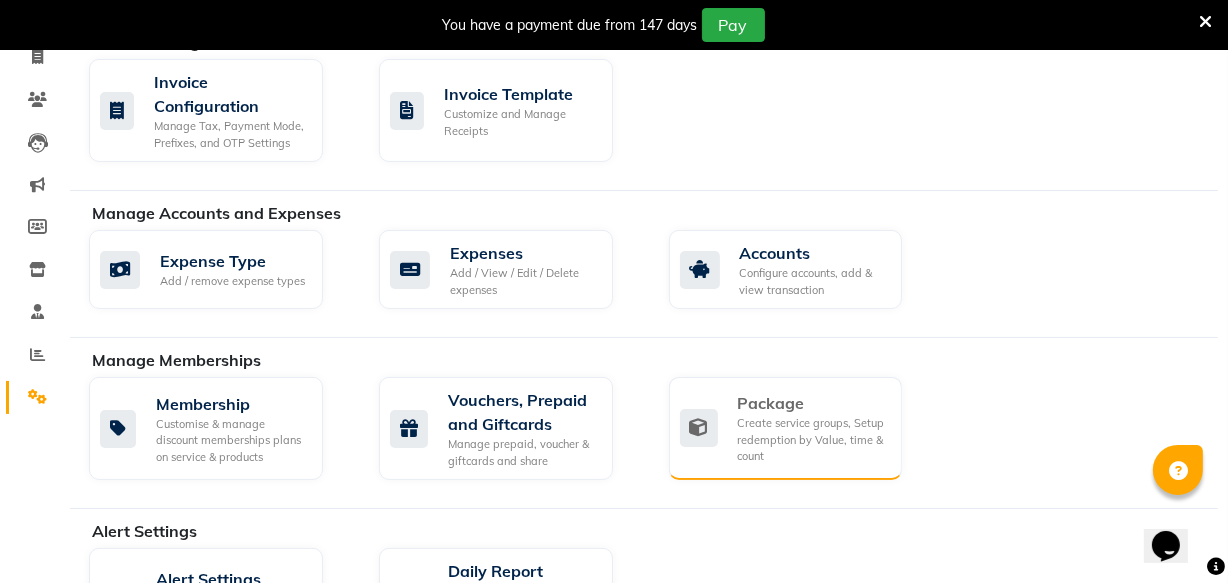click on "Create service groups, Setup redemption by Value, time & count" 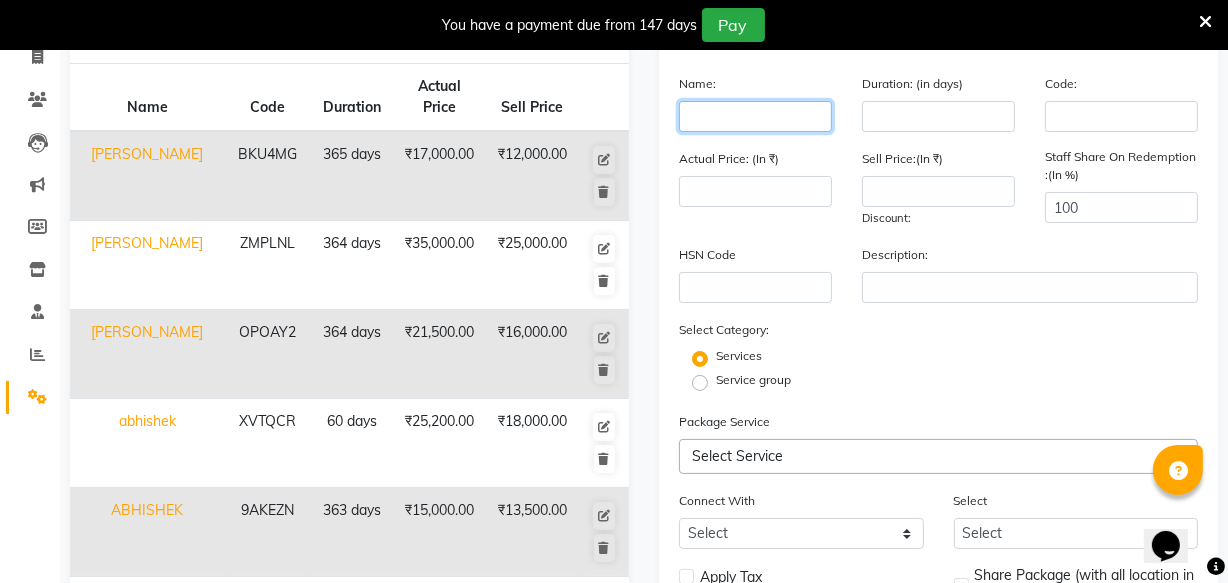 click 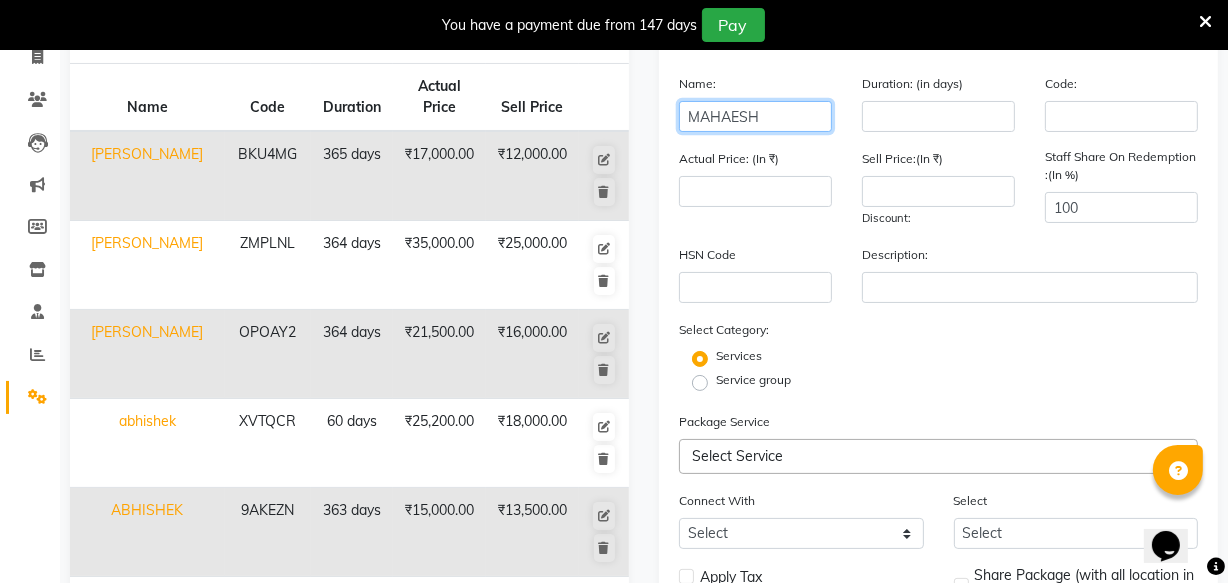 type on "MAHAESH" 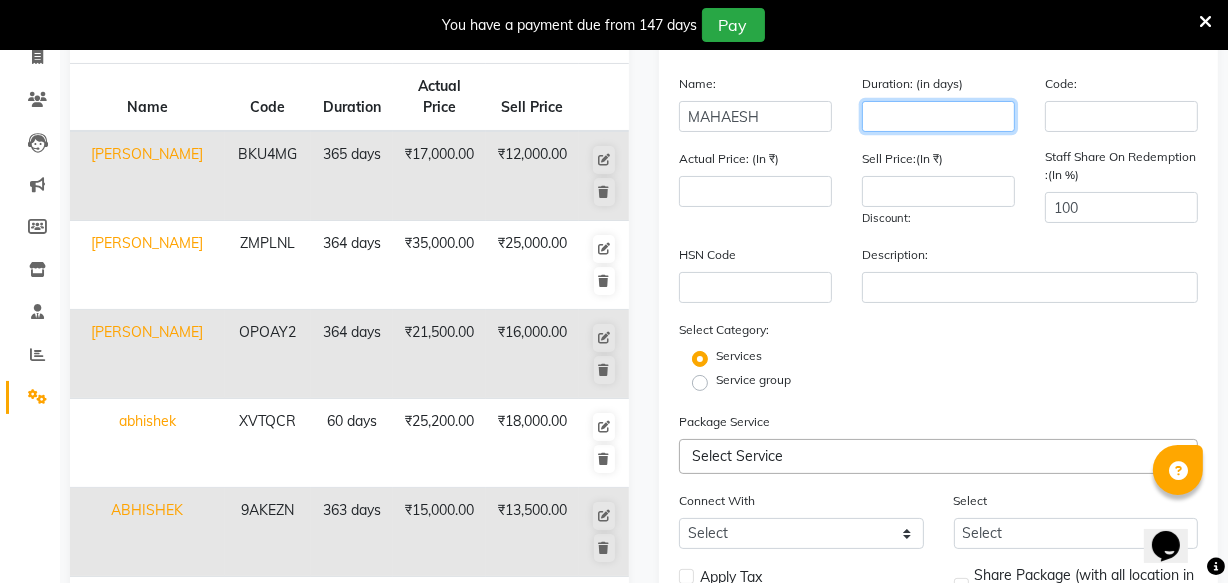 click 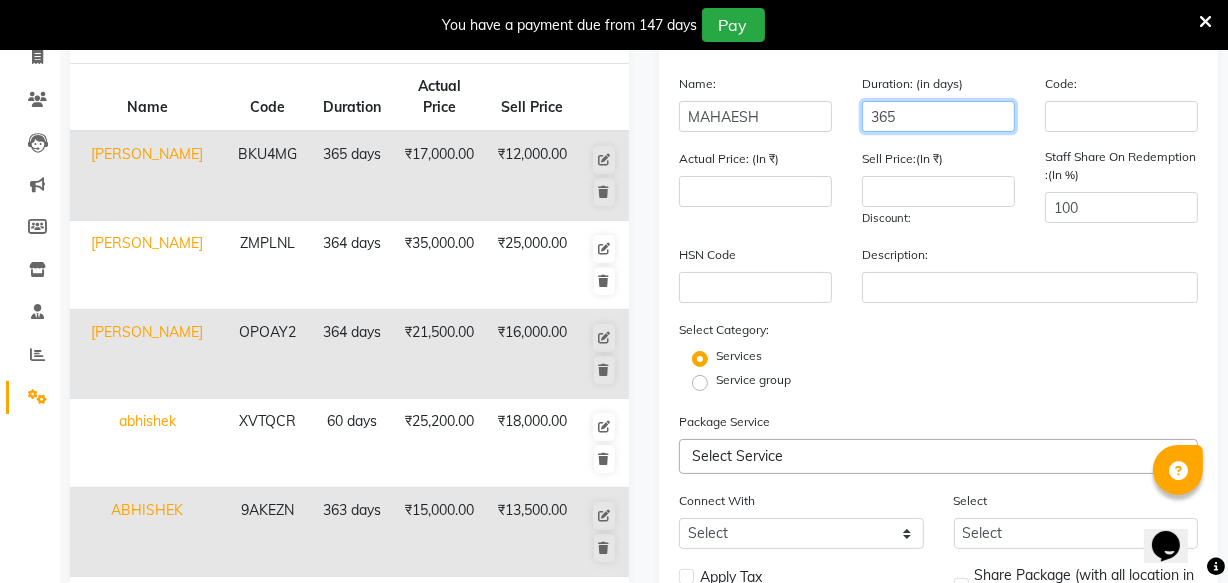 scroll, scrollTop: 454, scrollLeft: 0, axis: vertical 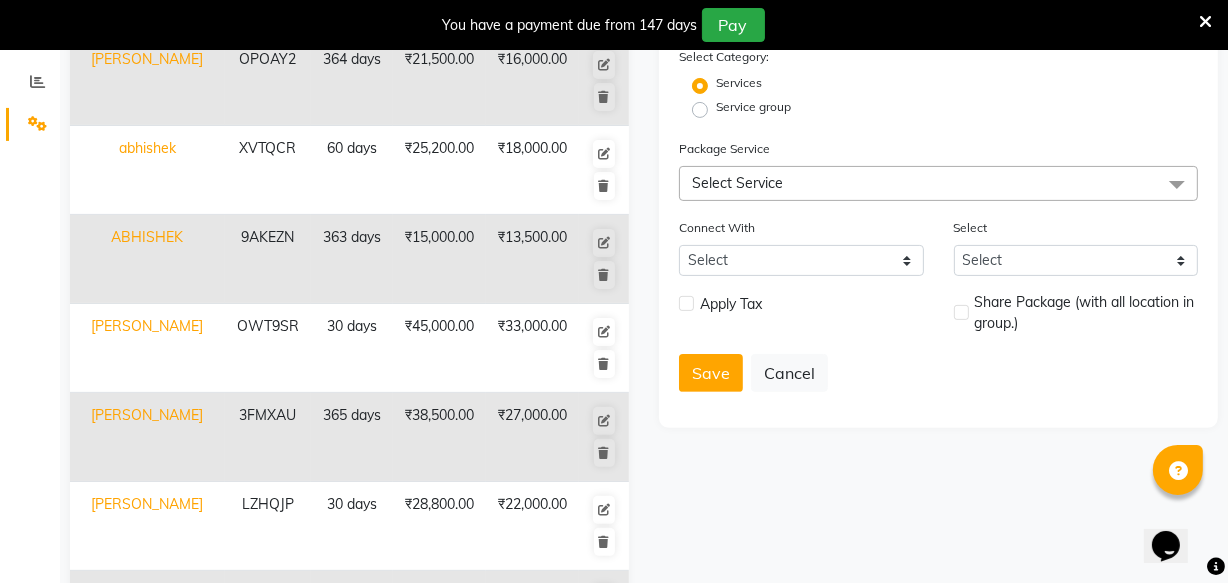 type on "365" 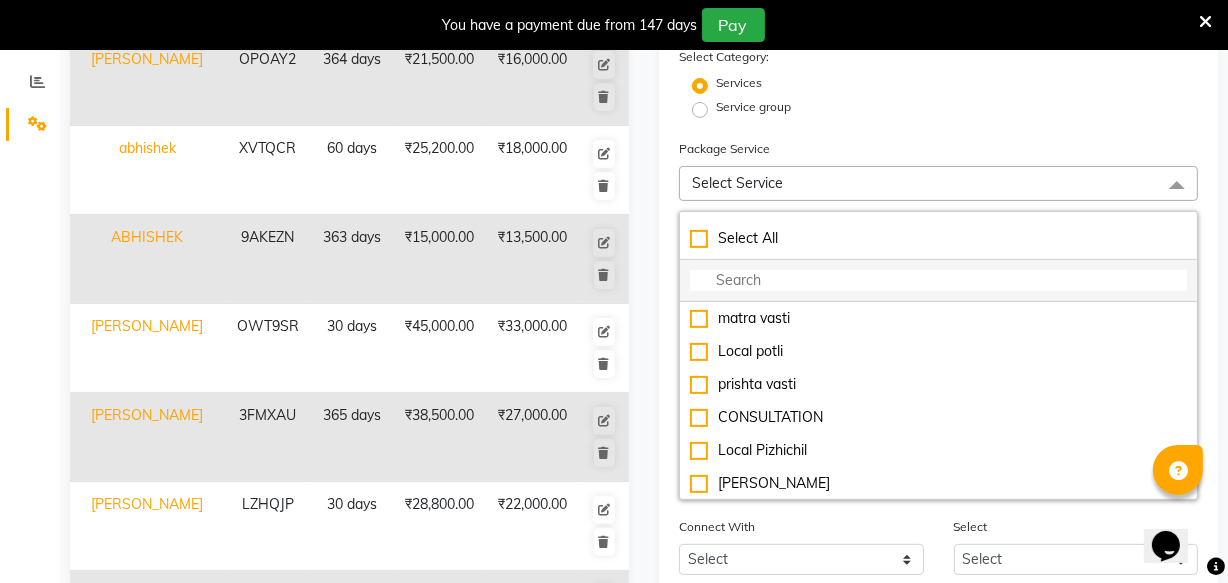 click 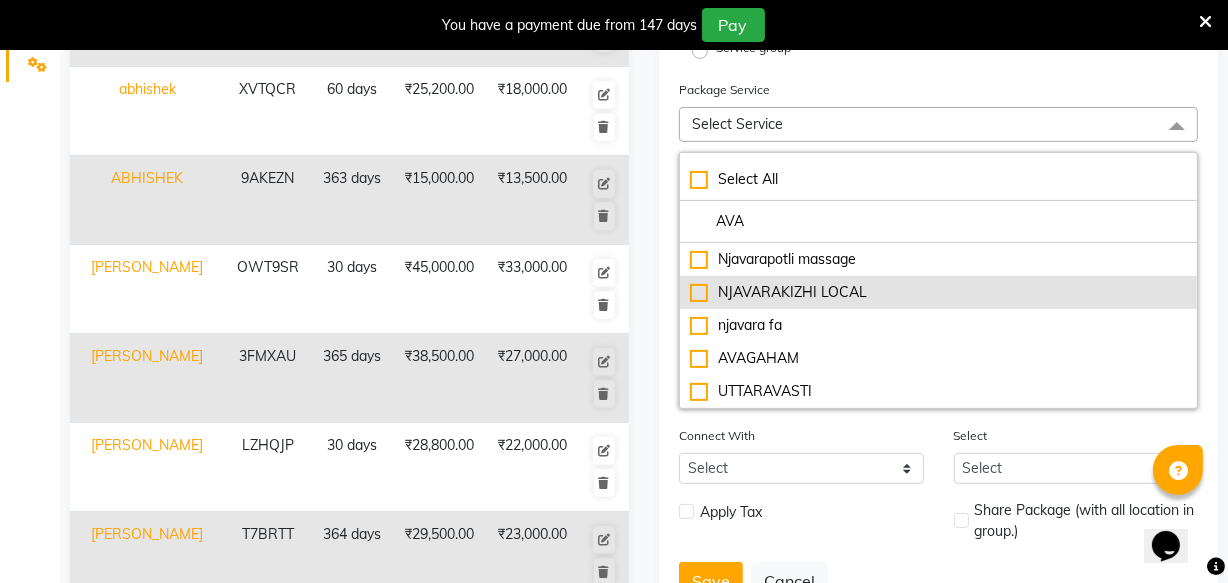 scroll, scrollTop: 545, scrollLeft: 0, axis: vertical 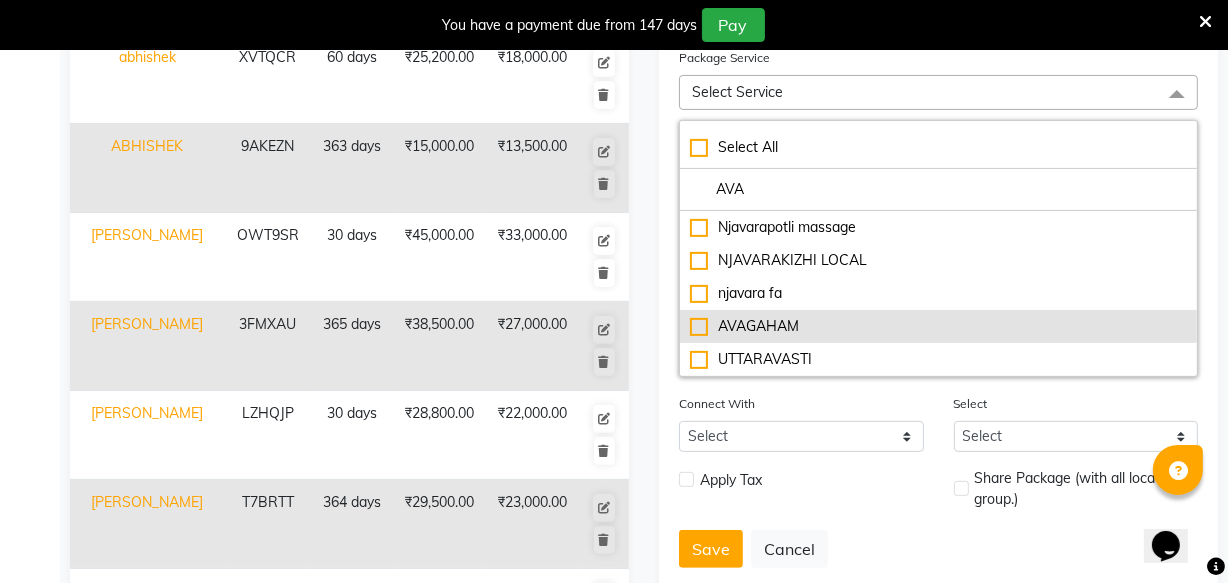 type on "AVA" 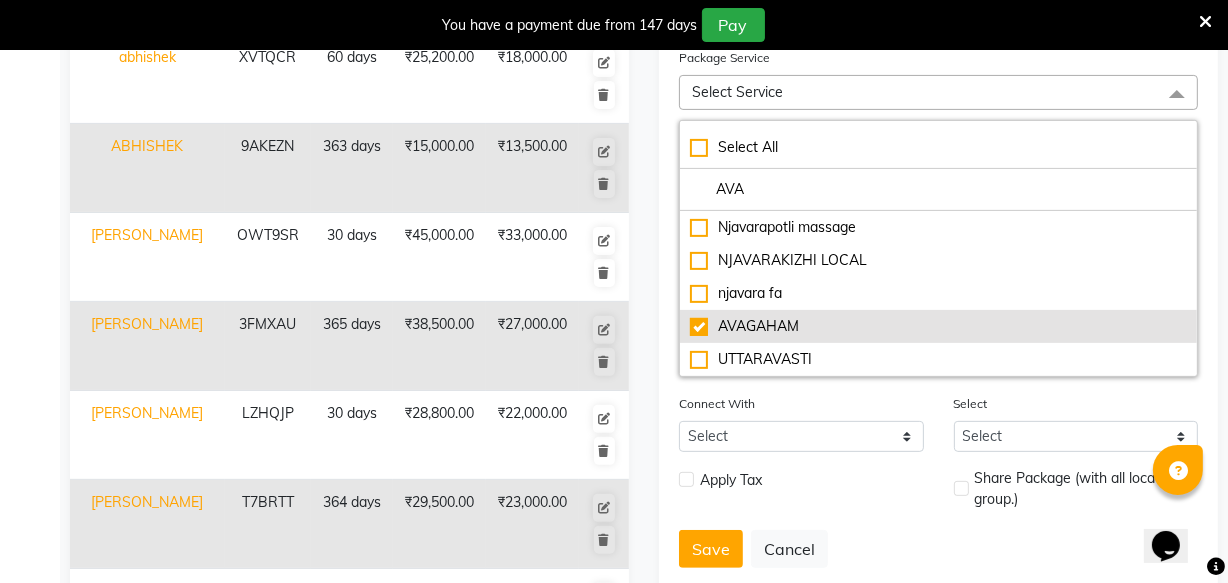 type on "2000" 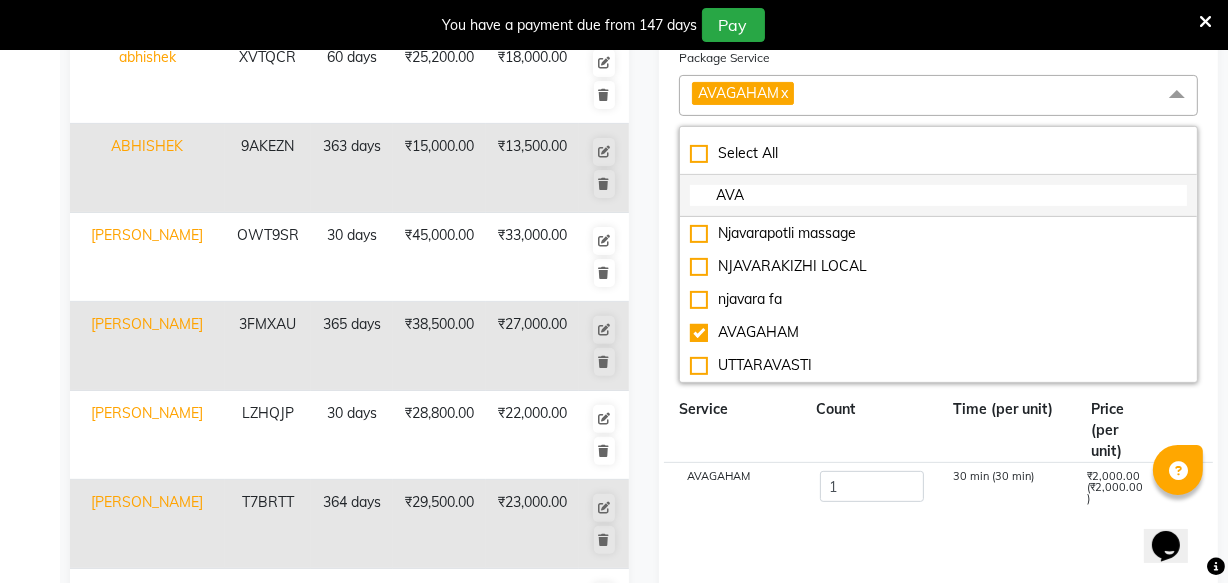 click on "AVA" 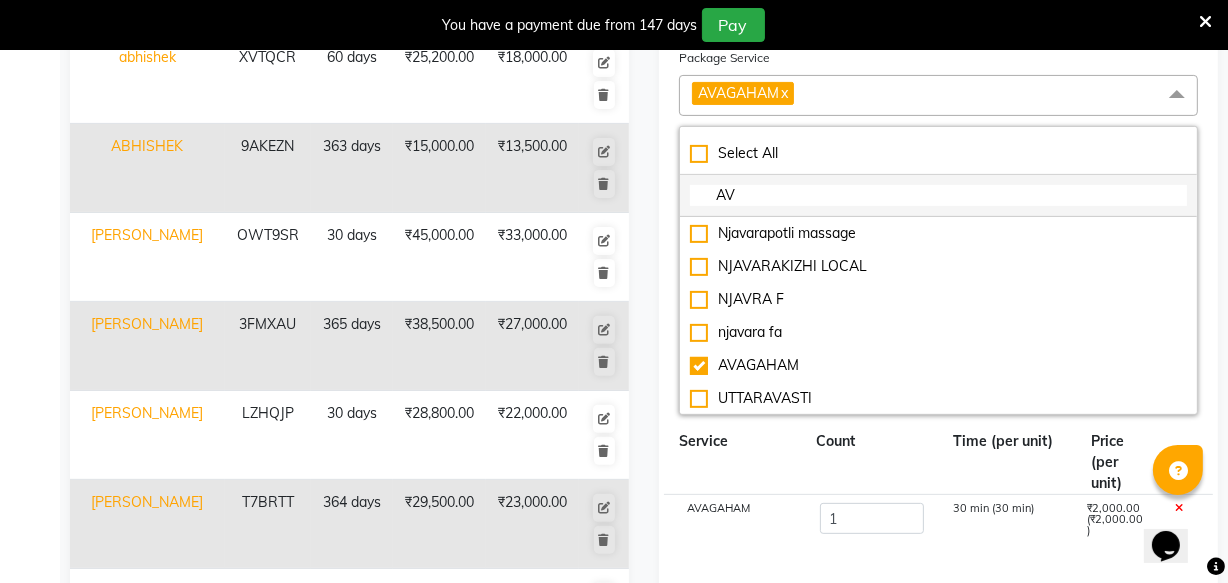 type on "A" 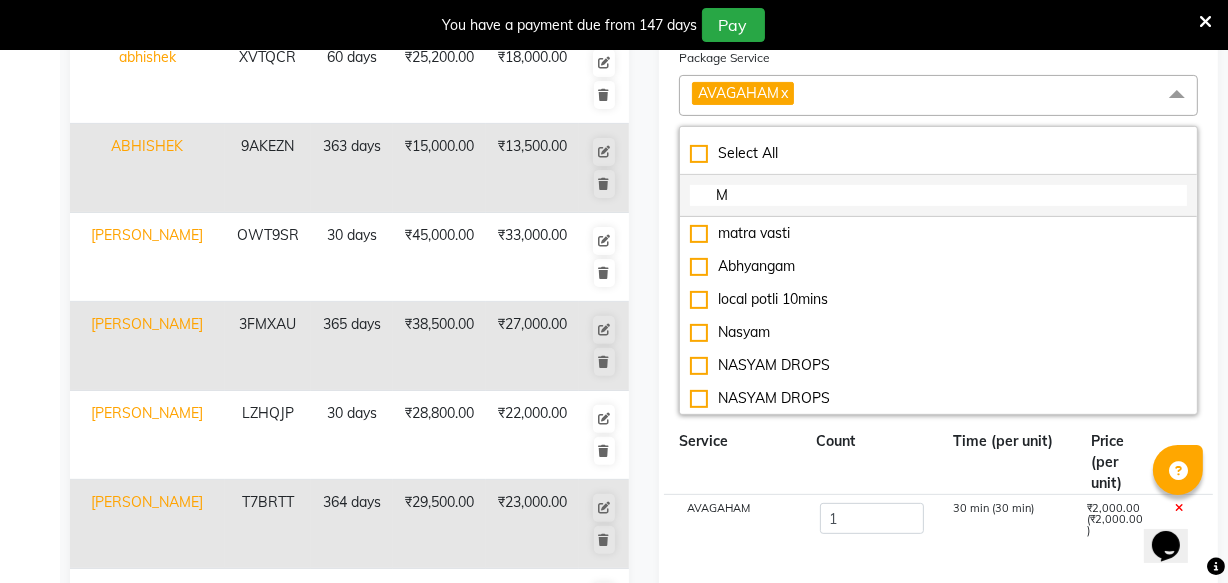 type on "MA" 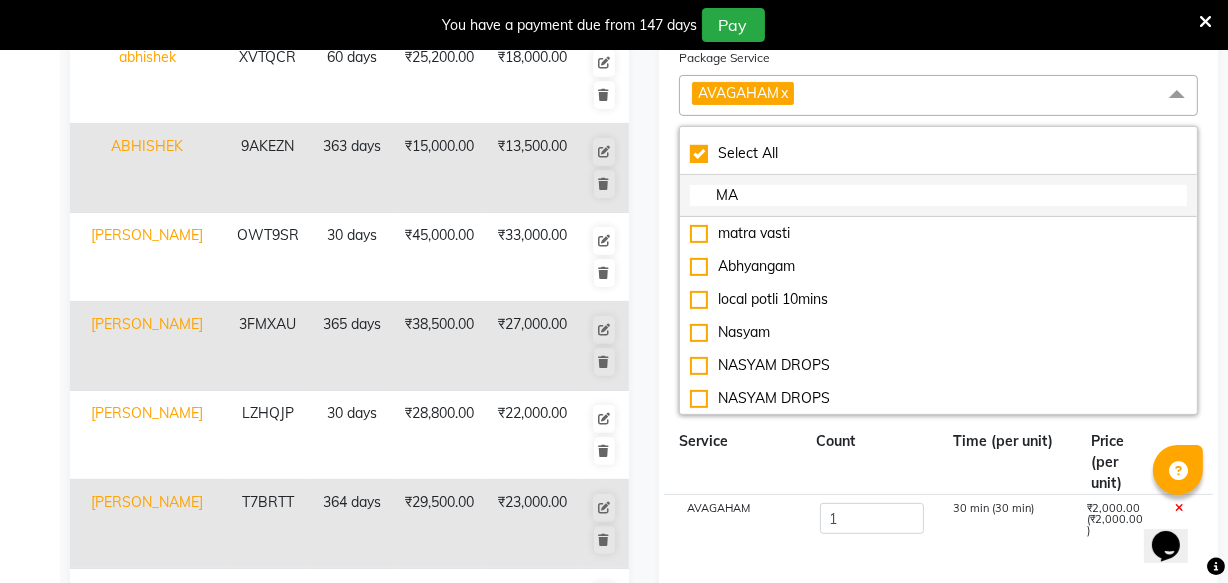 checkbox on "true" 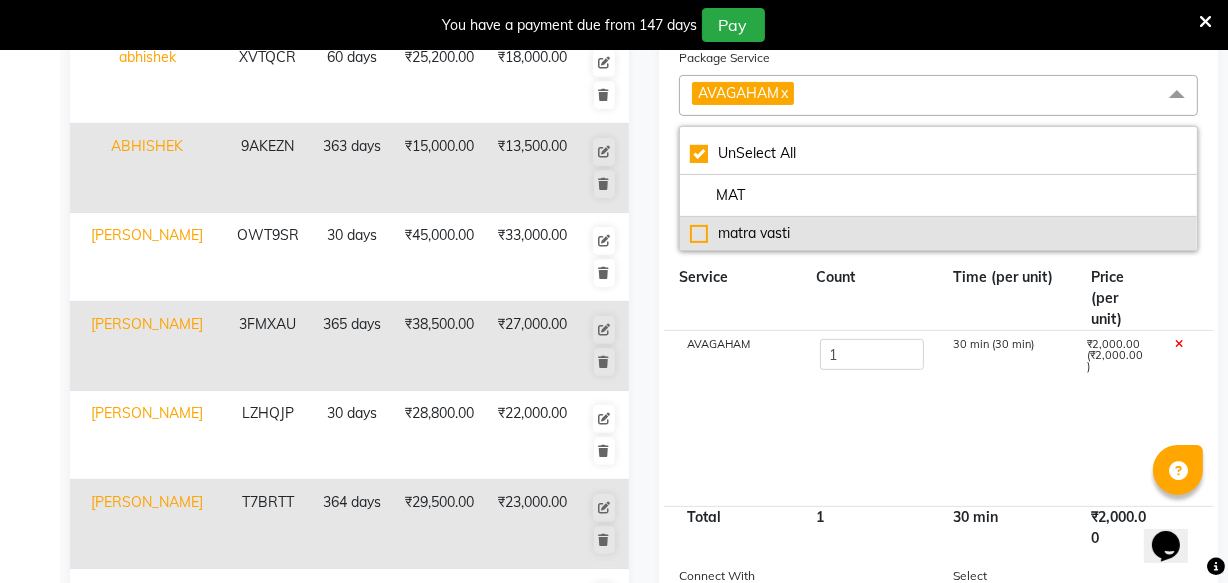type on "MAT" 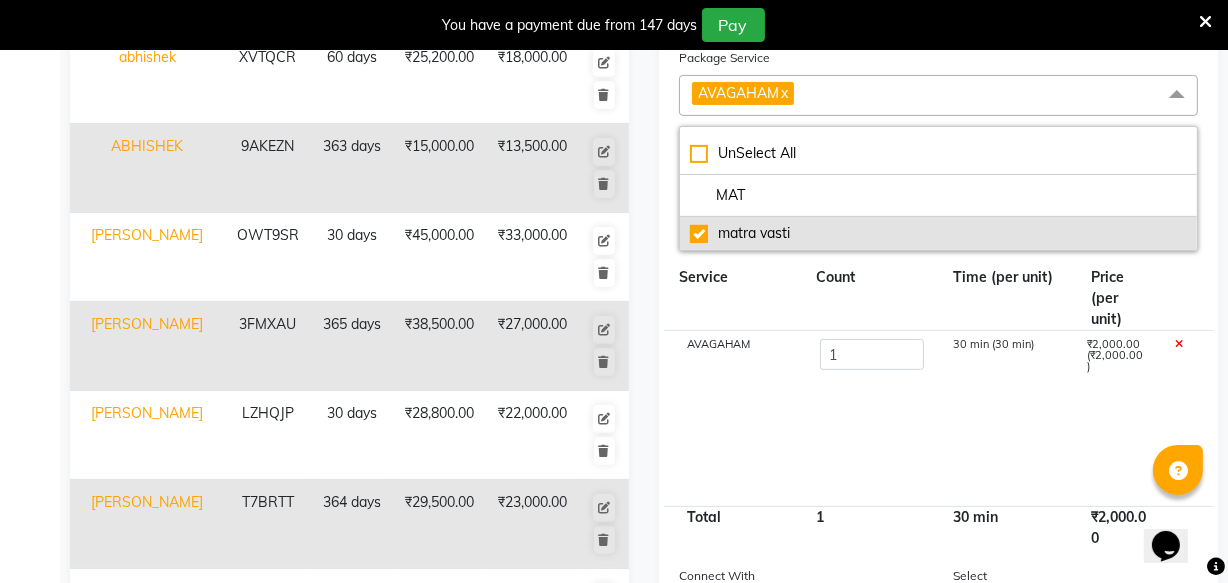 type on "3000" 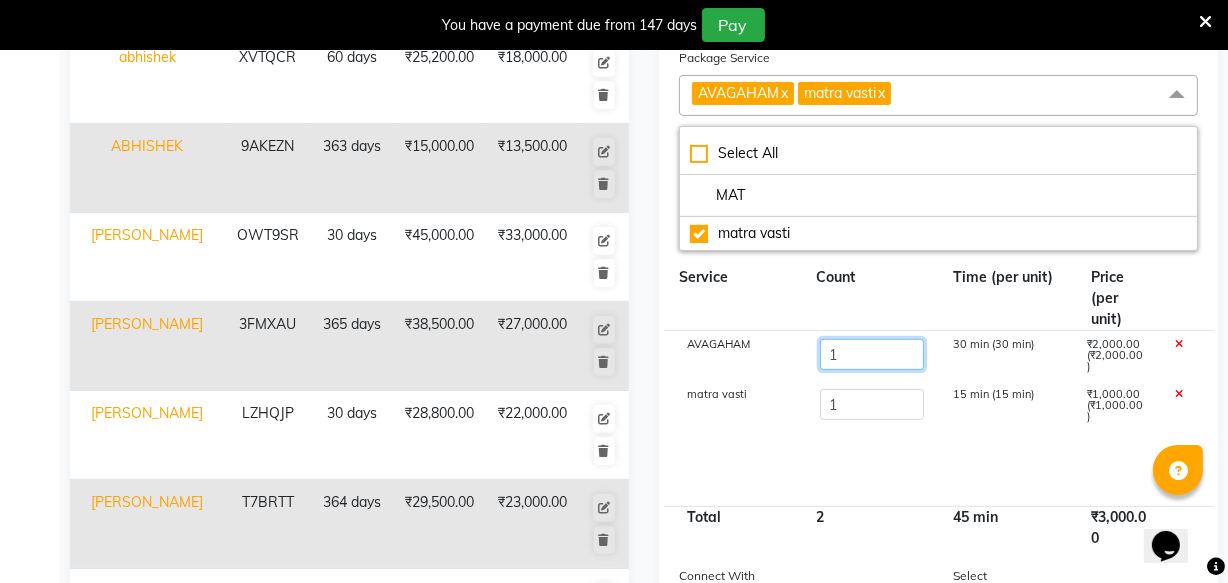 click on "1" 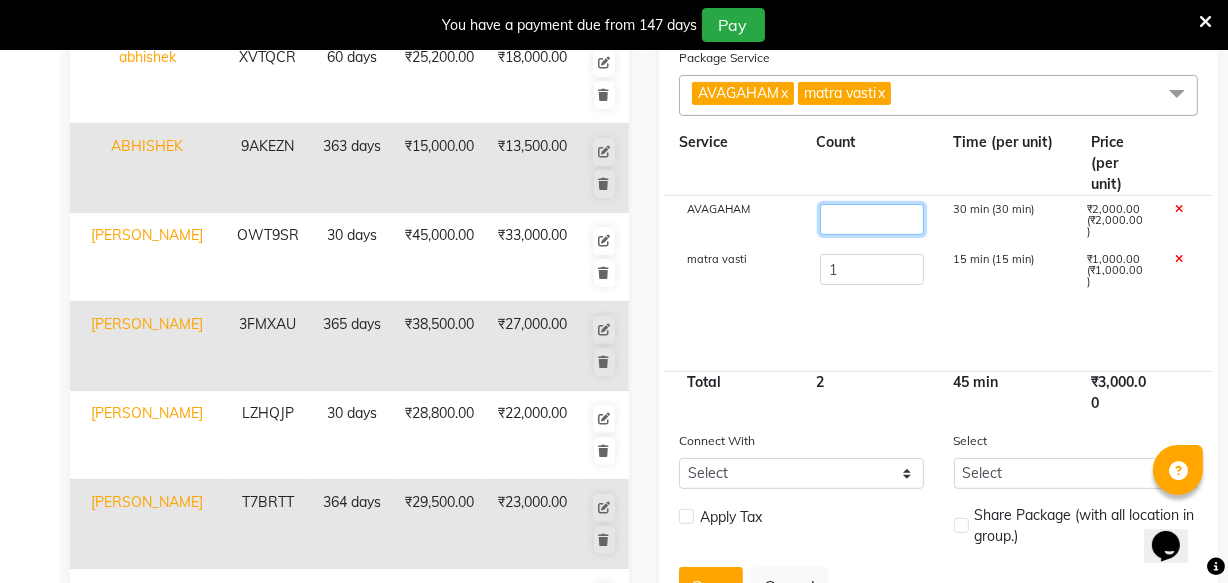 type on "7" 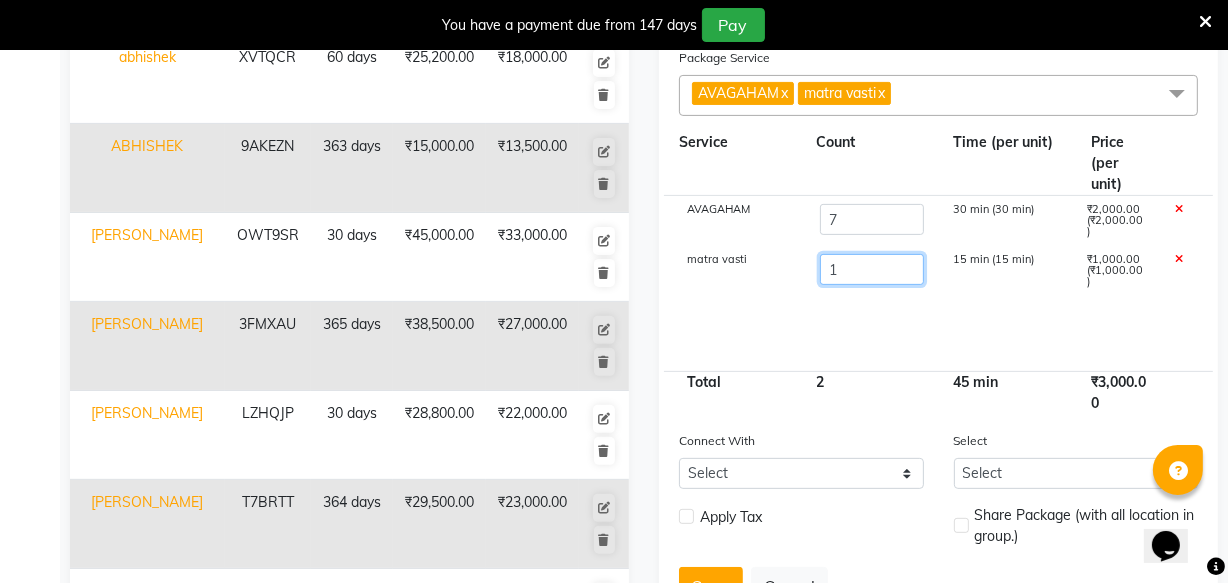 type on "15000" 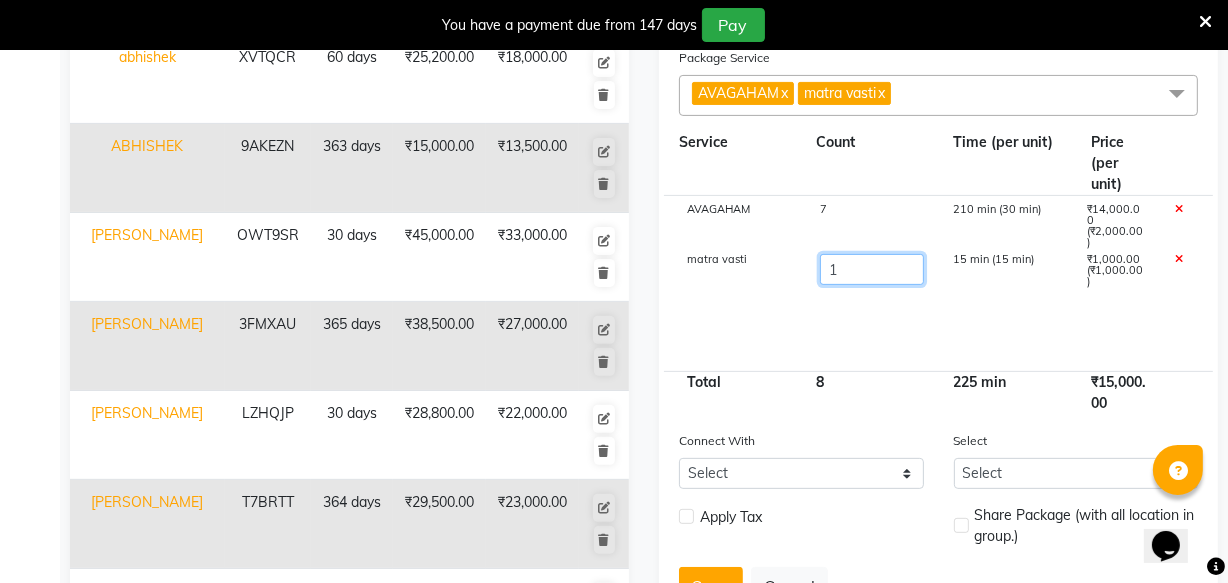 click on "1" 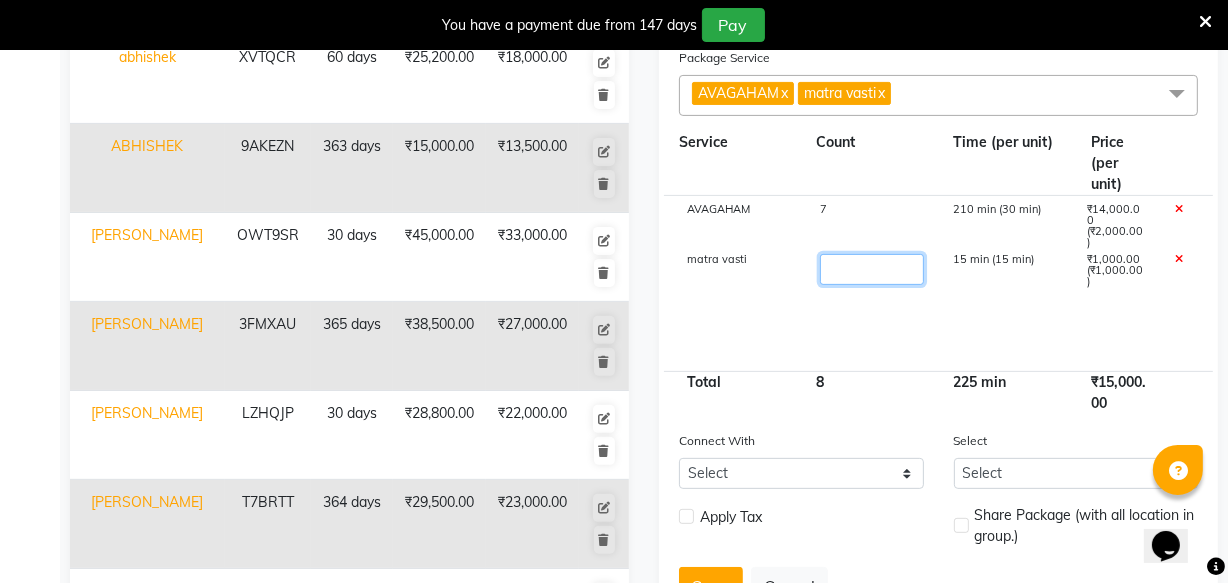 type on "7" 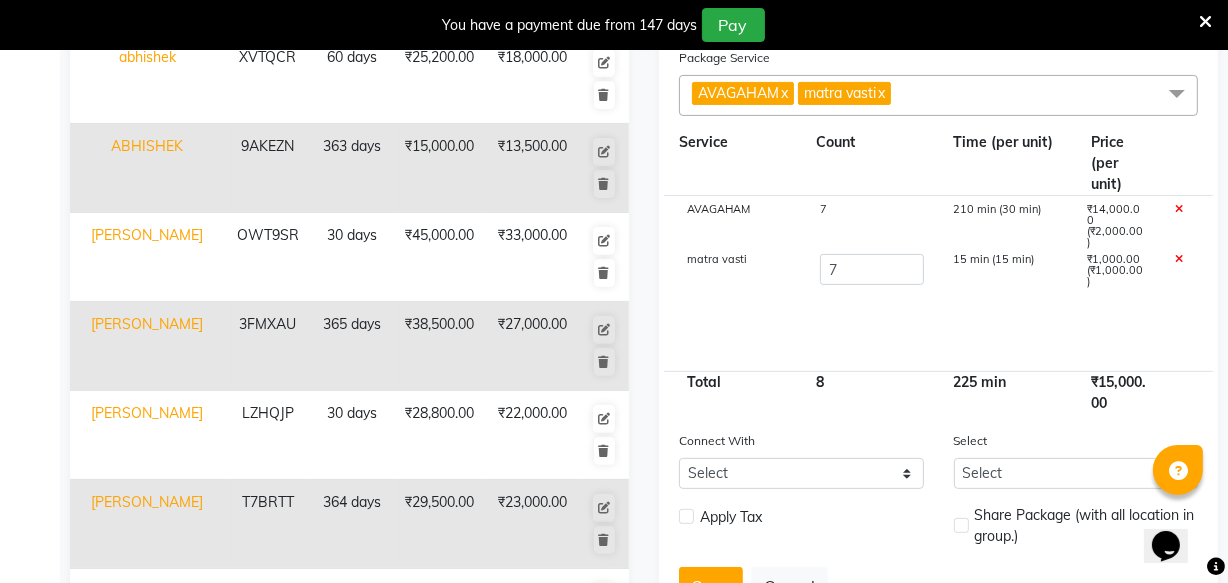 type on "21000" 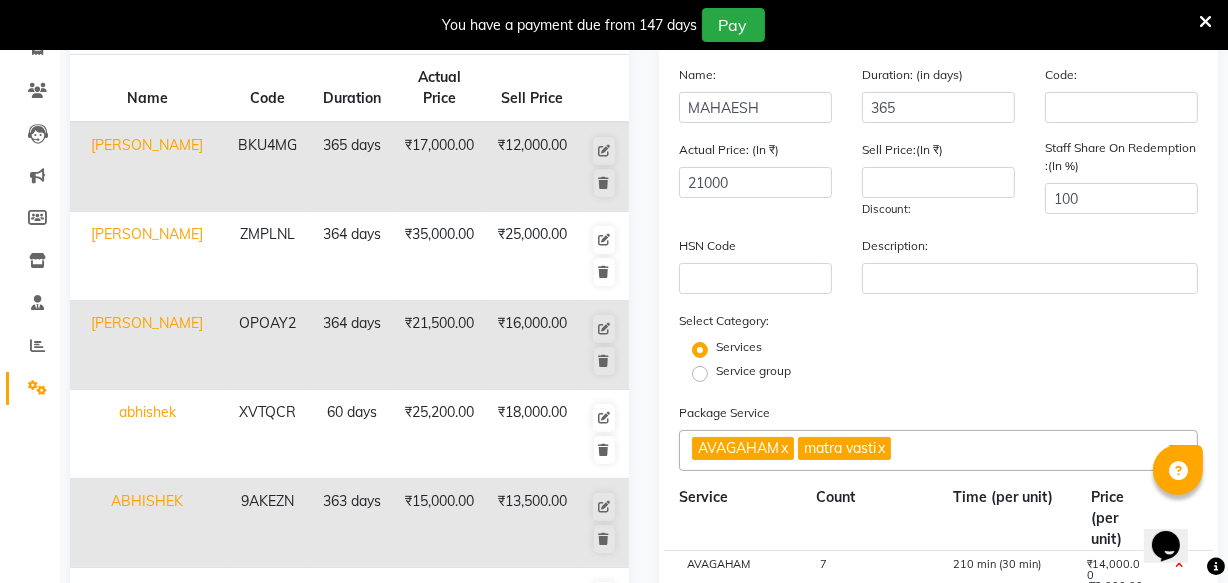 scroll, scrollTop: 181, scrollLeft: 0, axis: vertical 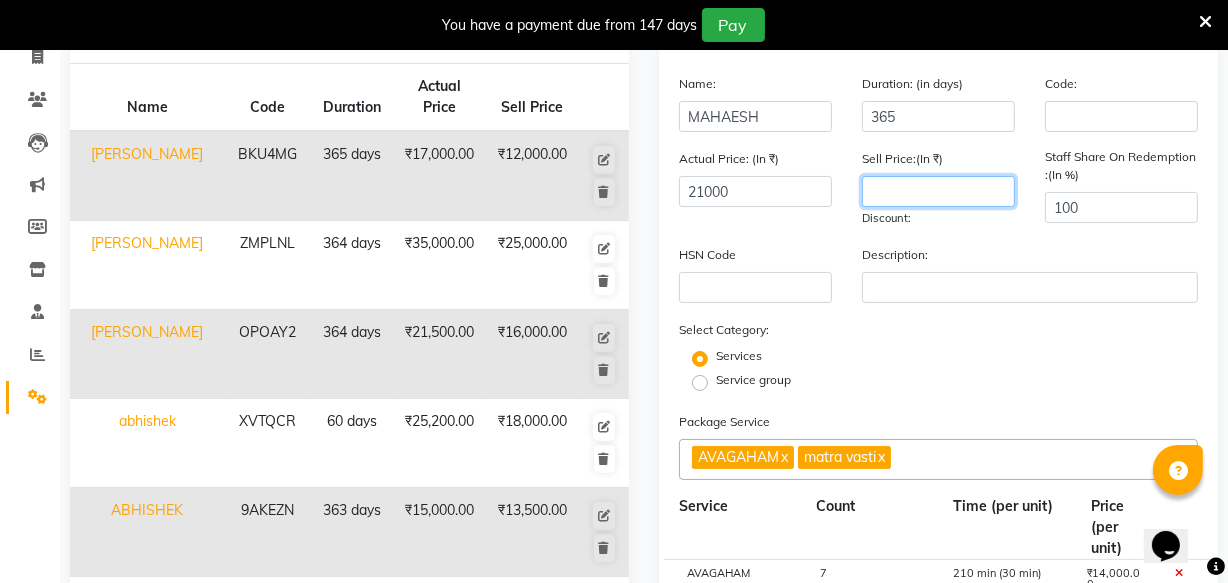 click 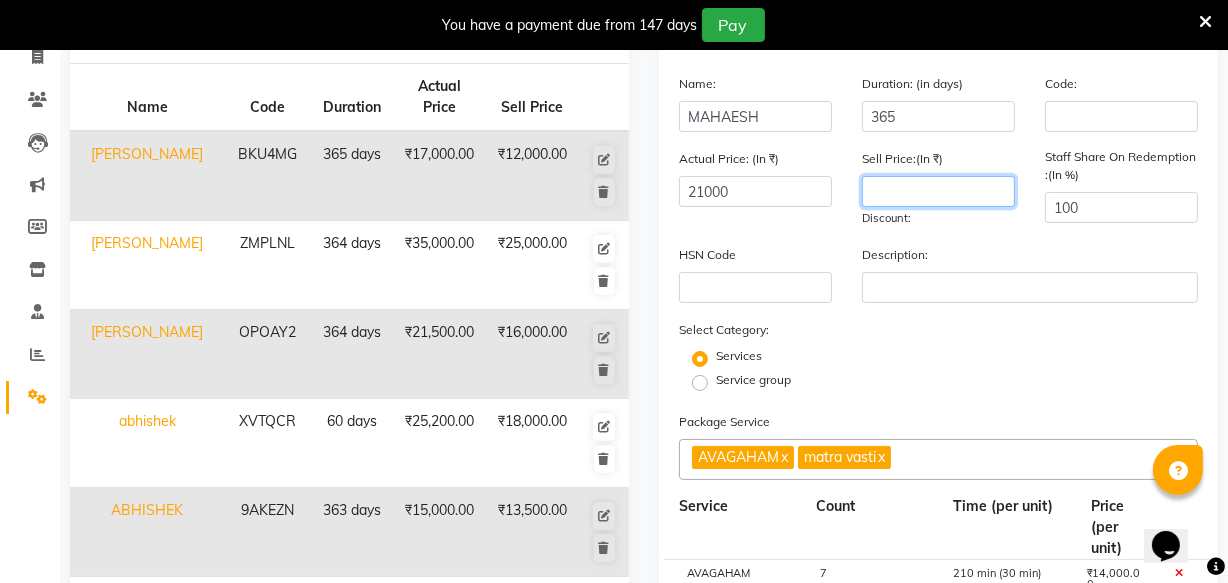 type on "1" 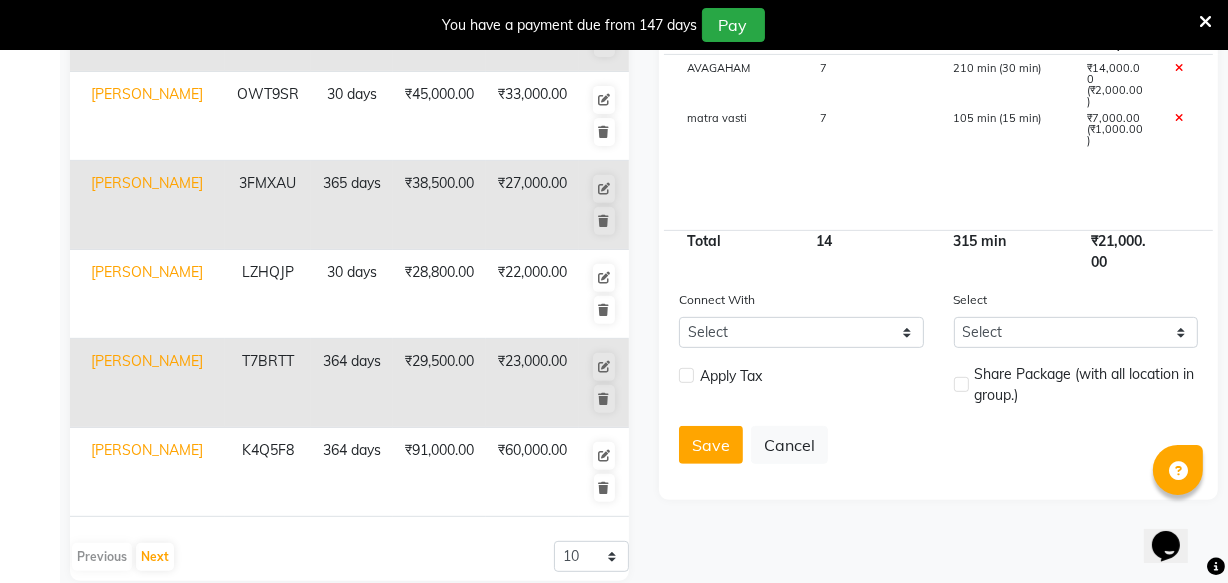 scroll, scrollTop: 712, scrollLeft: 0, axis: vertical 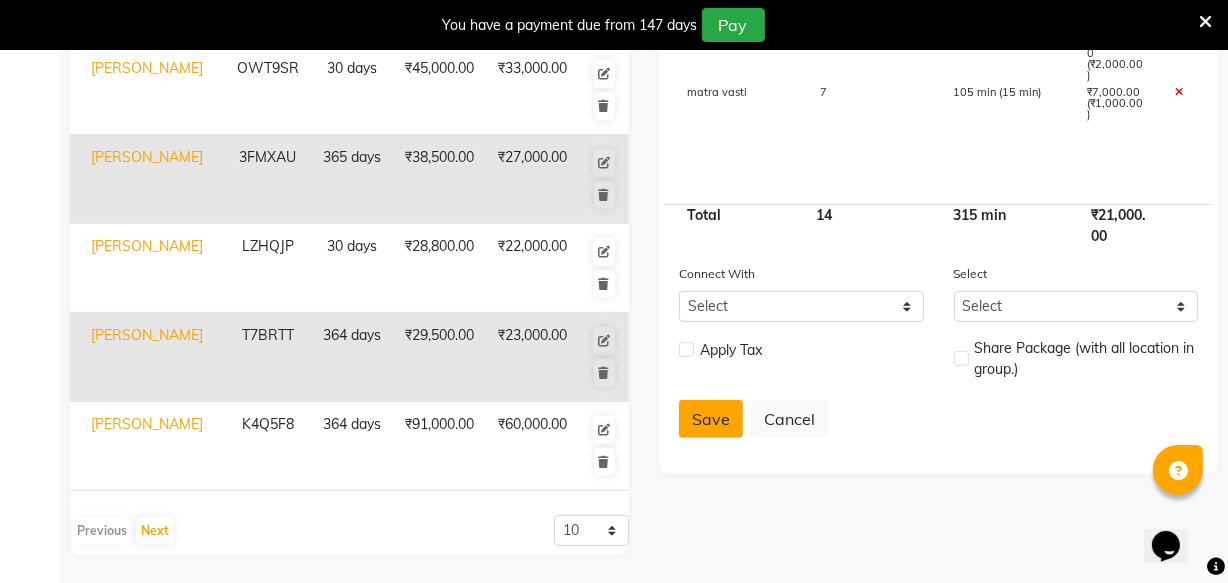 type on "18000" 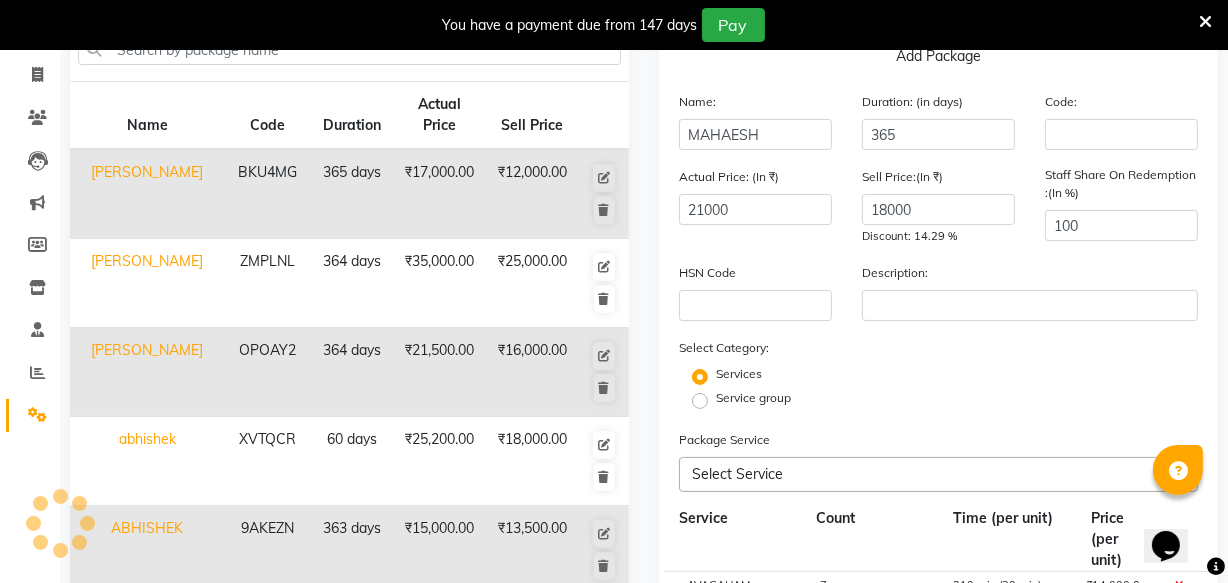 scroll, scrollTop: 0, scrollLeft: 0, axis: both 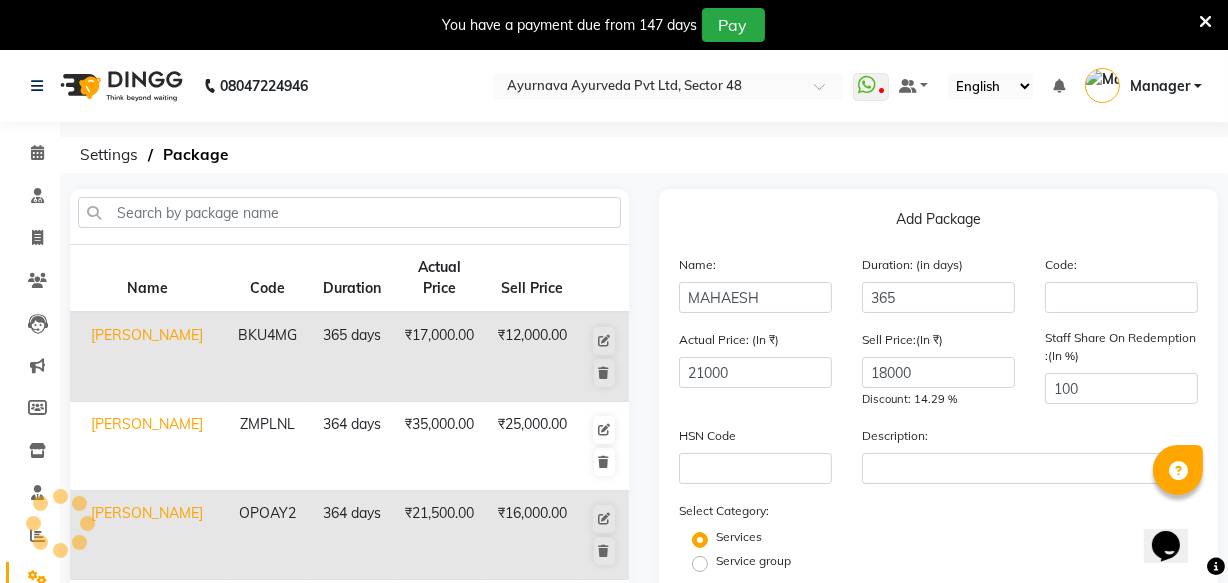 type 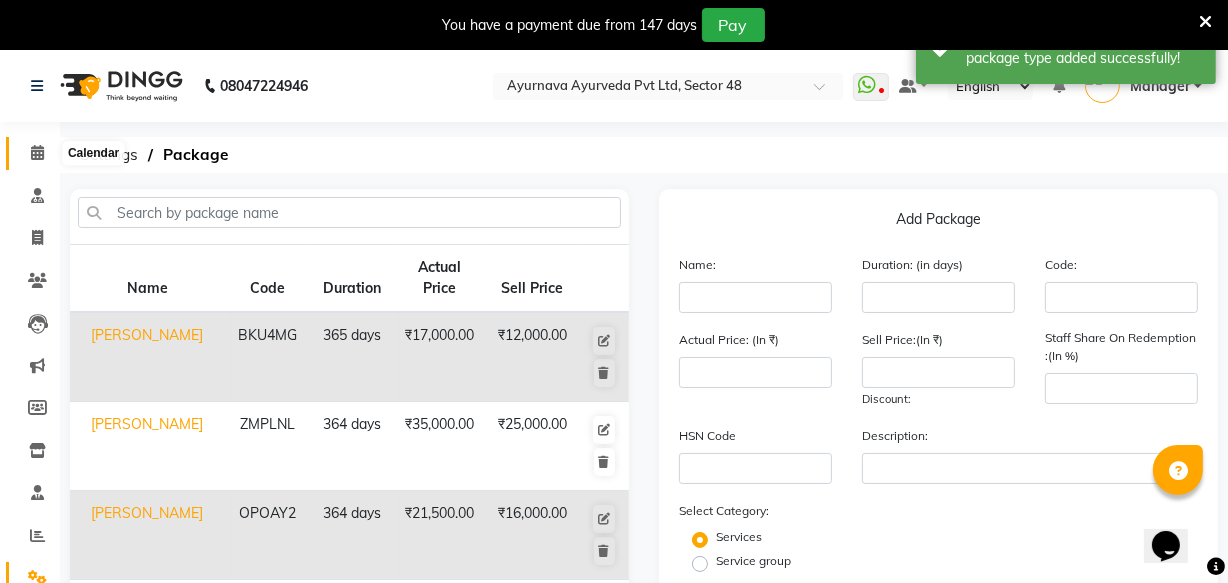 click 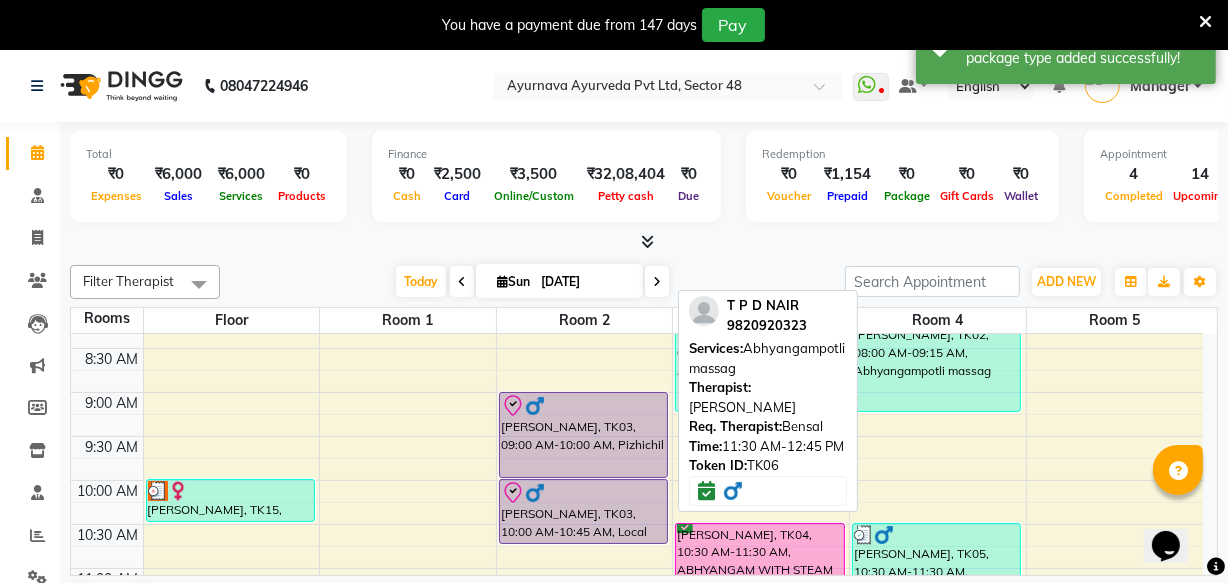 scroll, scrollTop: 181, scrollLeft: 0, axis: vertical 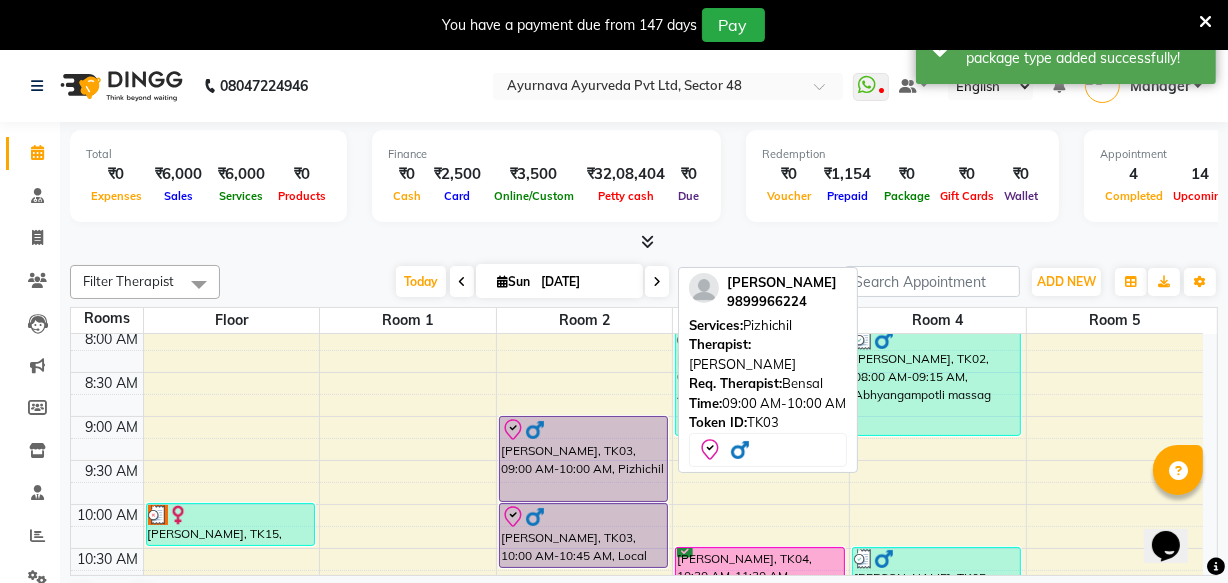 click on "[PERSON_NAME], TK03, 09:00 AM-10:00 AM, Pizhichil" at bounding box center (583, 459) 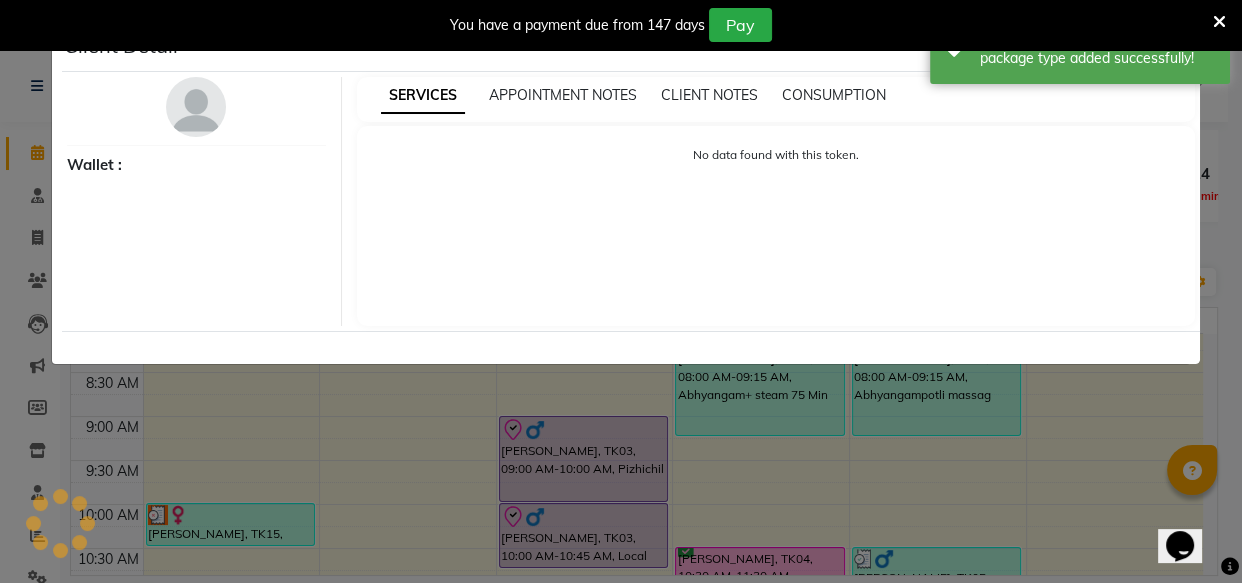 select on "8" 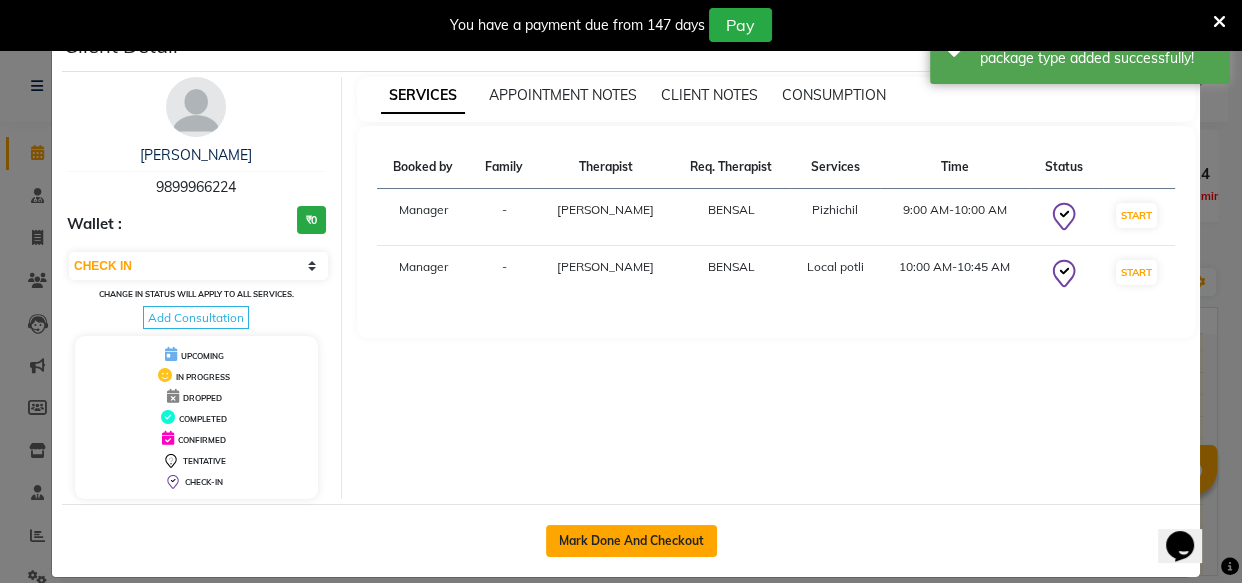 click on "Mark Done And Checkout" 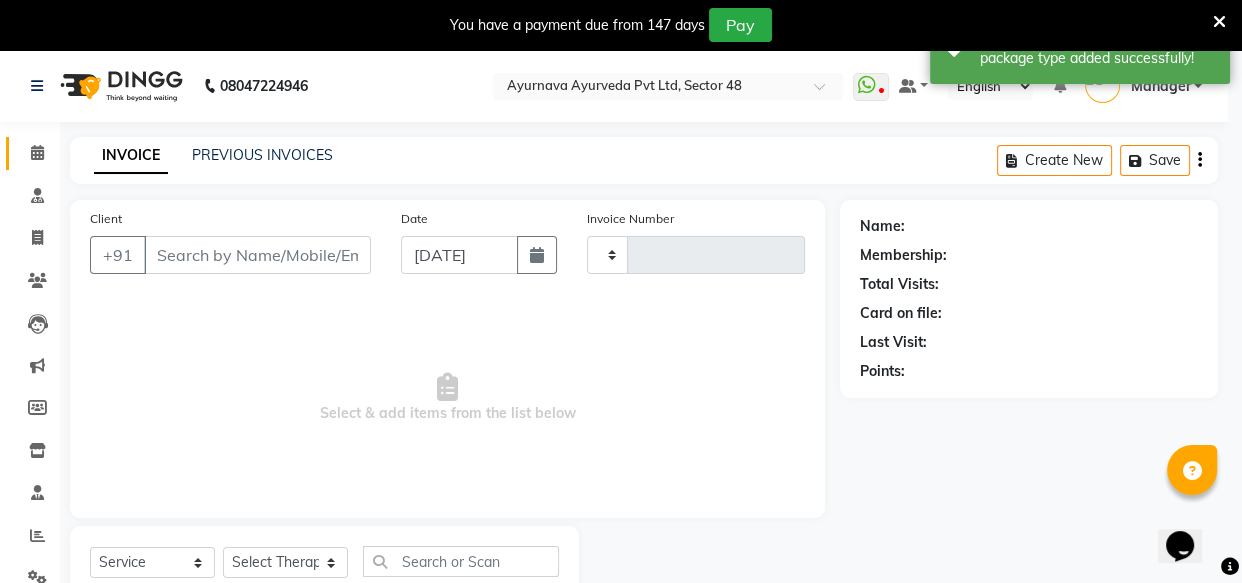 type on "0923" 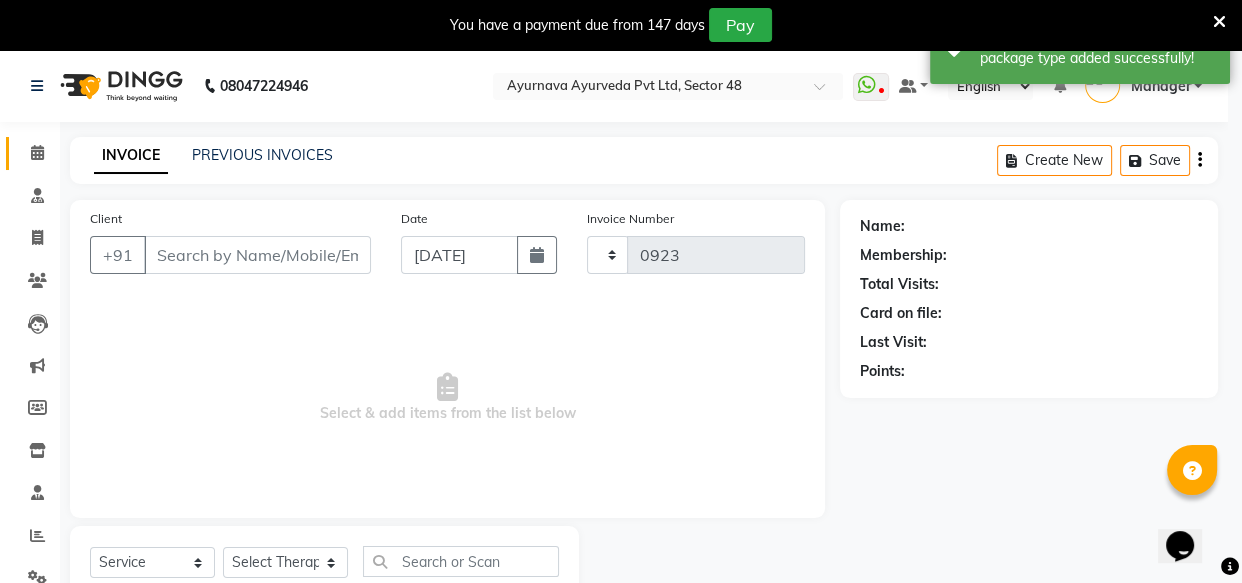 select on "3" 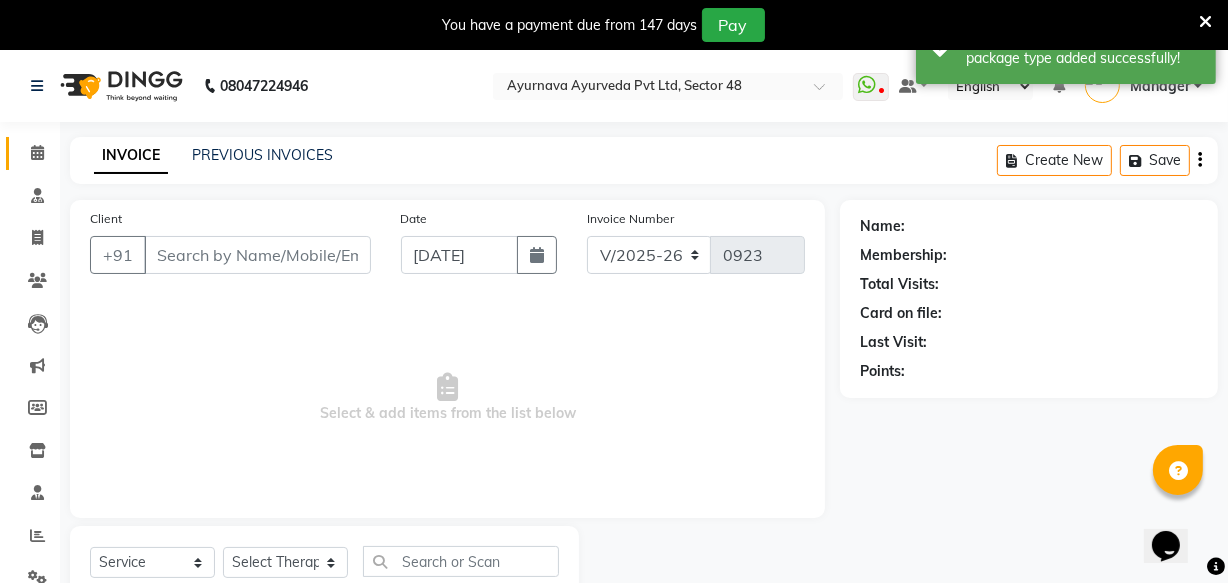 type on "9899966224" 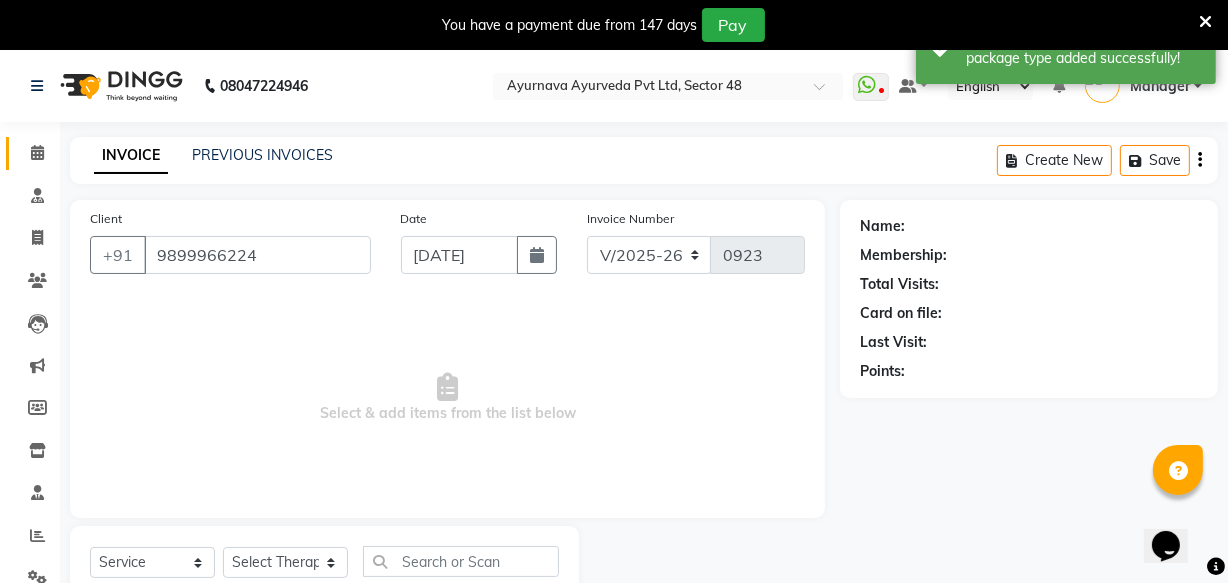 select on "76623" 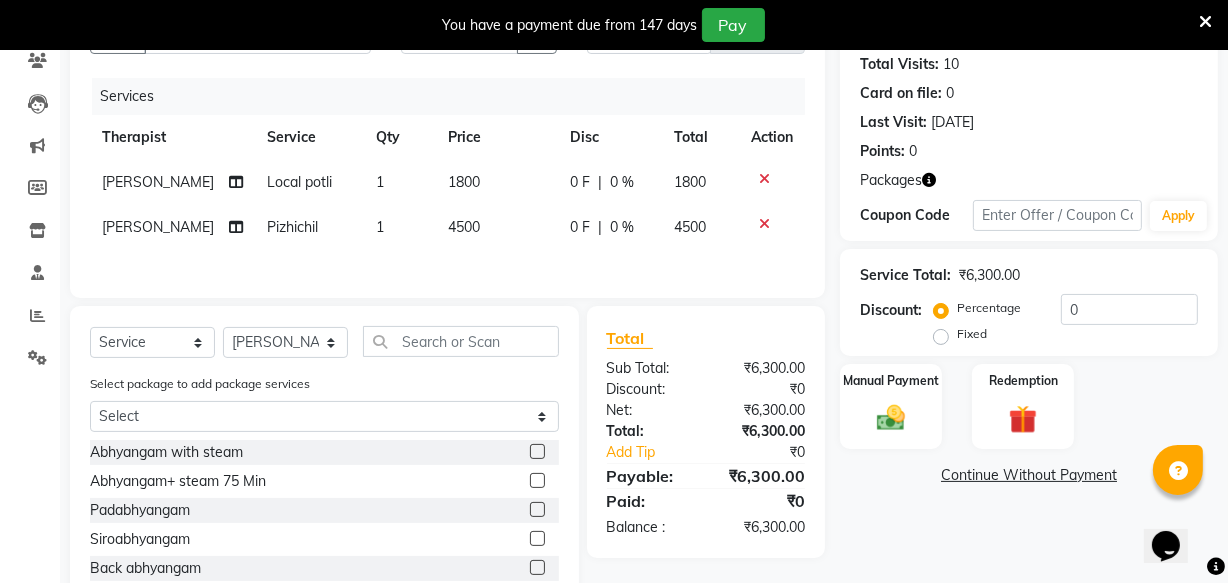 scroll, scrollTop: 338, scrollLeft: 0, axis: vertical 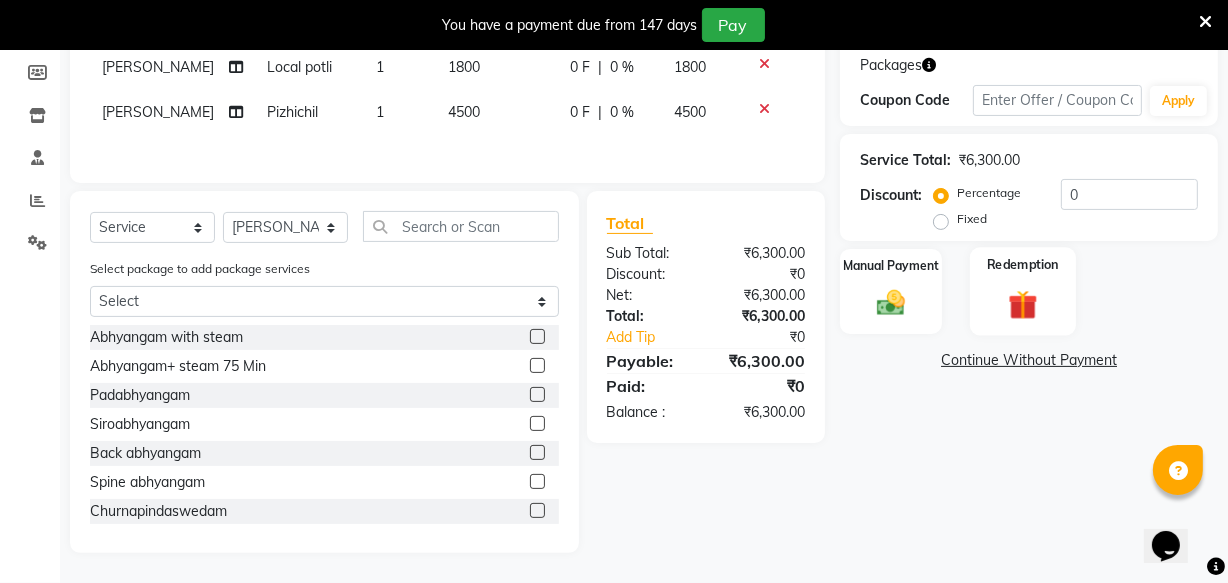 click 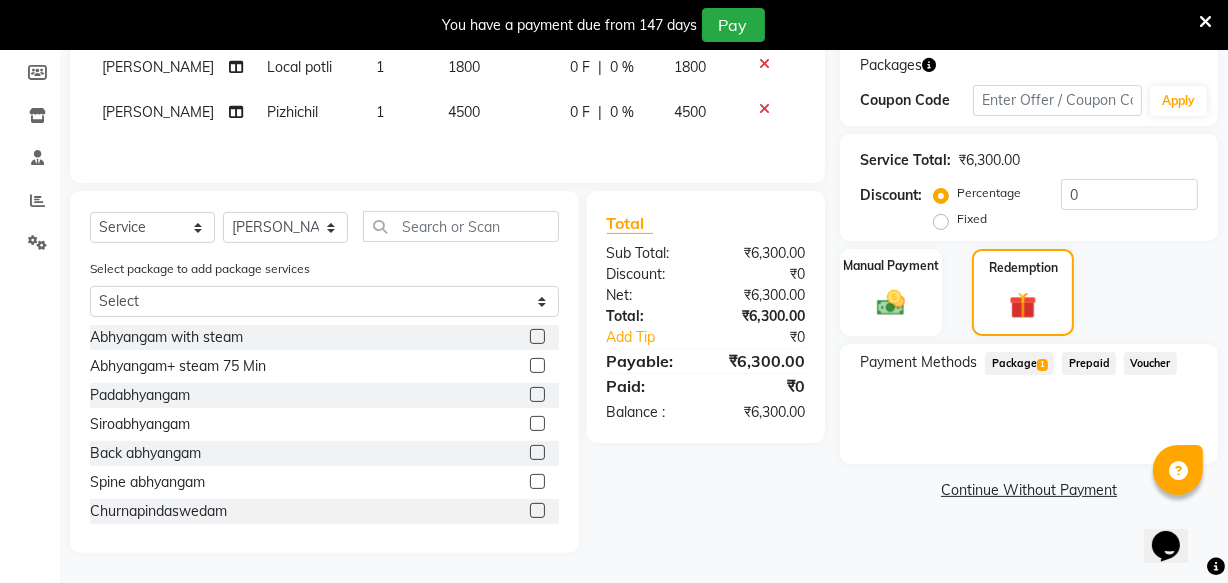 click on "Package  1" 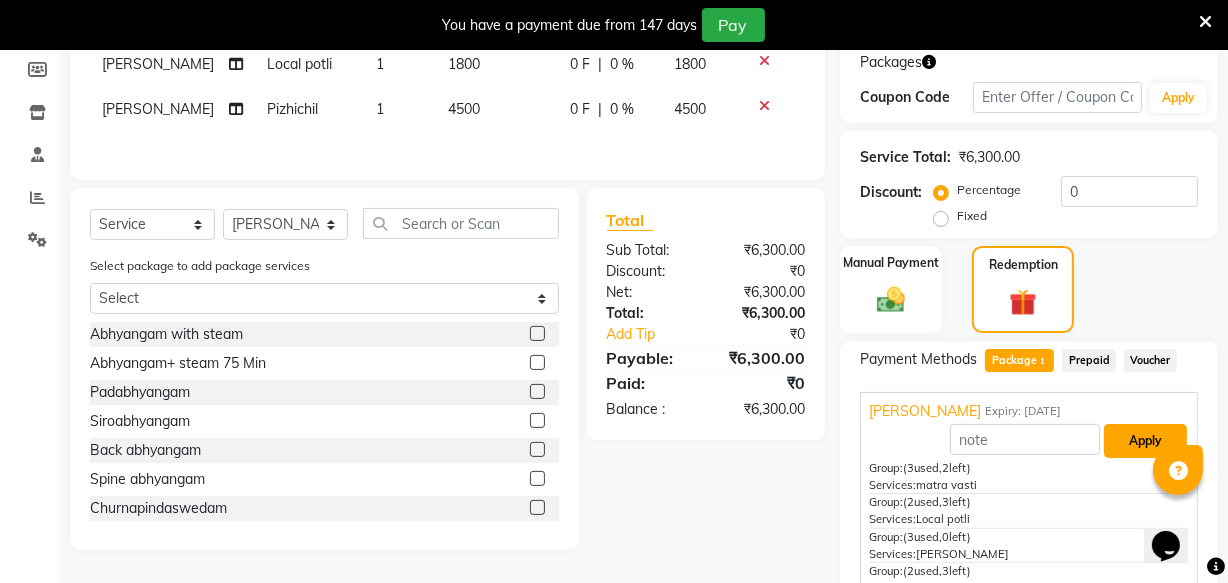click on "Apply" at bounding box center (1145, 441) 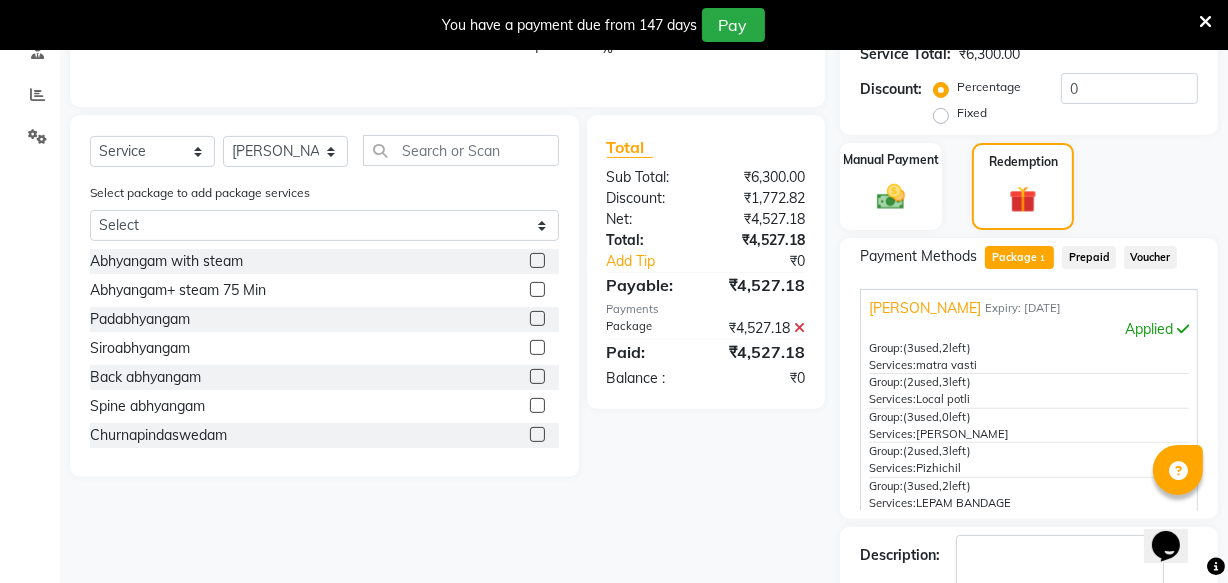 scroll, scrollTop: 560, scrollLeft: 0, axis: vertical 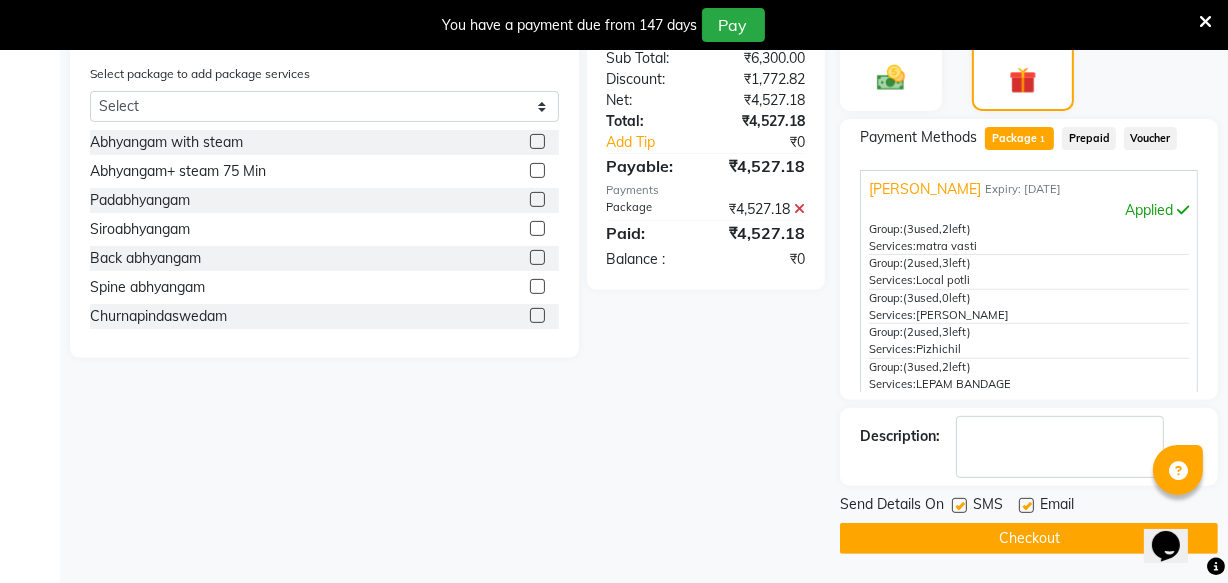 click 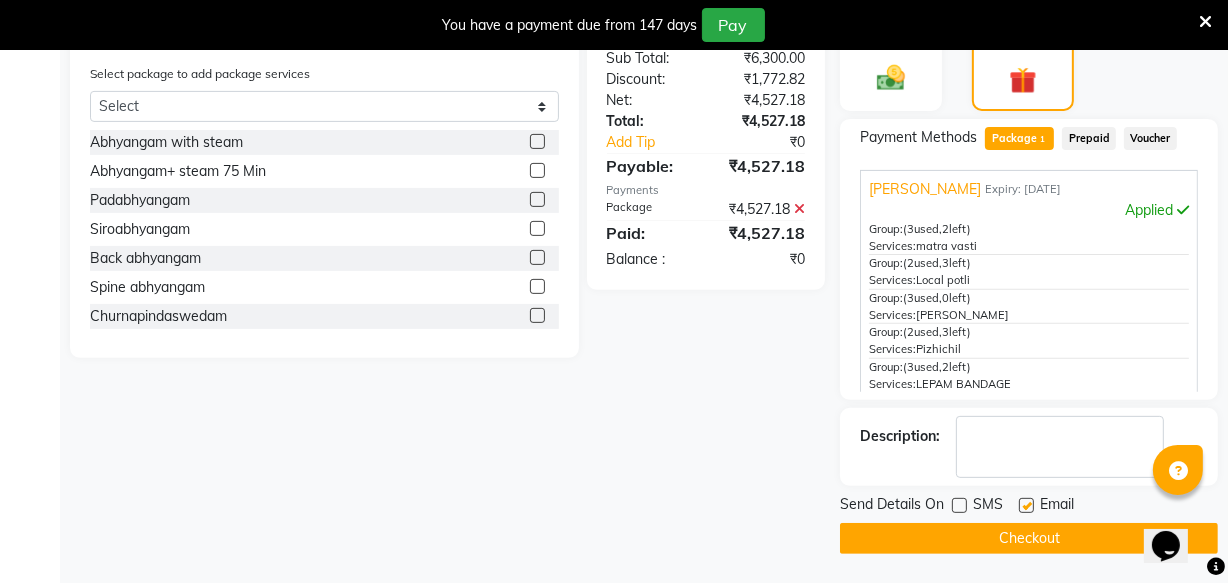 click 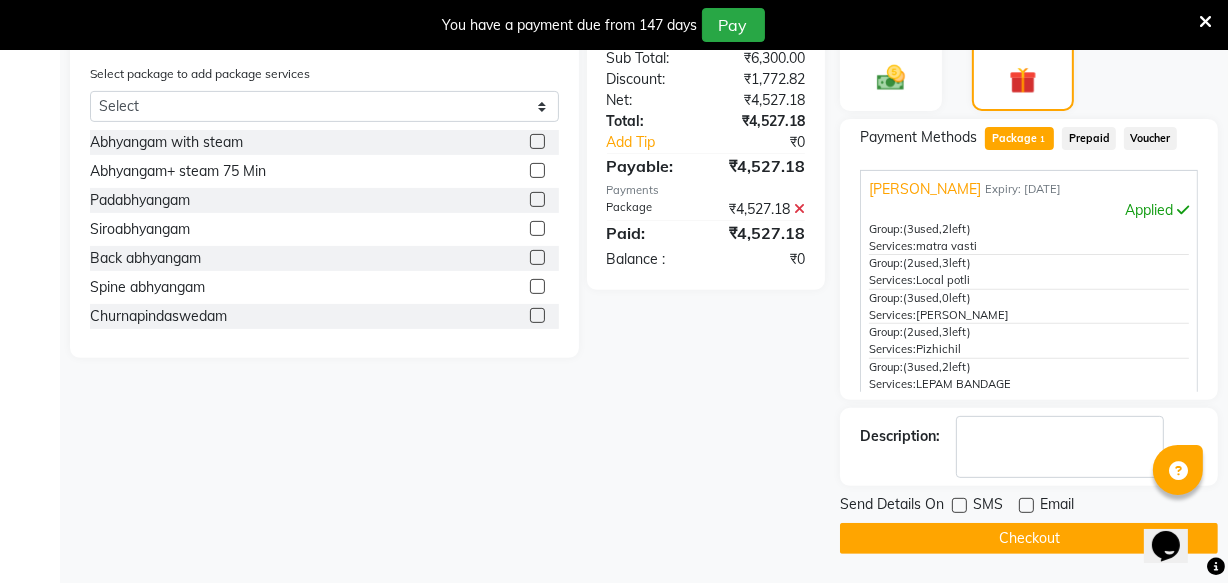 click on "Checkout" 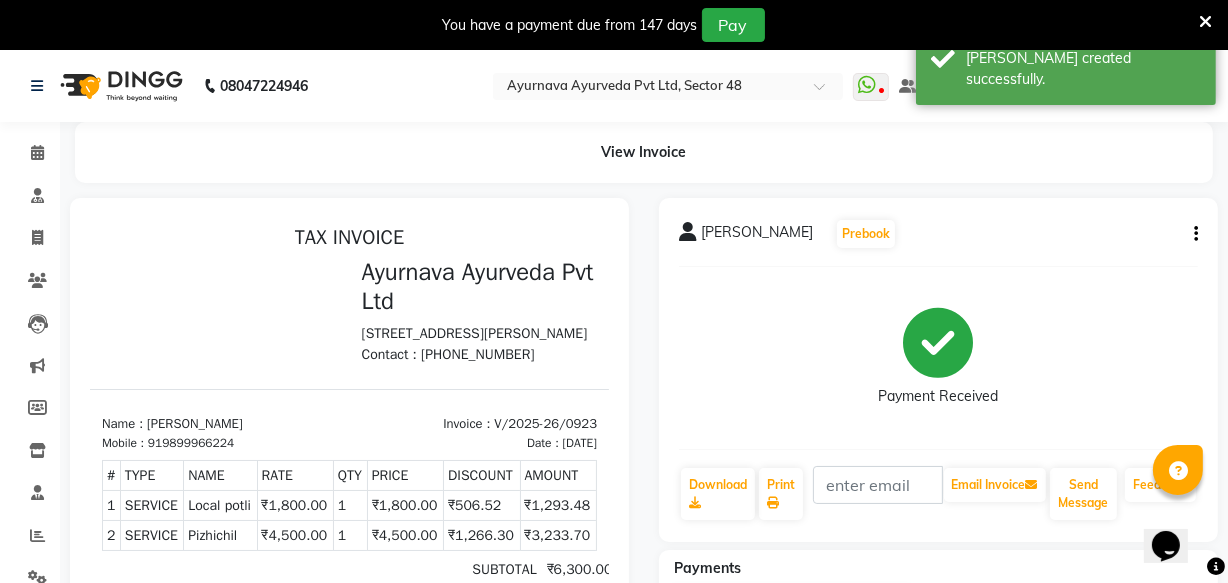 scroll, scrollTop: 0, scrollLeft: 0, axis: both 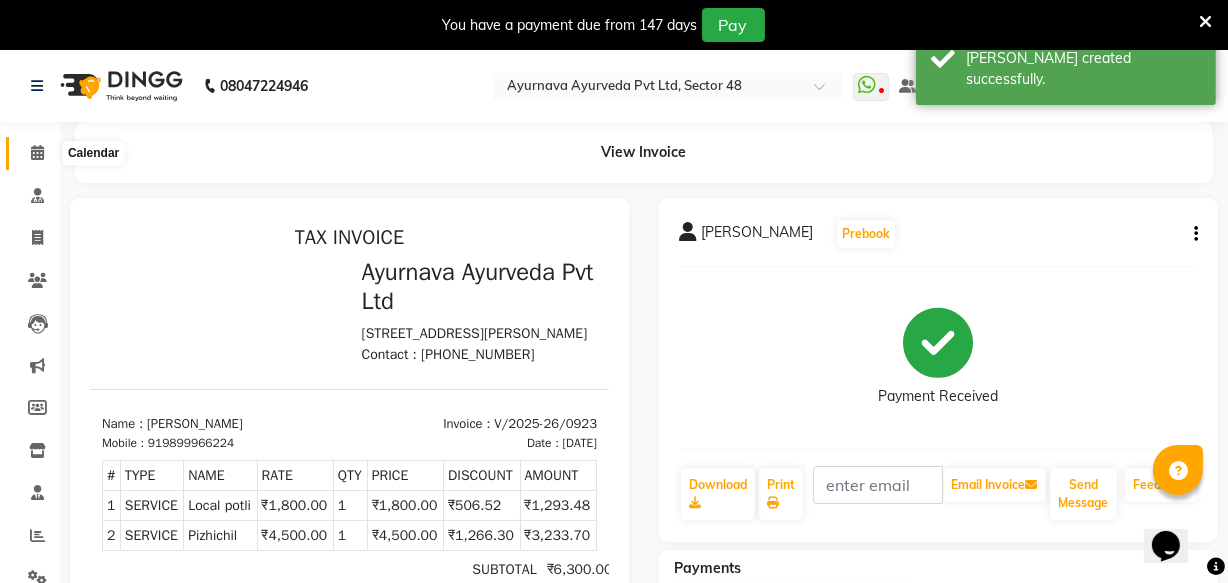 click 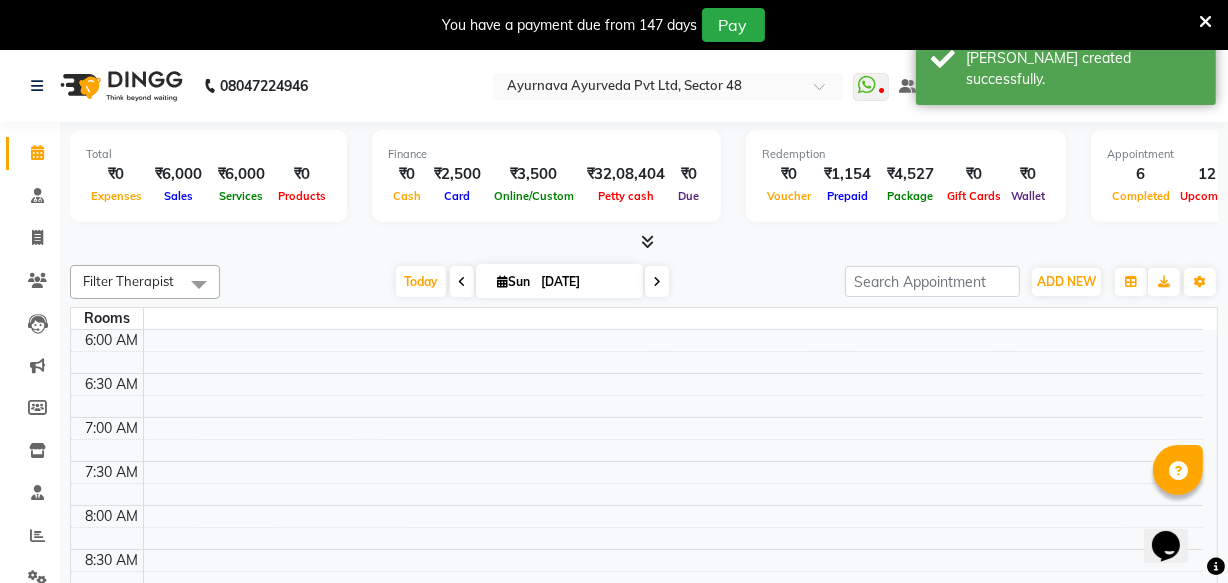 scroll, scrollTop: 0, scrollLeft: 0, axis: both 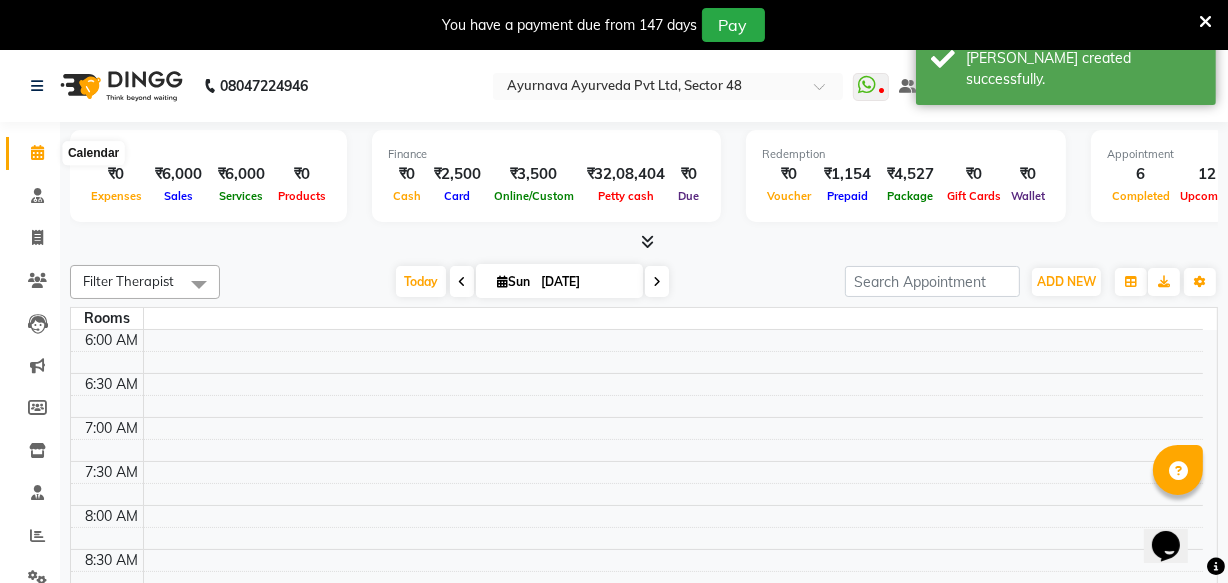 click 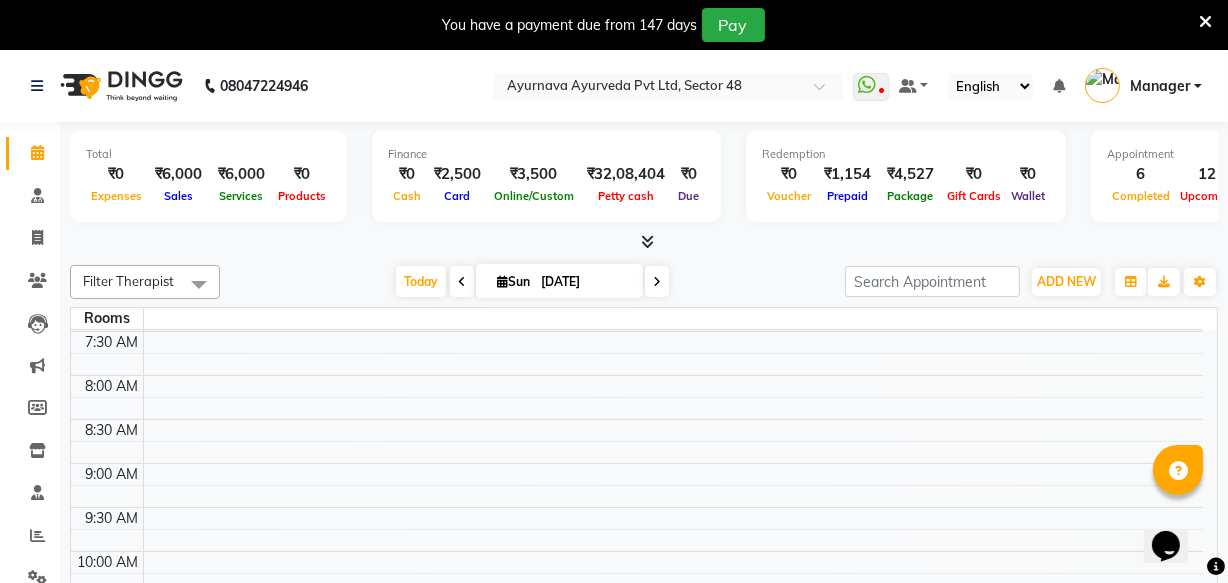 scroll, scrollTop: 0, scrollLeft: 0, axis: both 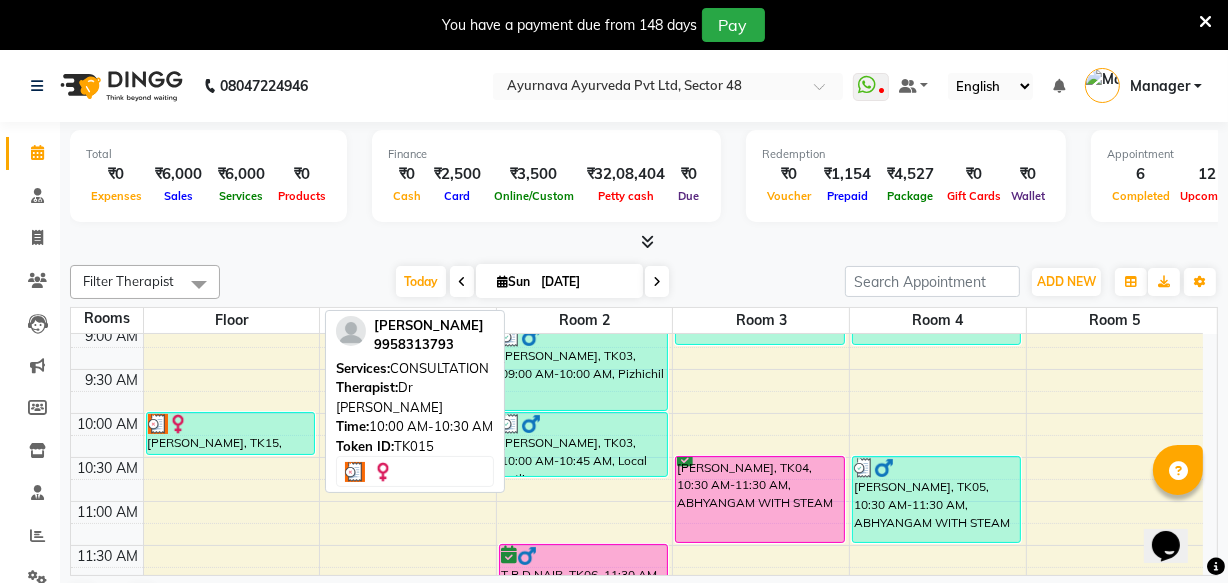 click at bounding box center (230, 424) 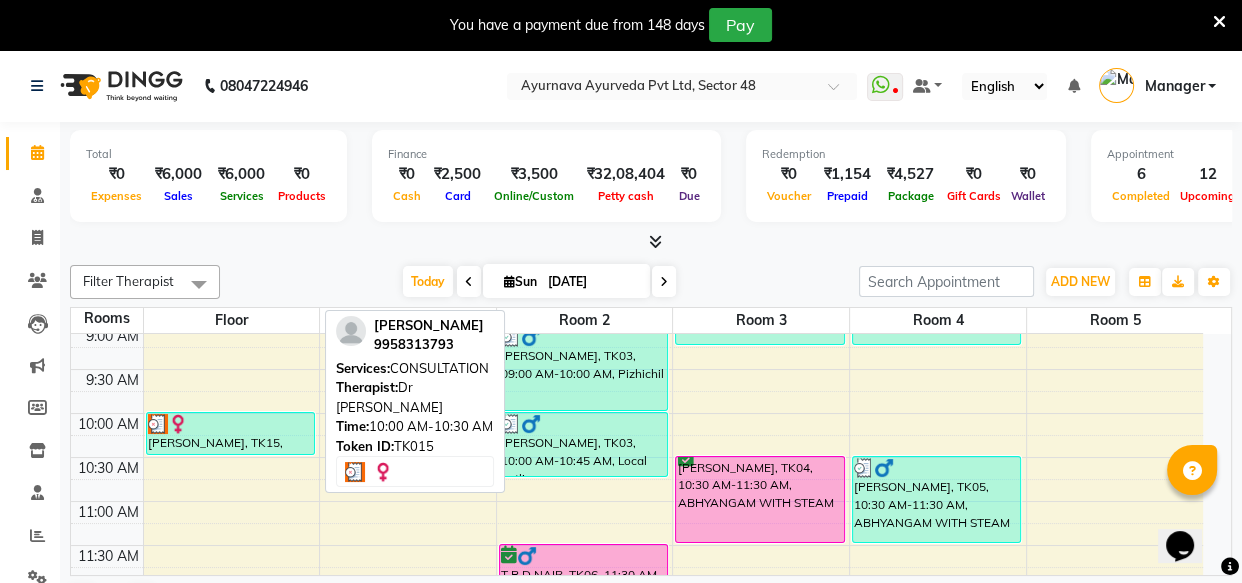 select on "3" 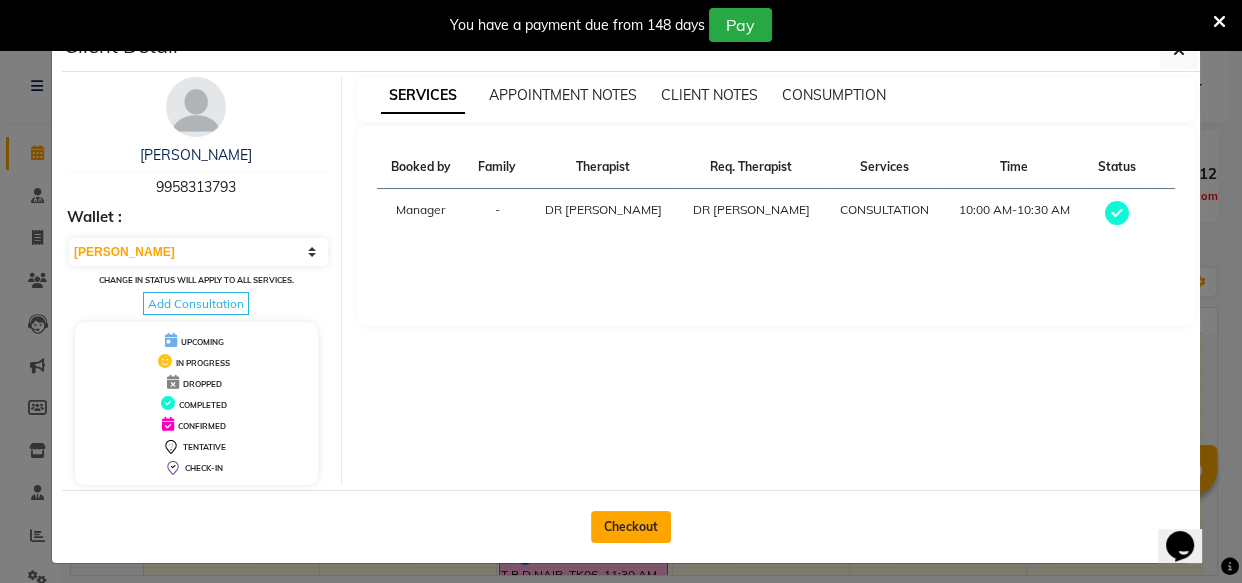 click on "Checkout" 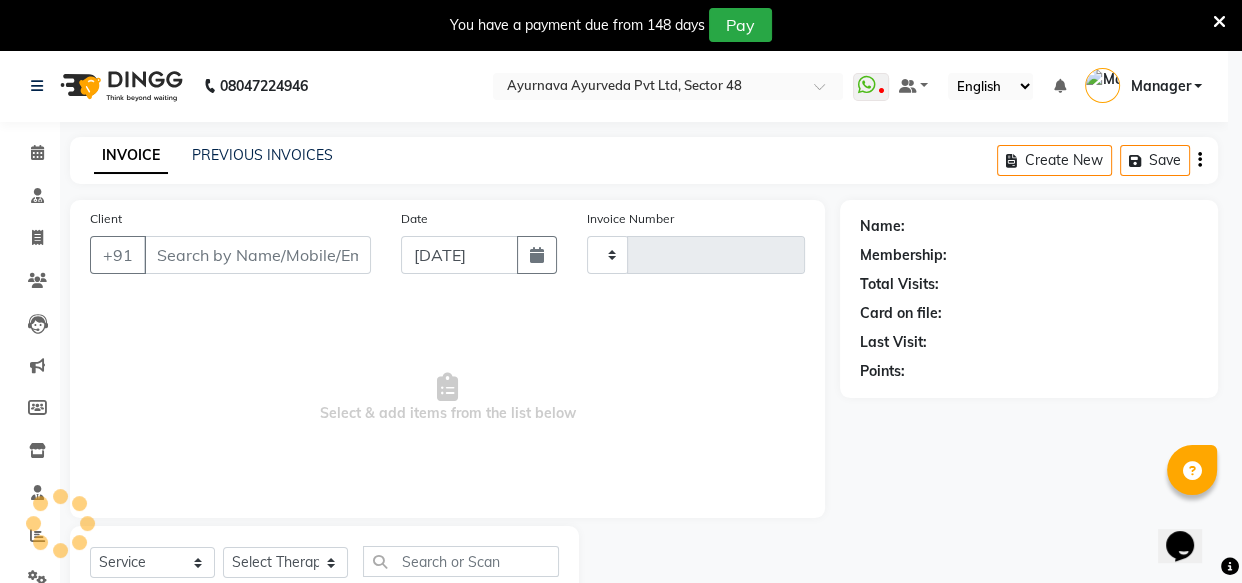 type on "0924" 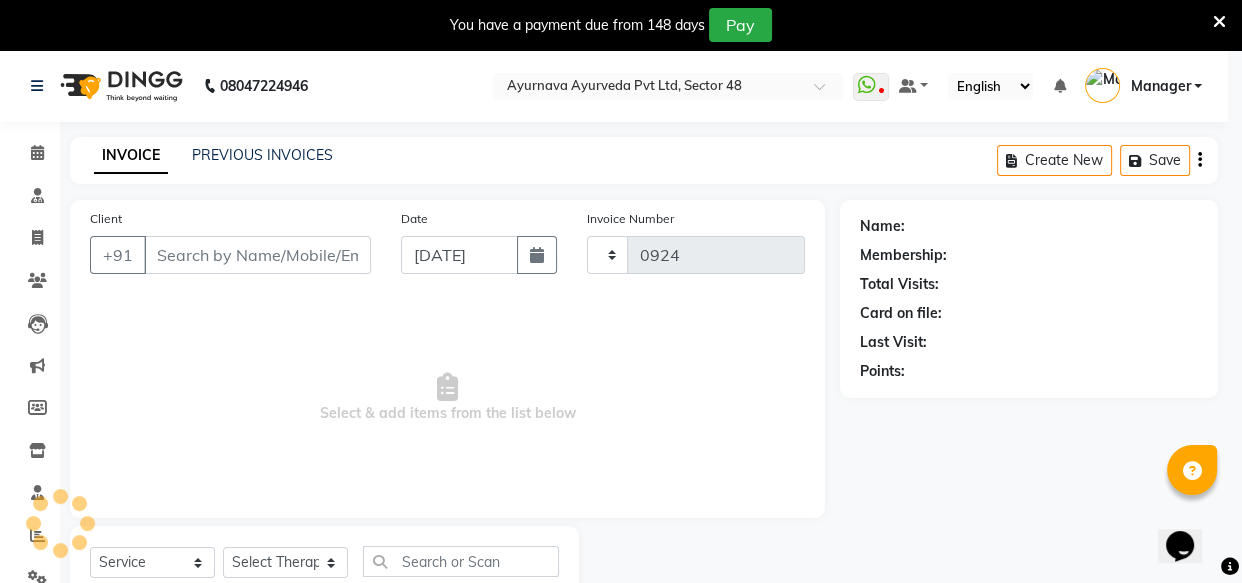 select on "5546" 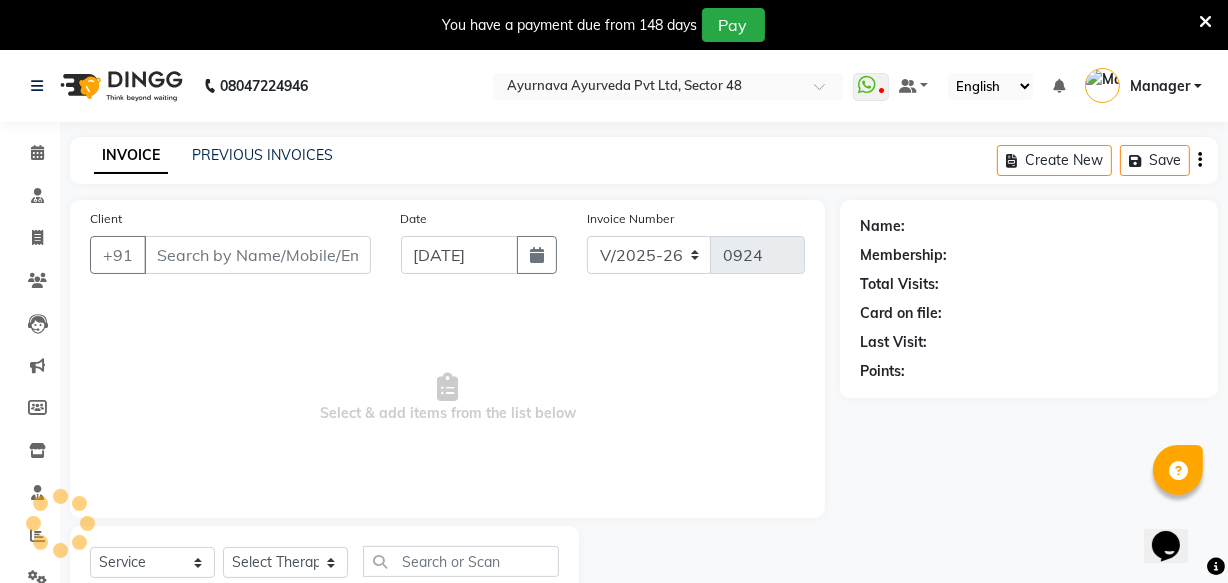 type on "9958313793" 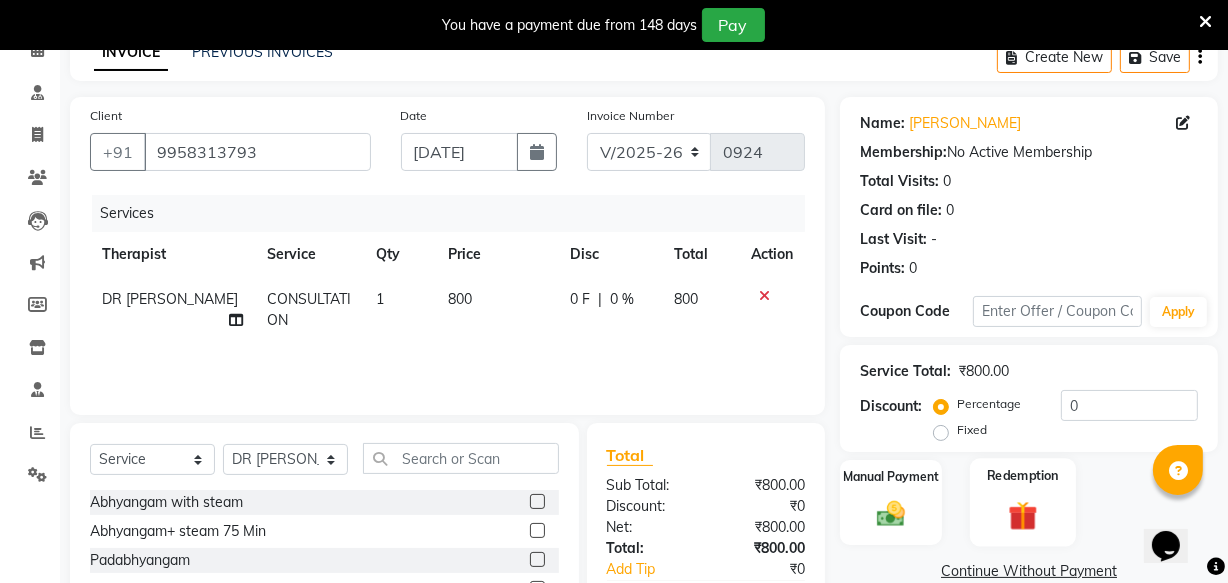 scroll, scrollTop: 269, scrollLeft: 0, axis: vertical 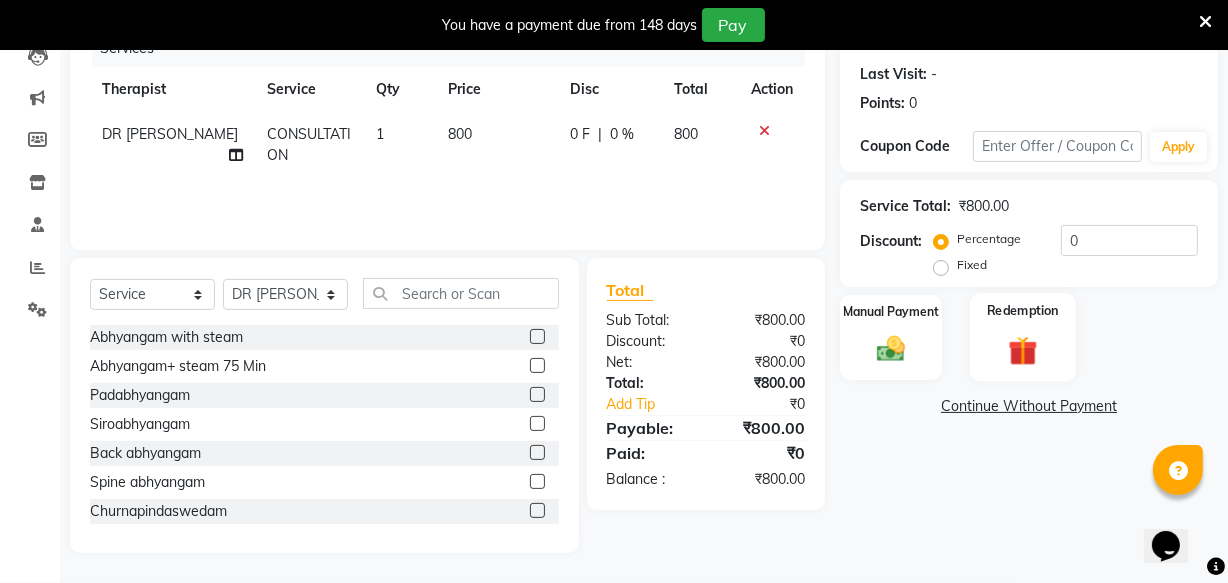 click 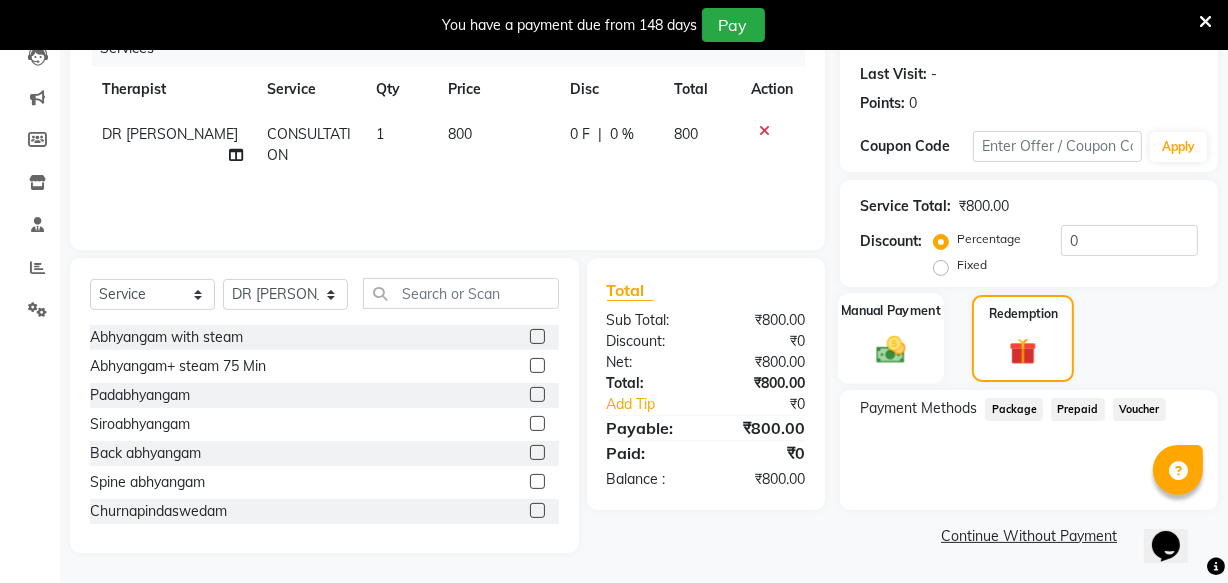 click 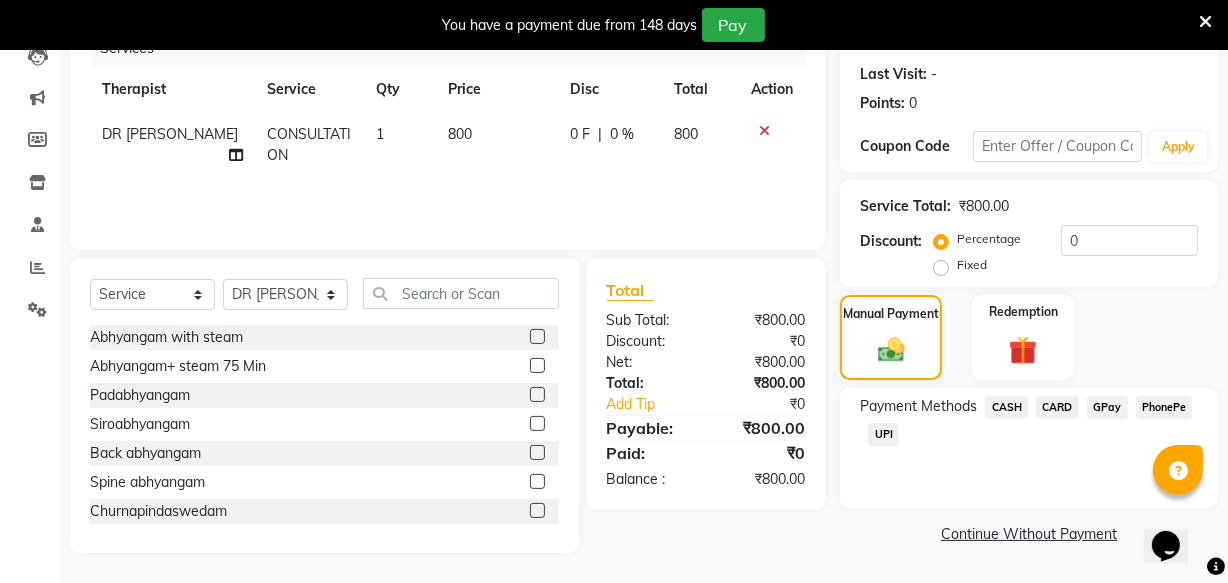 click on "CARD" 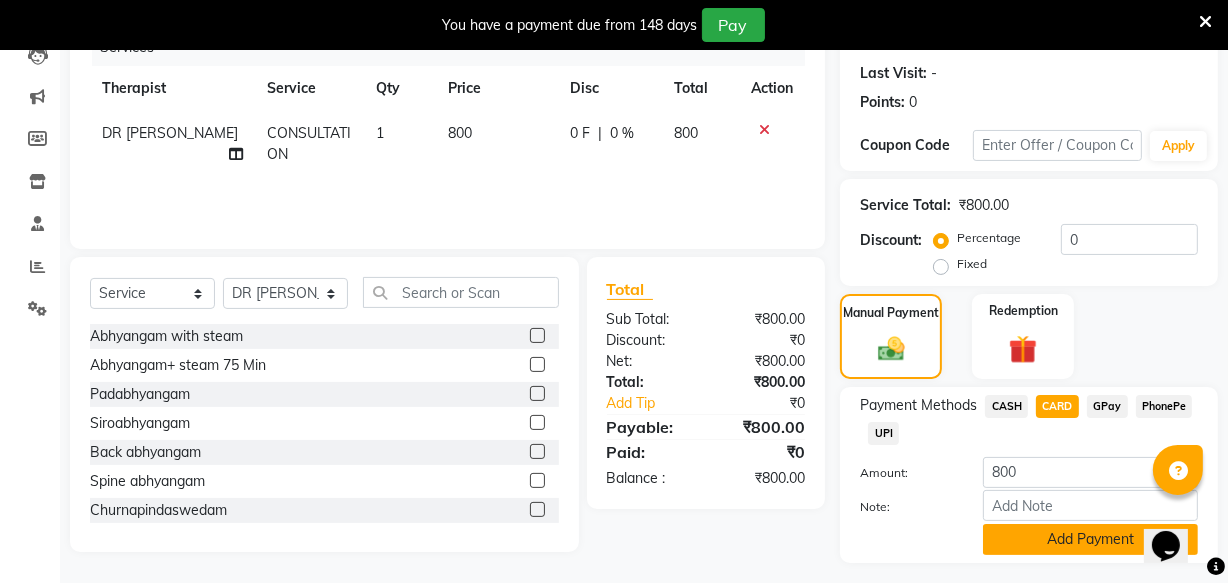 click on "Add Payment" 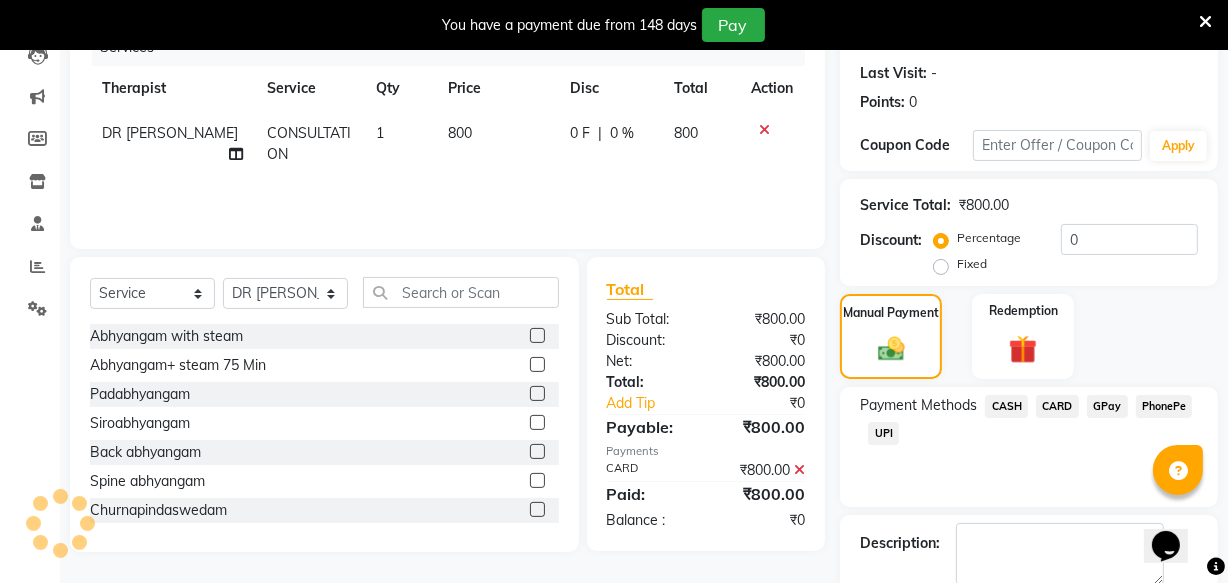 scroll, scrollTop: 376, scrollLeft: 0, axis: vertical 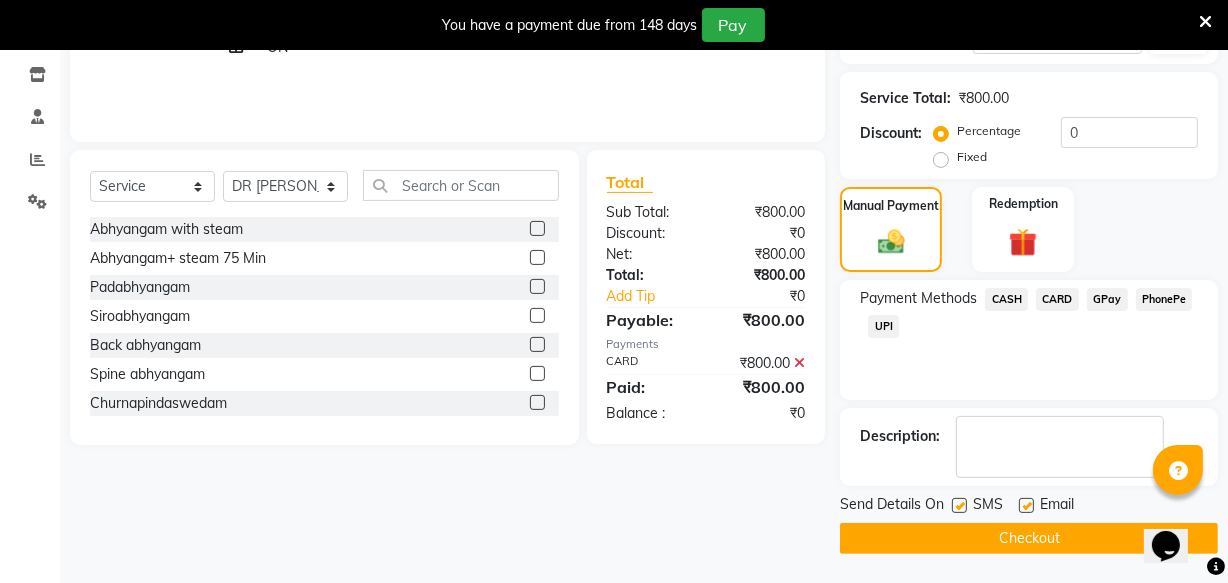 click 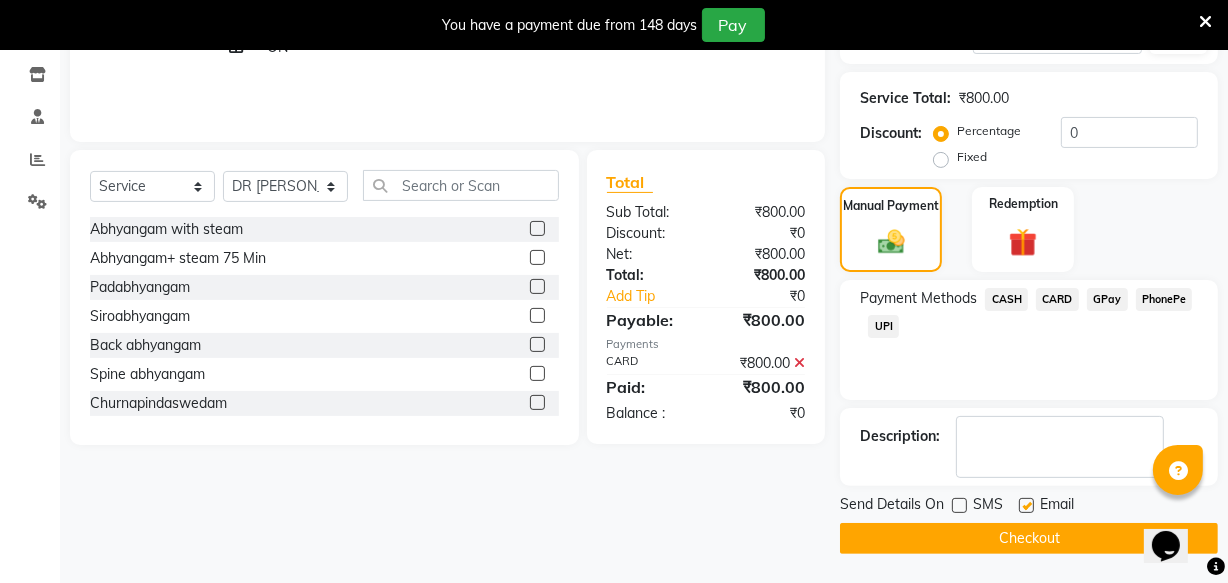 click 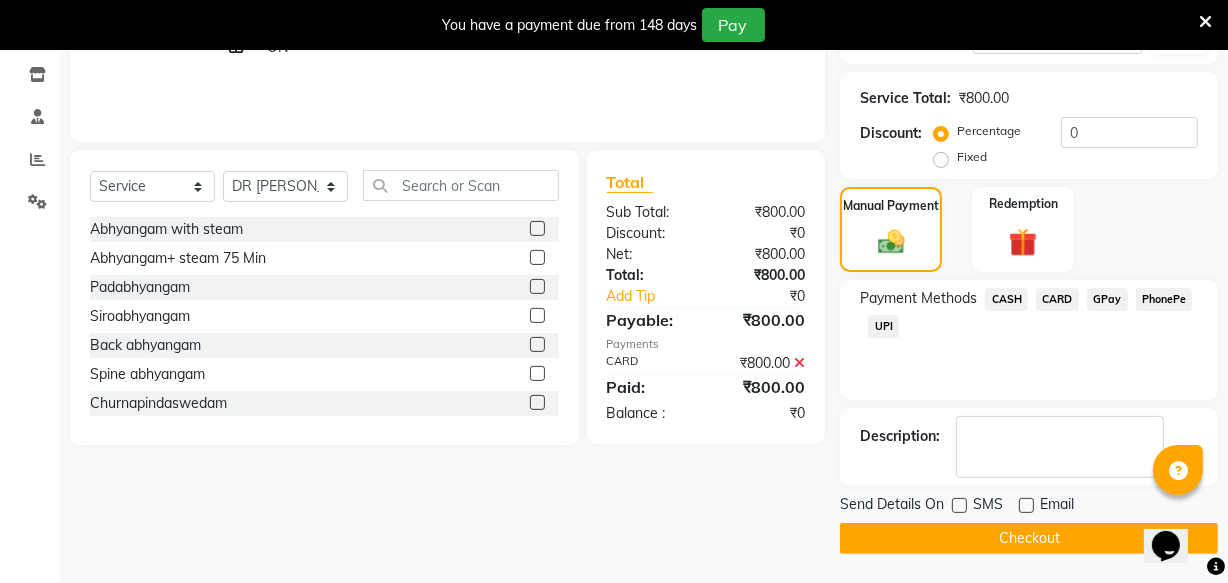 click on "Checkout" 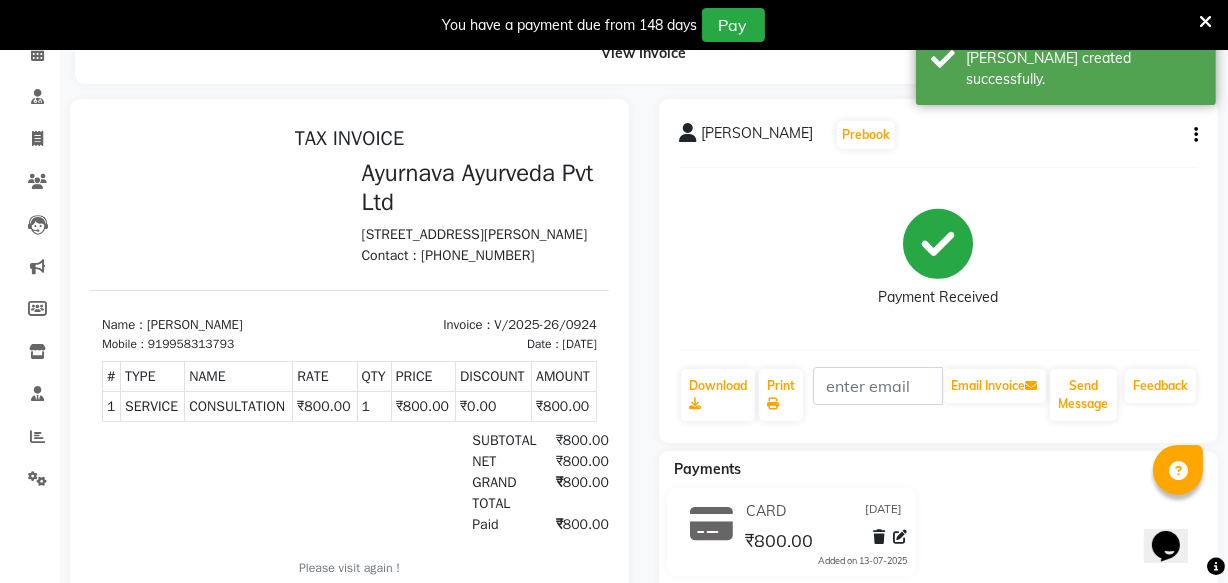 scroll, scrollTop: 0, scrollLeft: 0, axis: both 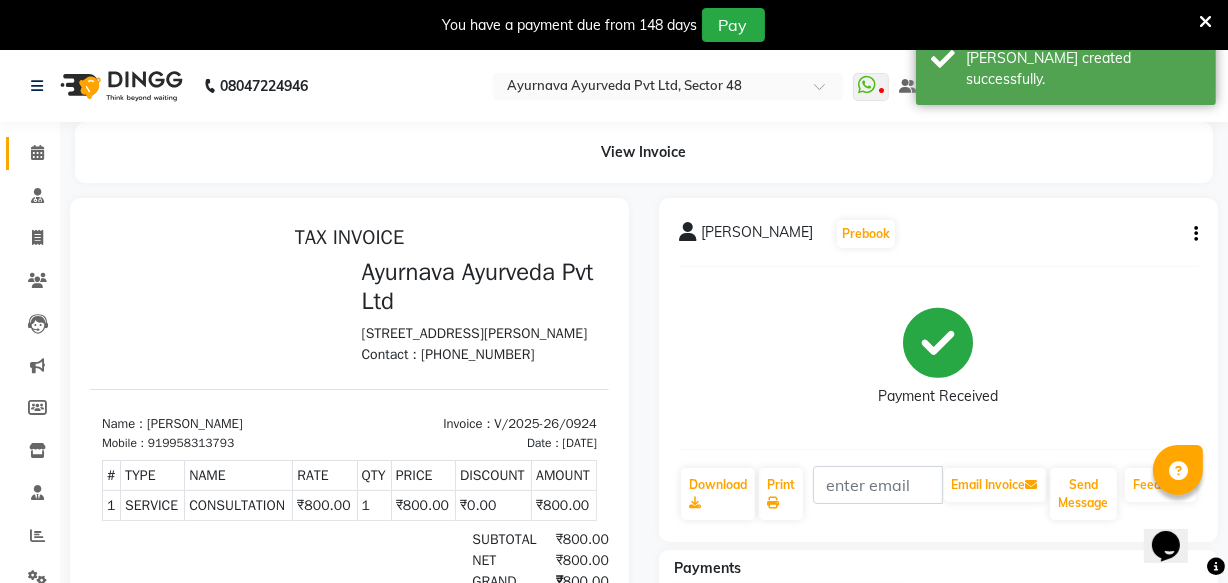 click 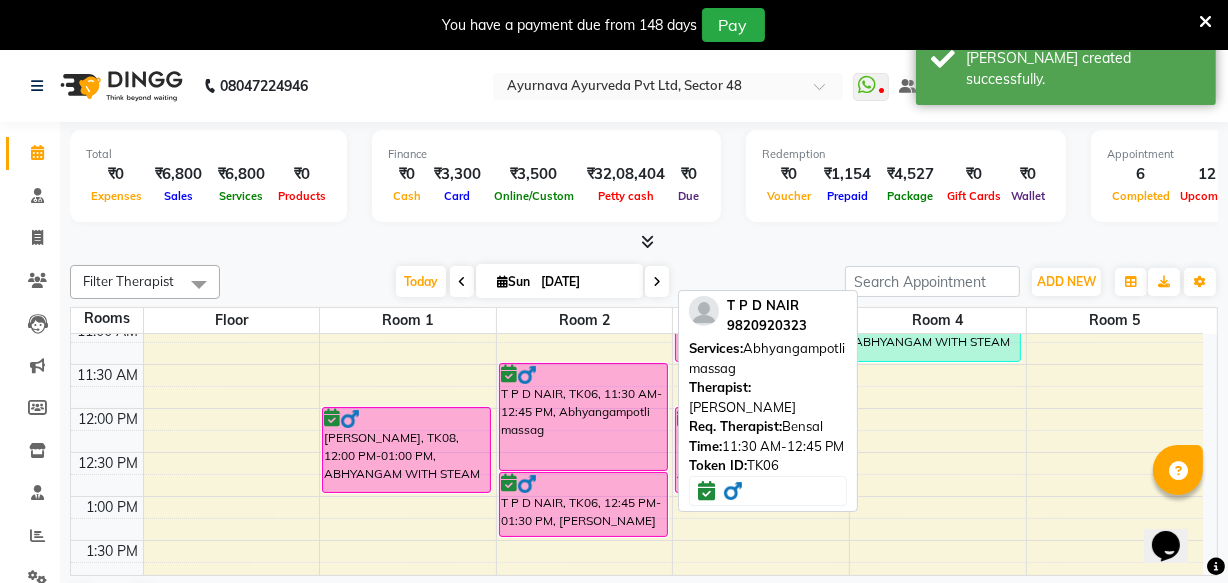scroll, scrollTop: 90, scrollLeft: 0, axis: vertical 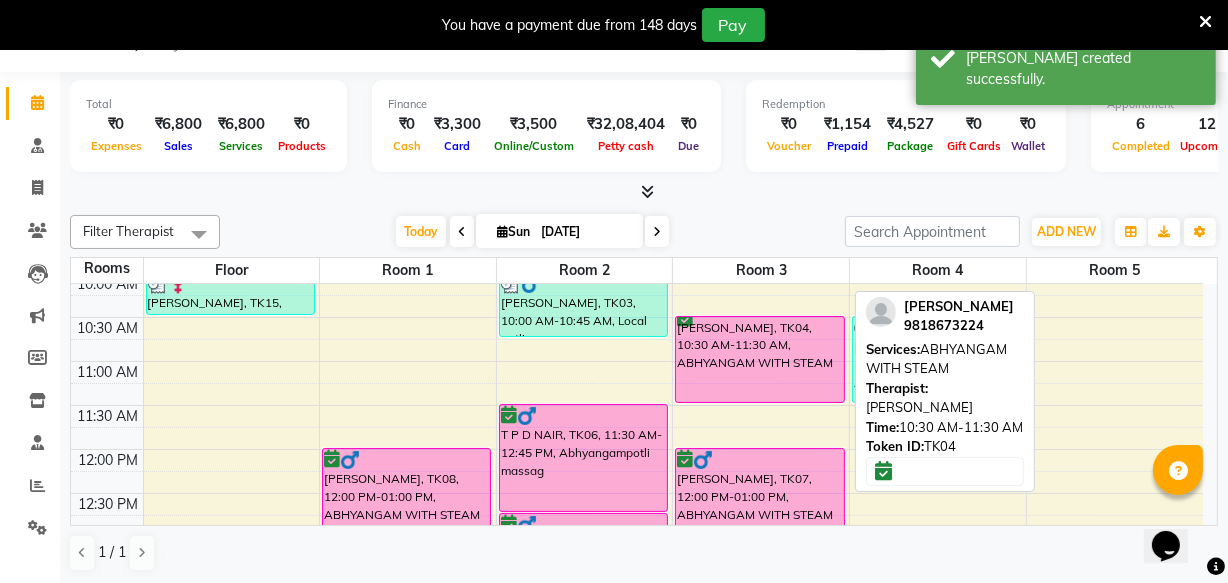 click on "[PERSON_NAME], TK04, 10:30 AM-11:30 AM, ABHYANGAM WITH STEAM" at bounding box center (759, 359) 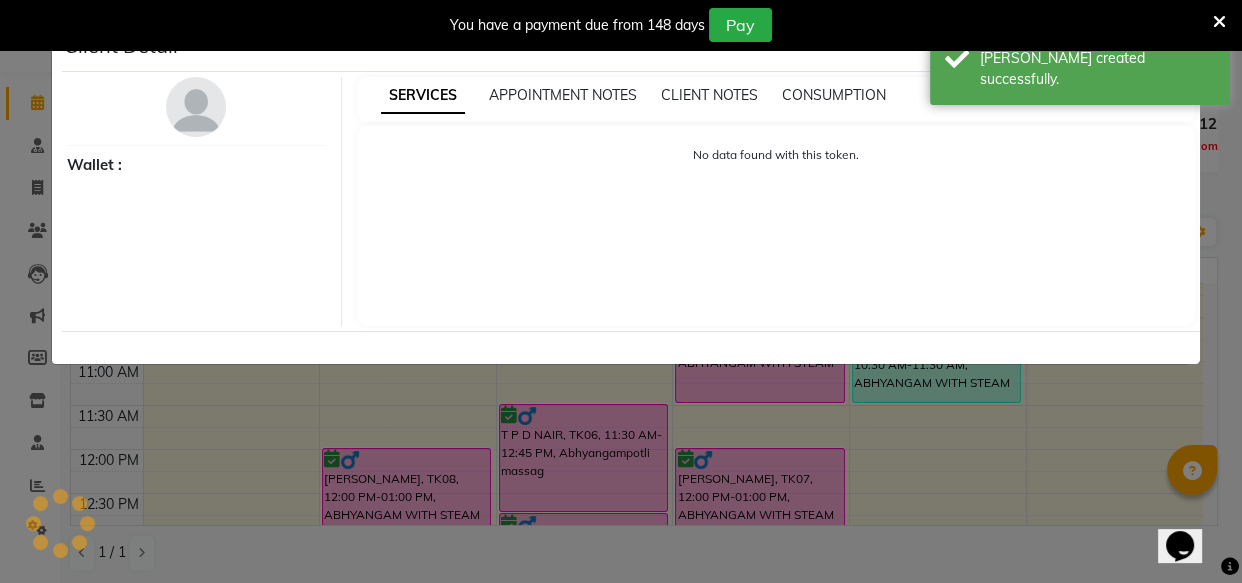 select on "6" 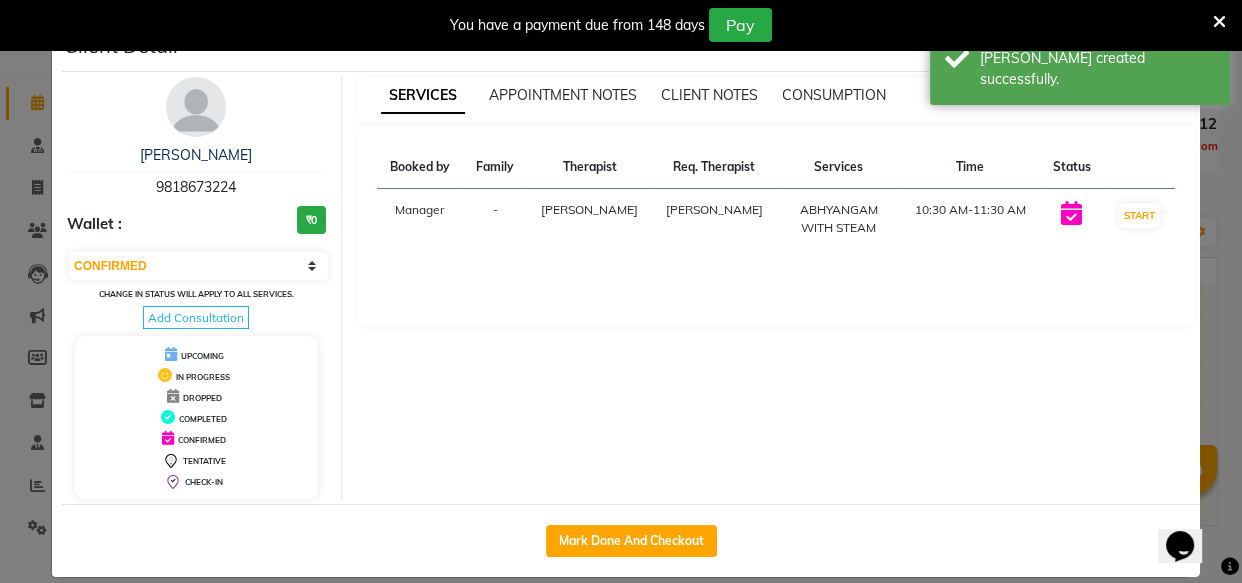 click on "SERVICES APPOINTMENT NOTES CLIENT NOTES CONSUMPTION Booked by Family Therapist Req. Therapist Services Time Status  Manager  - Aadithyan Aadithyan  ABHYANGAM WITH STEAM    10:30 AM-11:30 AM   START" at bounding box center [776, 288] 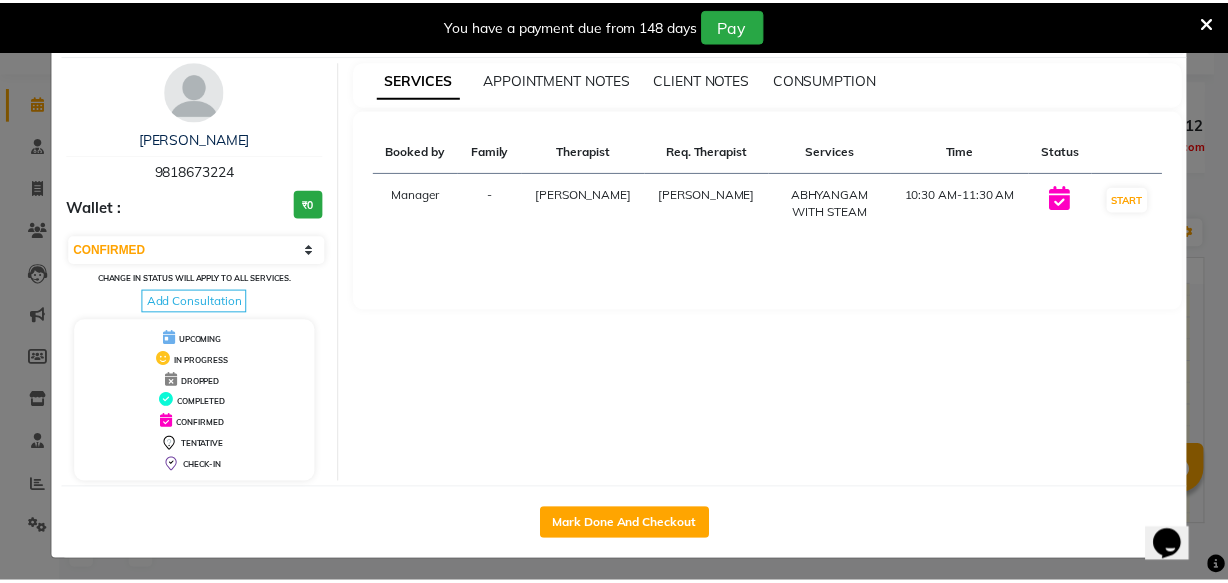 scroll, scrollTop: 22, scrollLeft: 0, axis: vertical 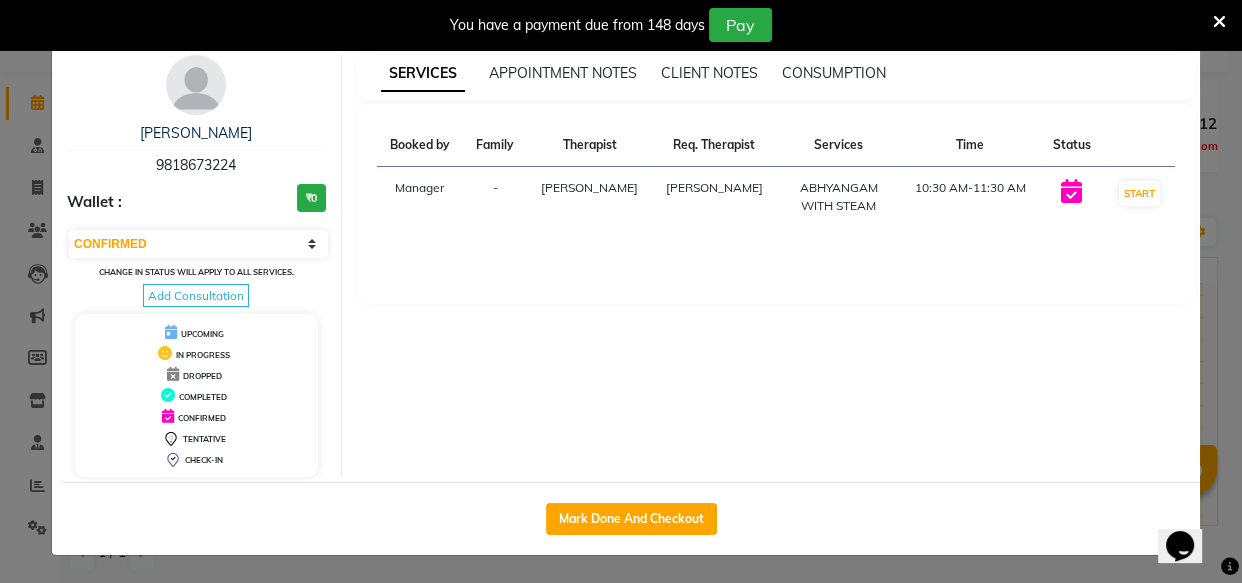 click on "Client Detail  RAJIV NAGAPAL   9818673224 Wallet : ₹0 Select IN SERVICE CONFIRMED TENTATIVE CHECK IN MARK DONE DROPPED UPCOMING Change in status will apply to all services. Add Consultation UPCOMING IN PROGRESS DROPPED COMPLETED CONFIRMED TENTATIVE CHECK-IN SERVICES APPOINTMENT NOTES CLIENT NOTES CONSUMPTION Booked by Family Therapist Req. Therapist Services Time Status  Manager  - Aadithyan Aadithyan  ABHYANGAM WITH STEAM    10:30 AM-11:30 AM   START   Mark Done And Checkout" 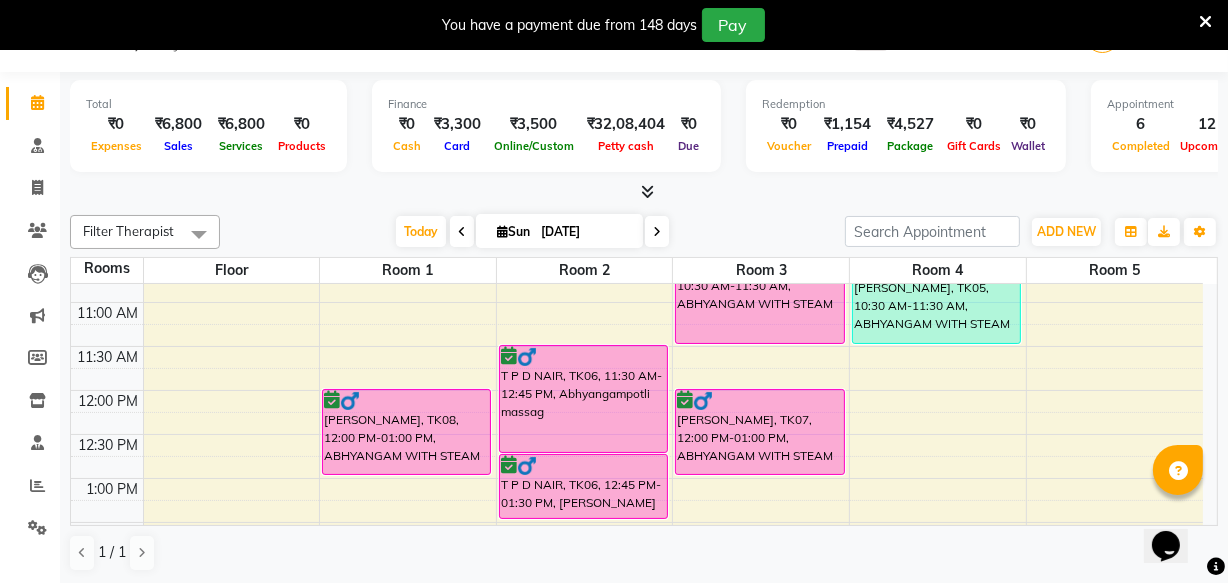 scroll, scrollTop: 453, scrollLeft: 0, axis: vertical 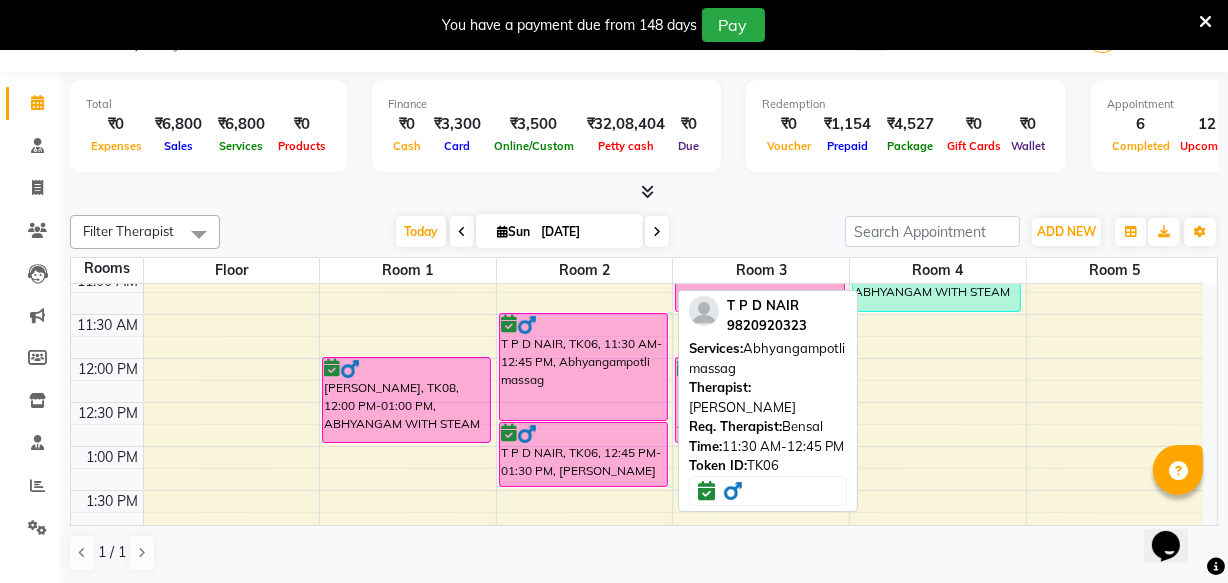 click on "T P D NAIR, TK06, 11:30 AM-12:45 PM, Abhyangampotli massag" at bounding box center (583, 367) 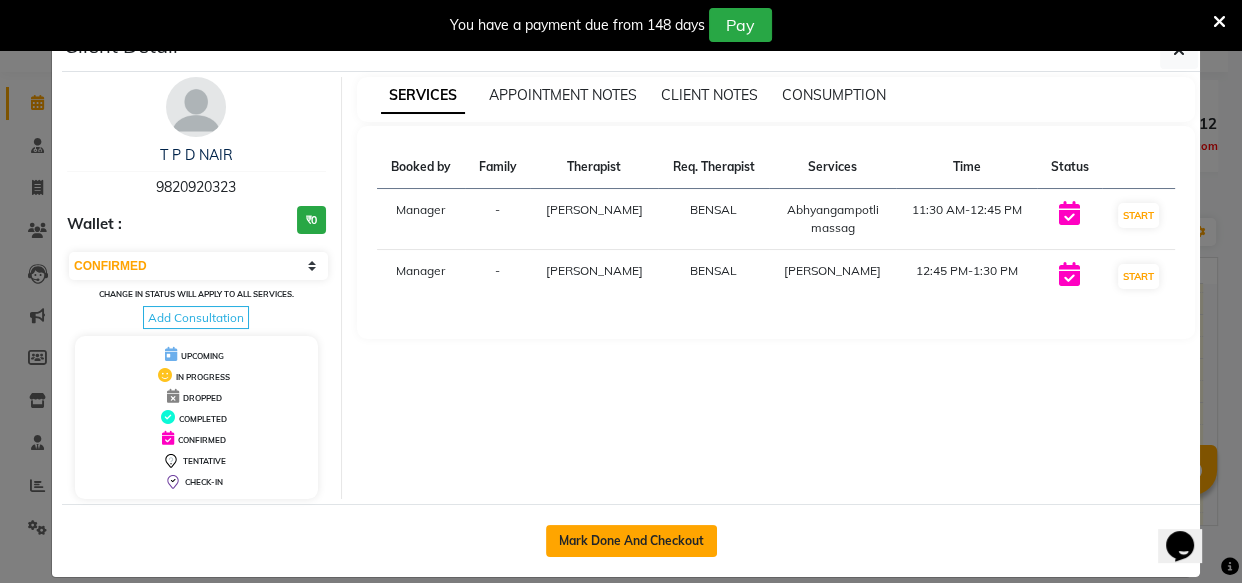 click on "Mark Done And Checkout" 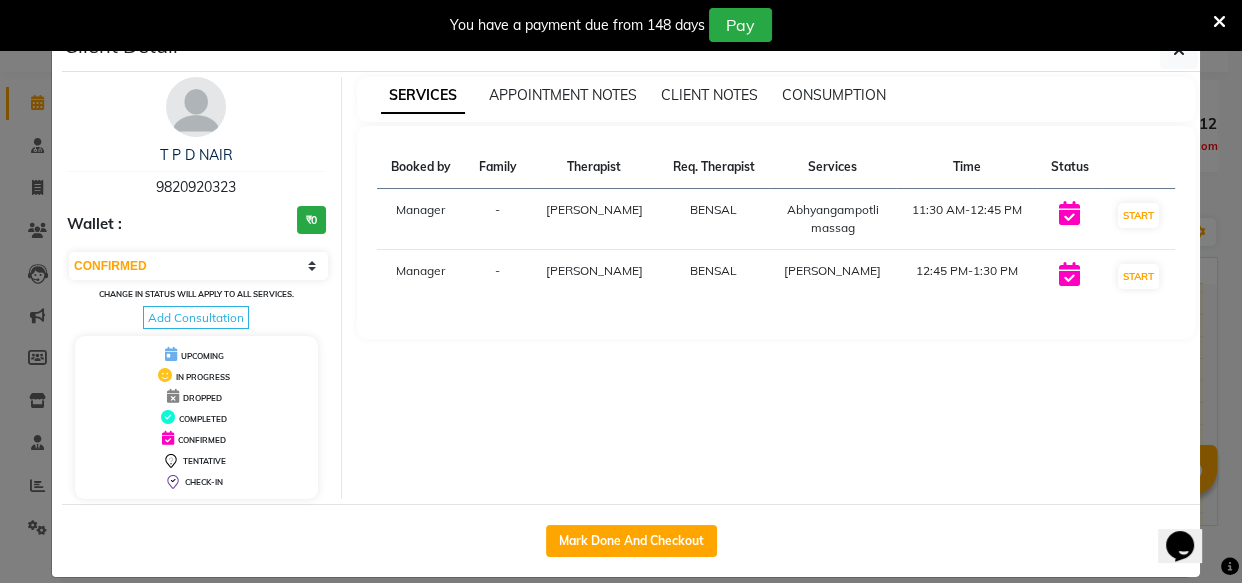 select on "service" 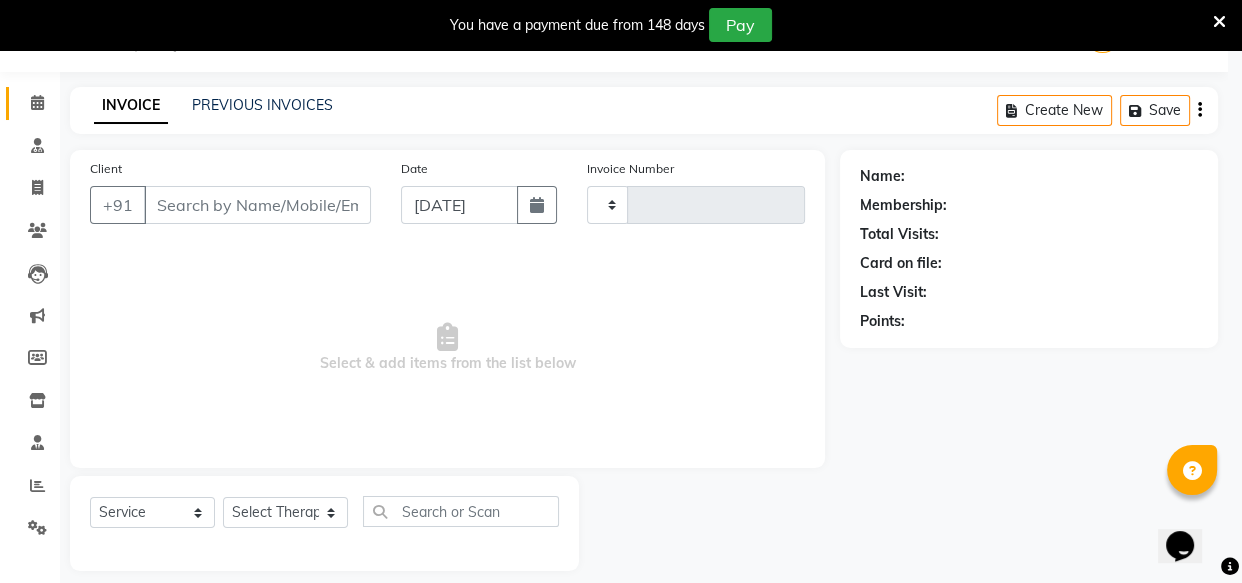 type on "0925" 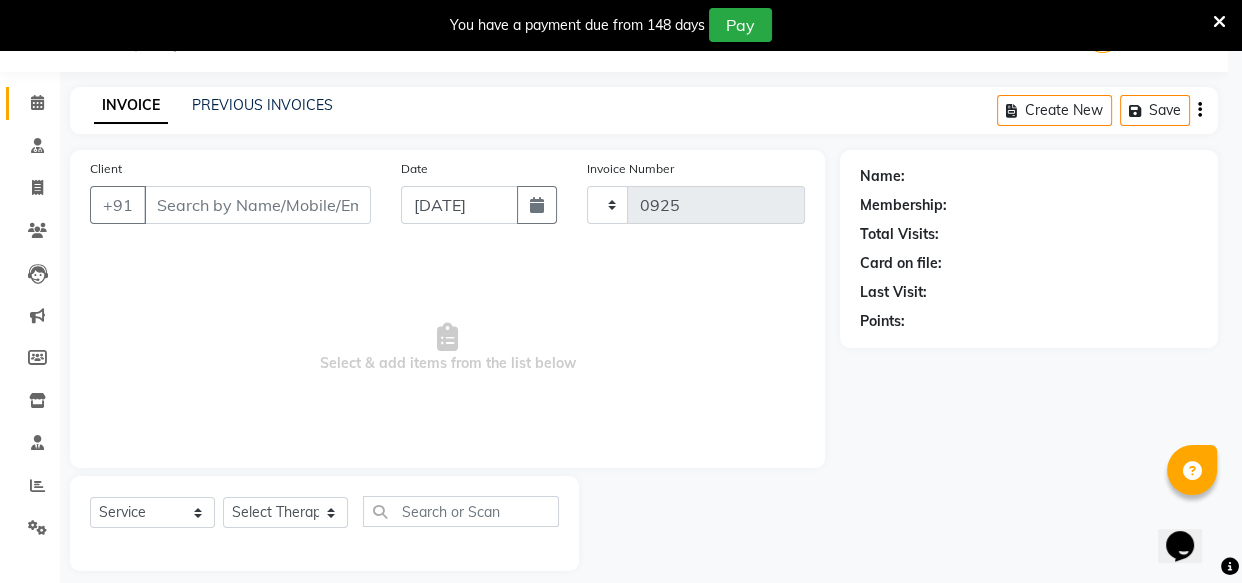 select on "3" 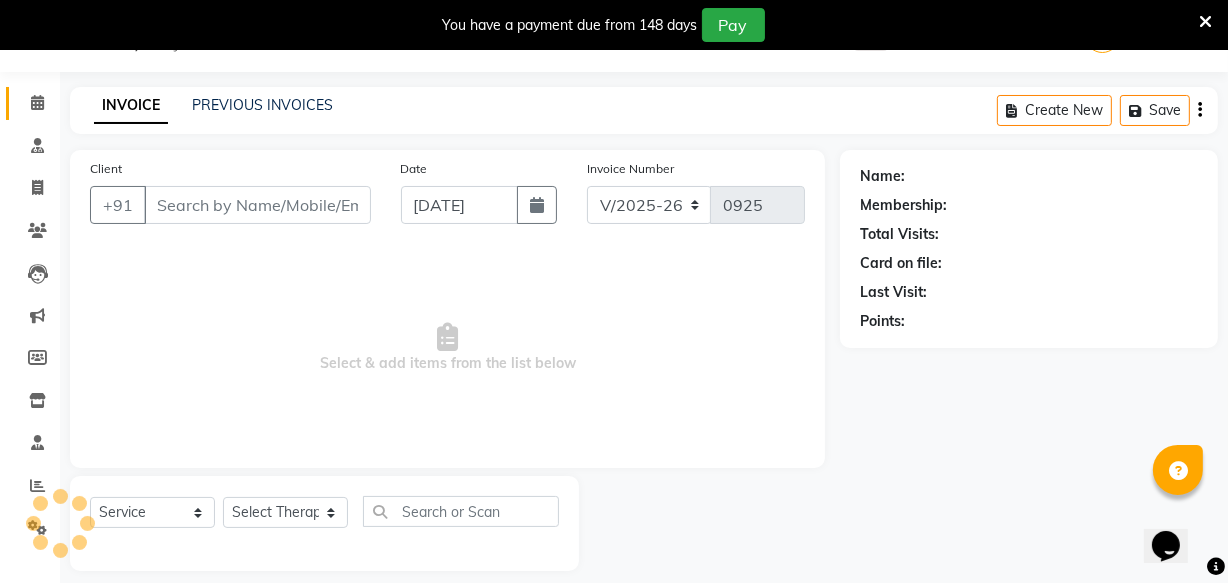 type on "9820920323" 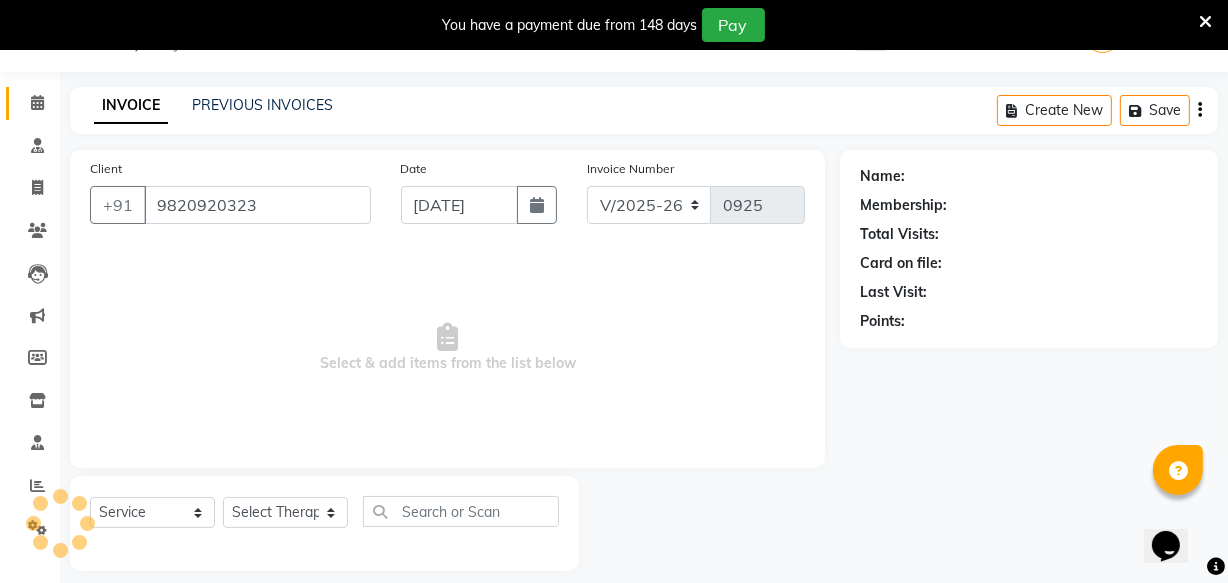 select on "76623" 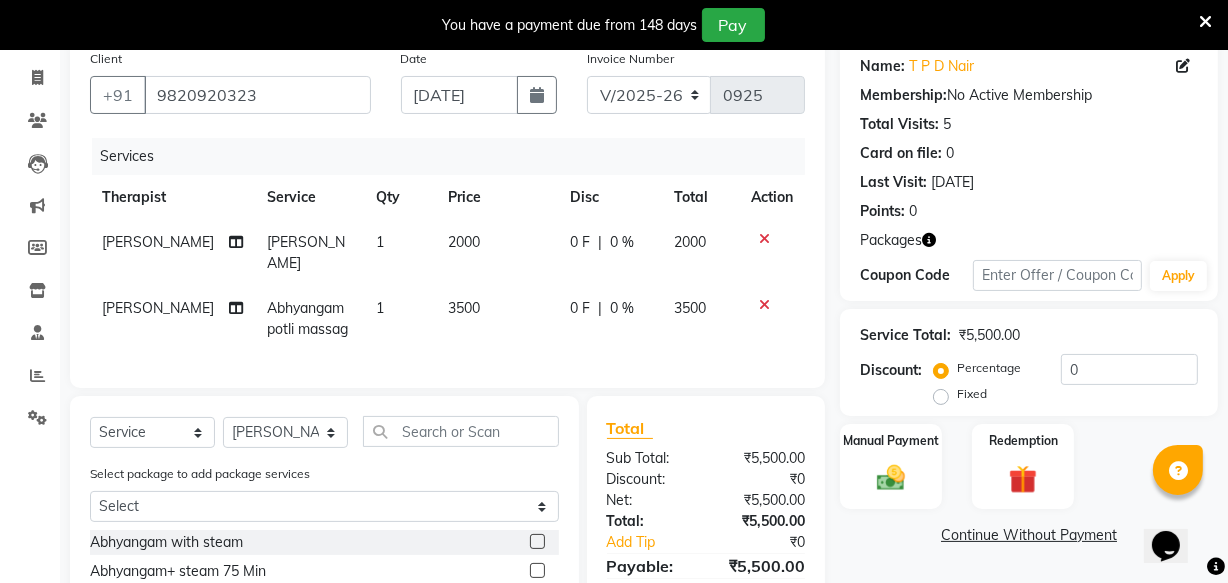 scroll, scrollTop: 359, scrollLeft: 0, axis: vertical 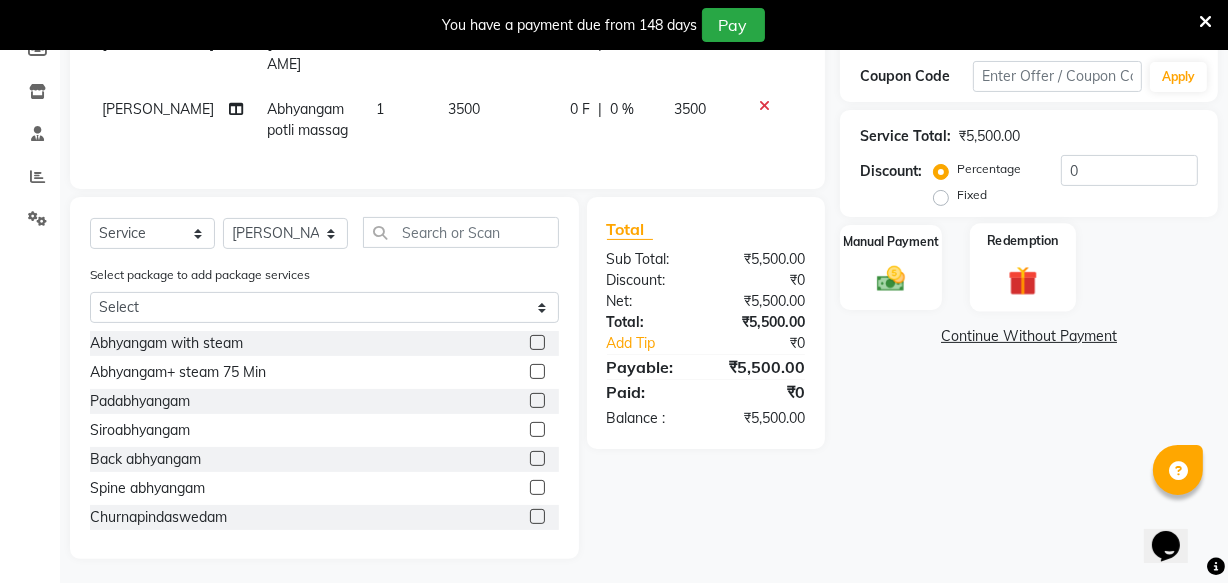 click 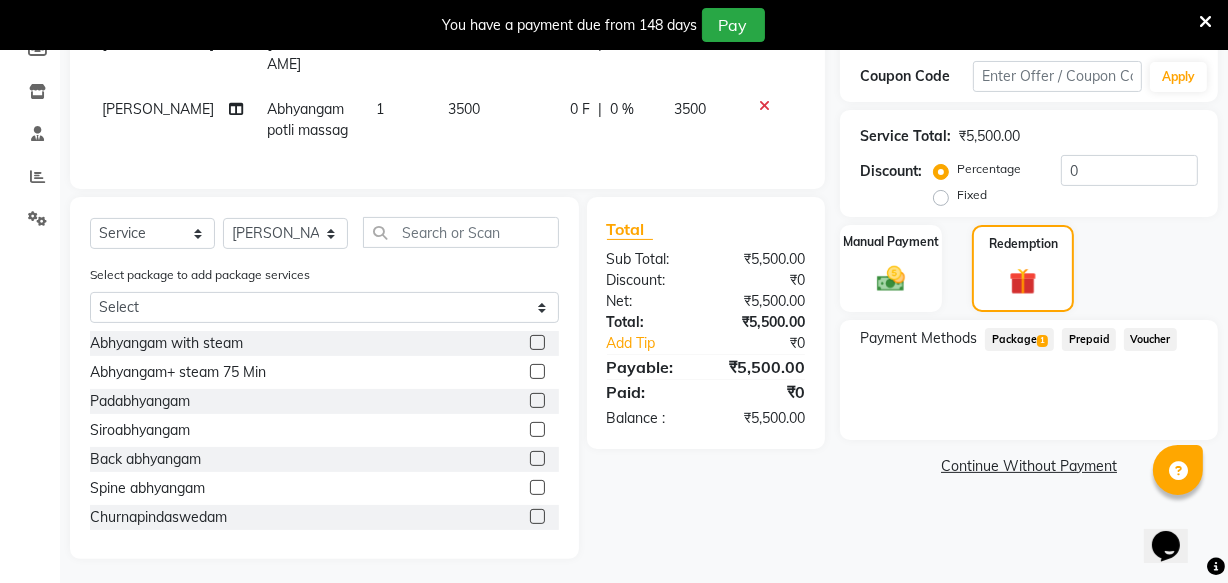 click on "Package  1" 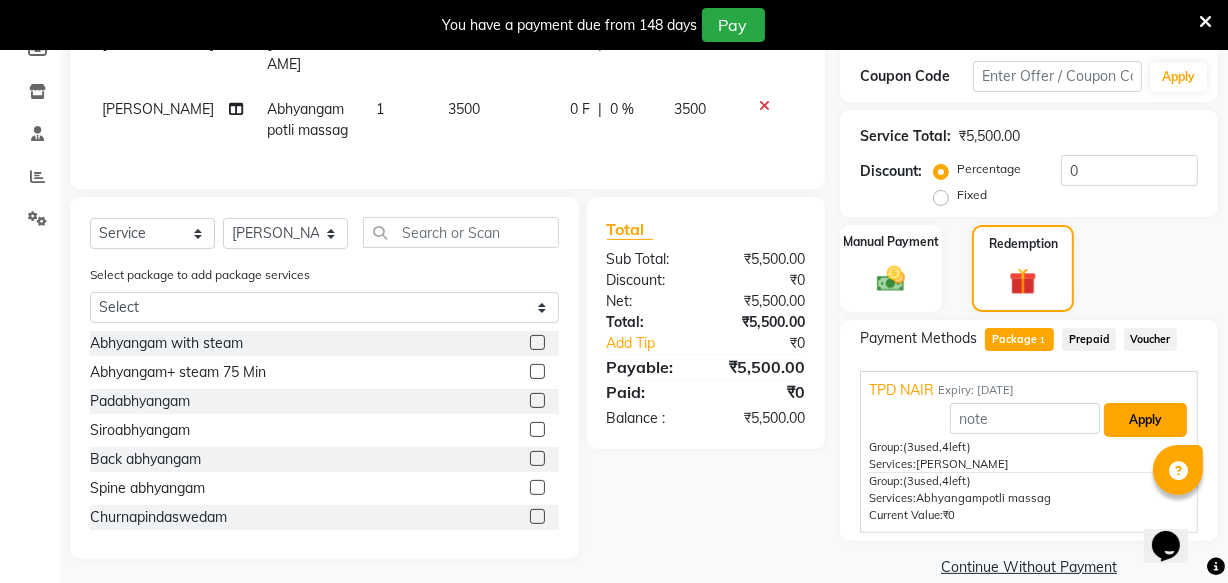click on "Apply" at bounding box center (1145, 420) 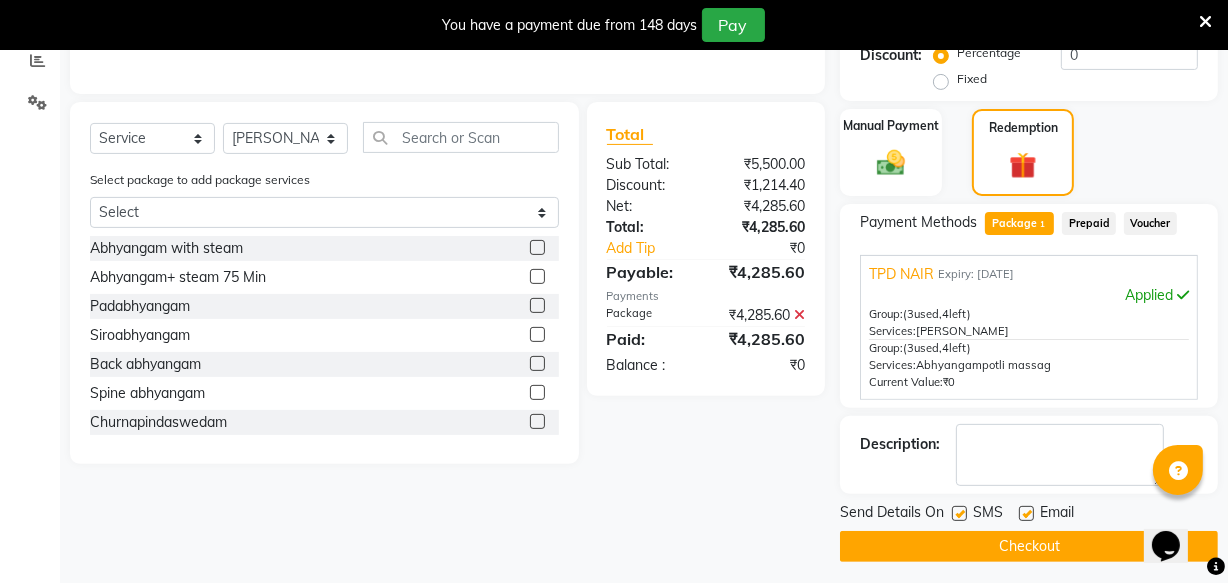 scroll, scrollTop: 482, scrollLeft: 0, axis: vertical 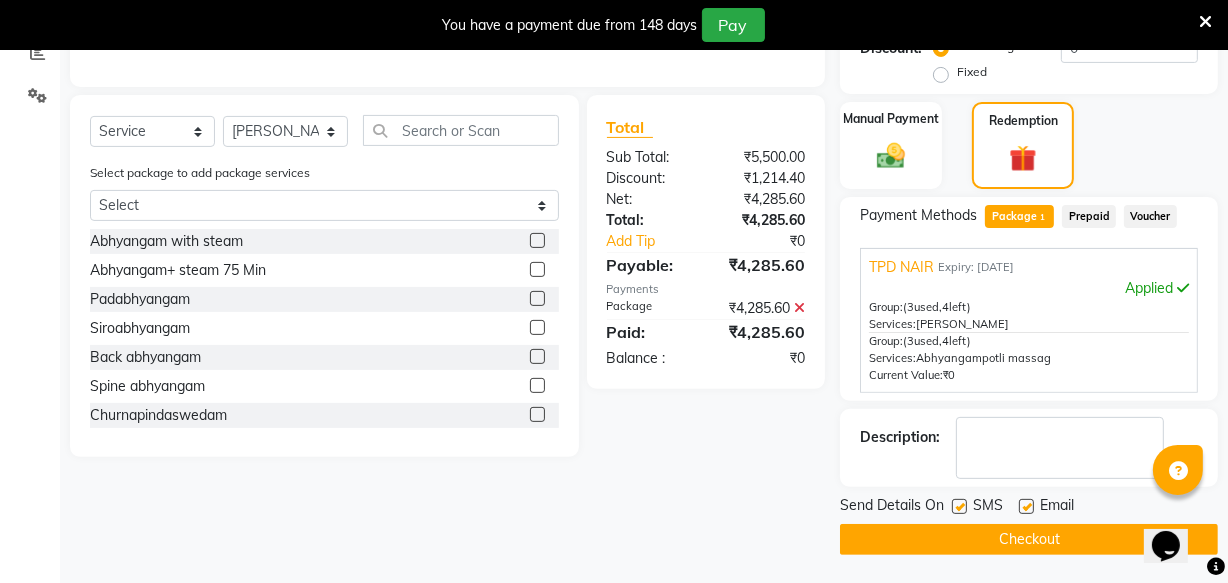 click 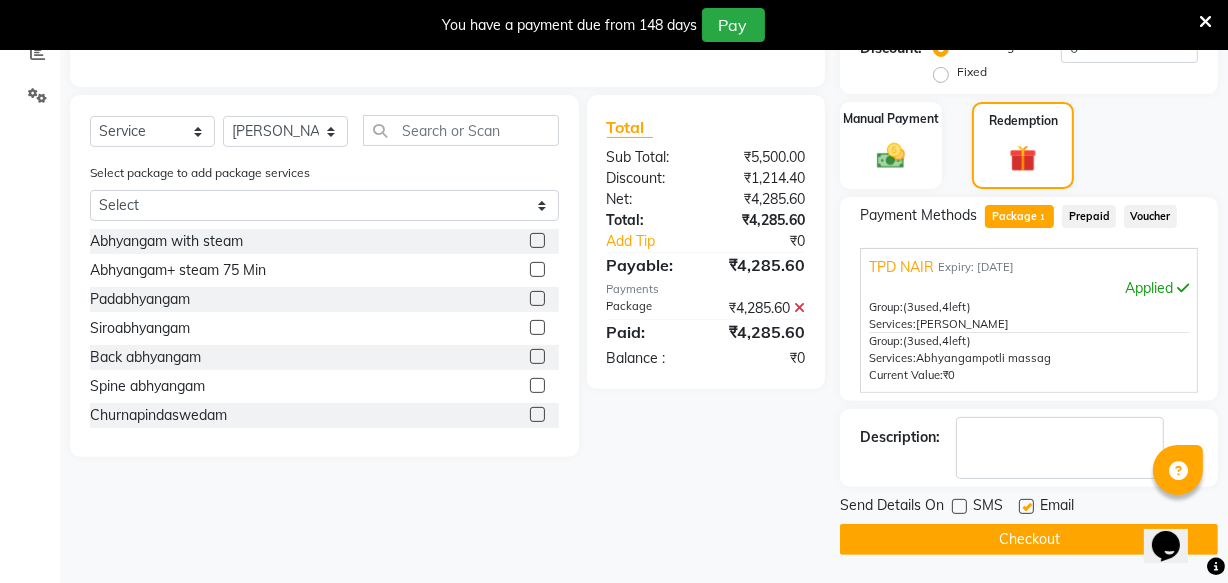 click 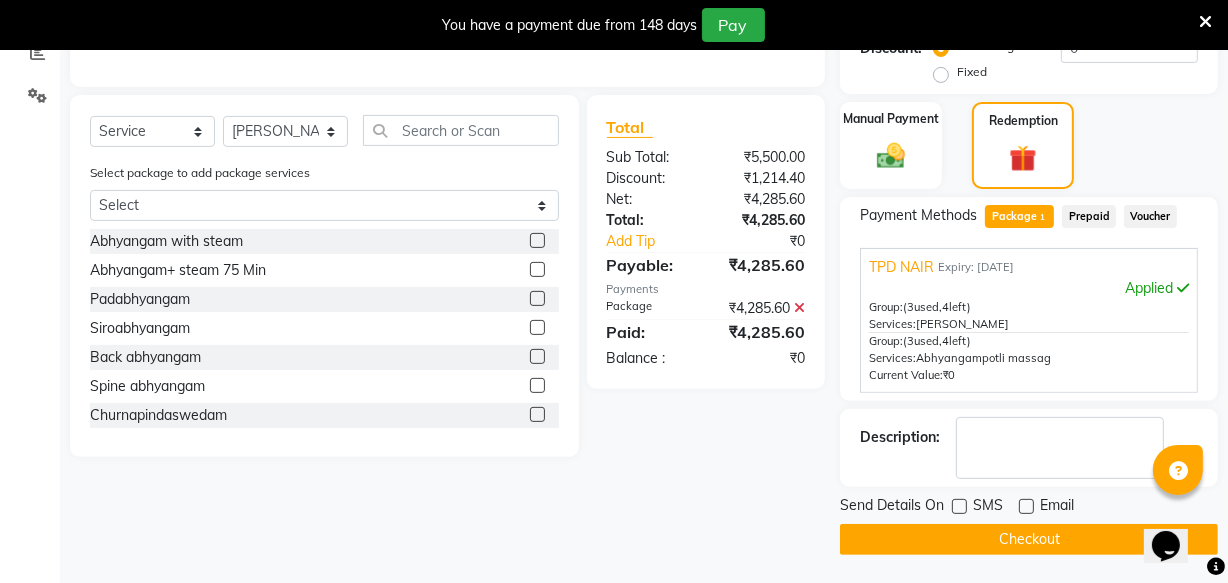 click 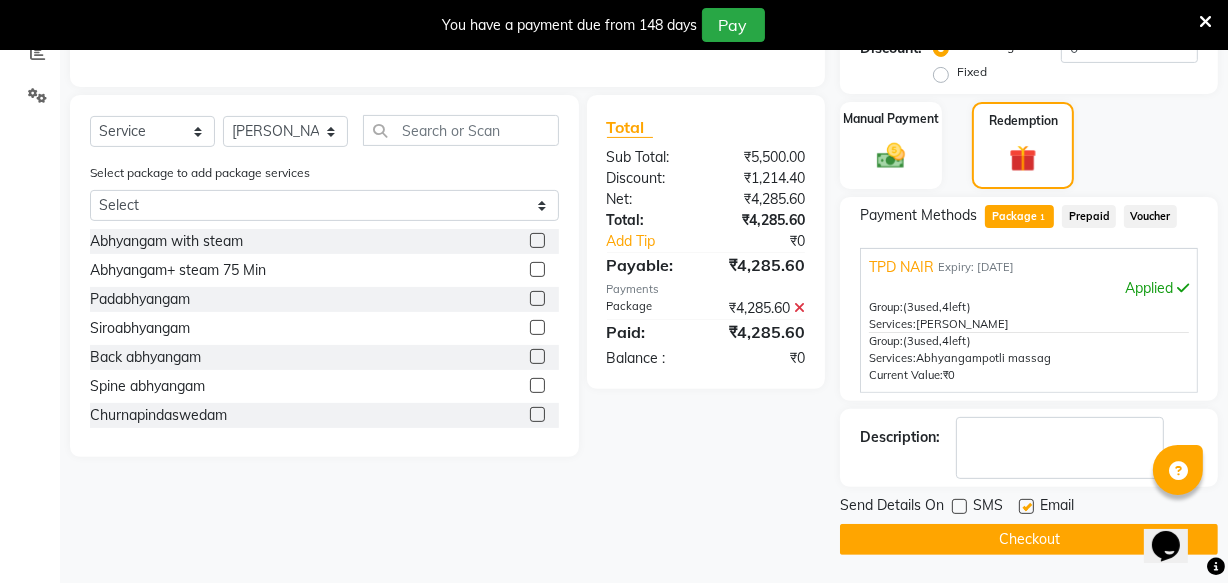 click 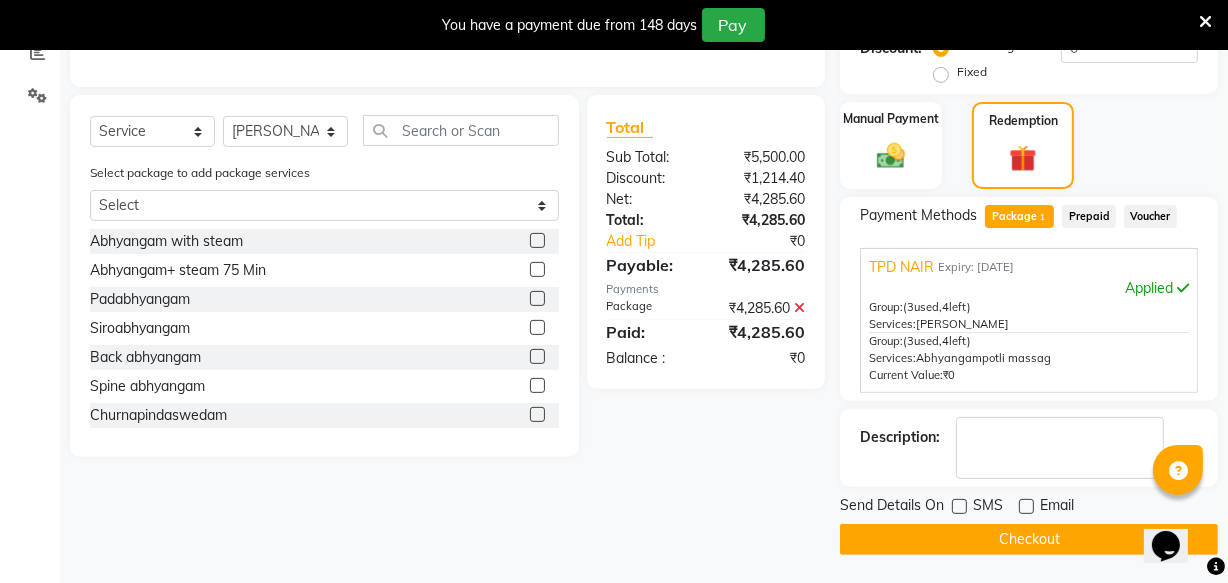 click on "Checkout" 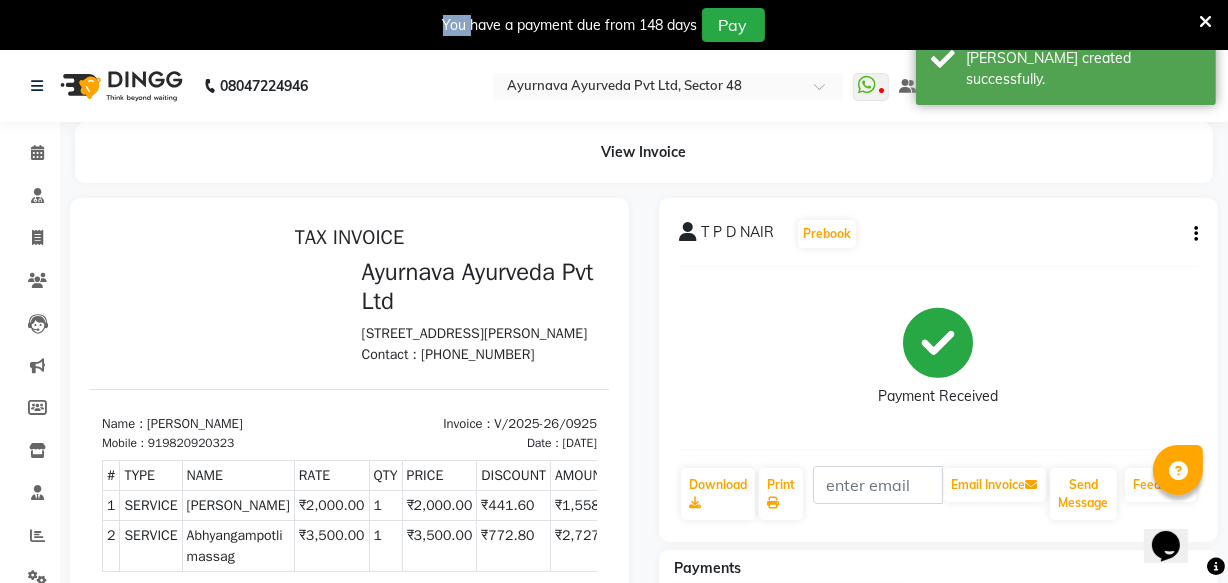 scroll, scrollTop: 0, scrollLeft: 0, axis: both 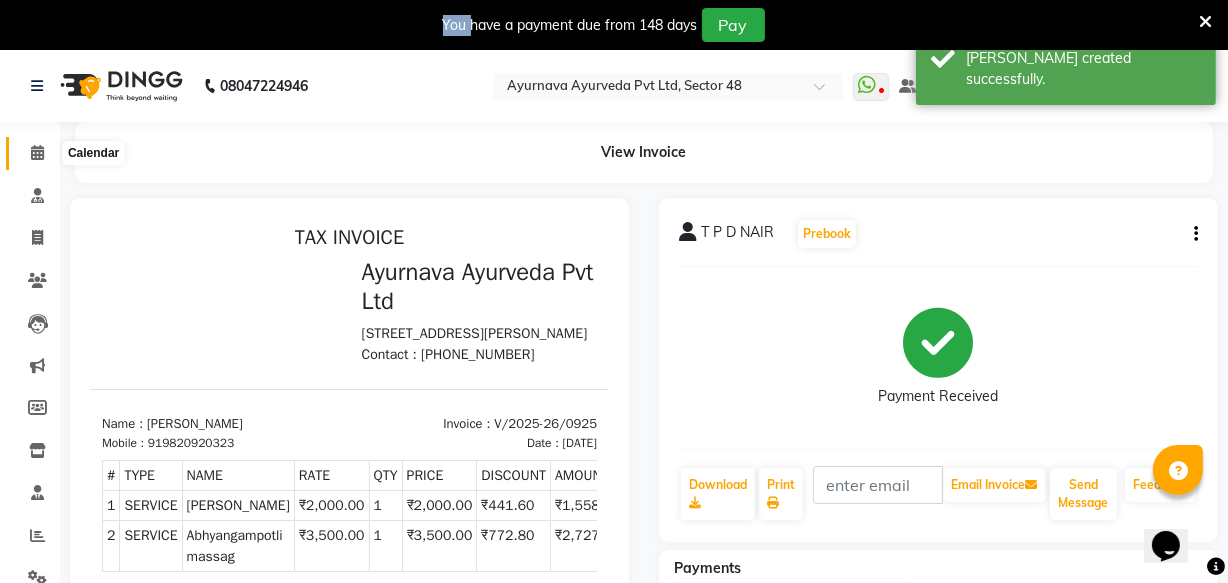 click 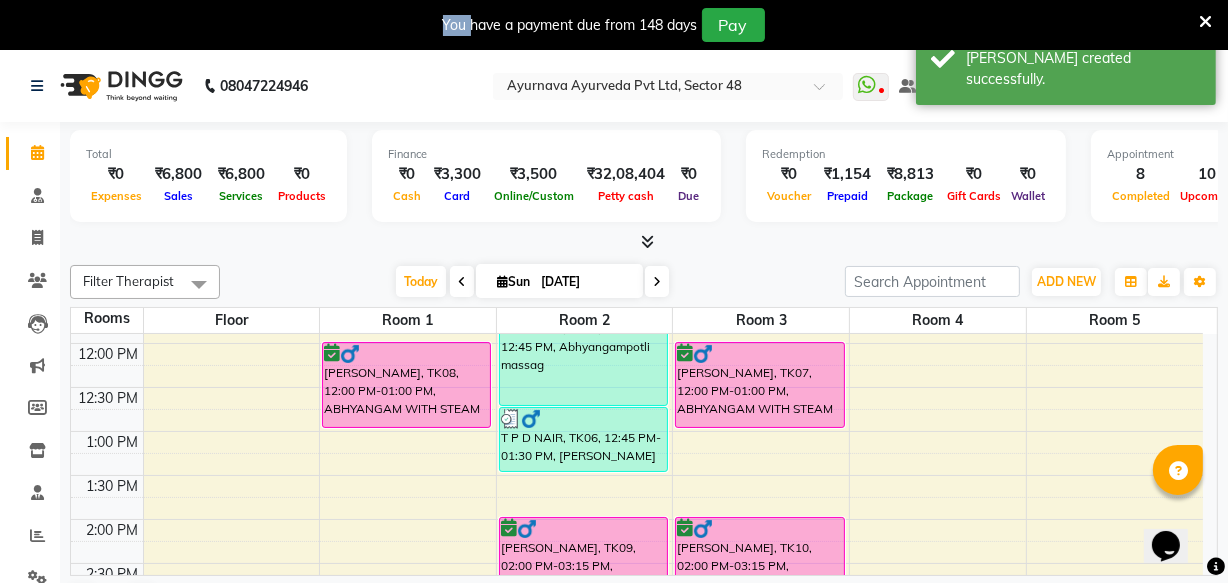 scroll, scrollTop: 545, scrollLeft: 0, axis: vertical 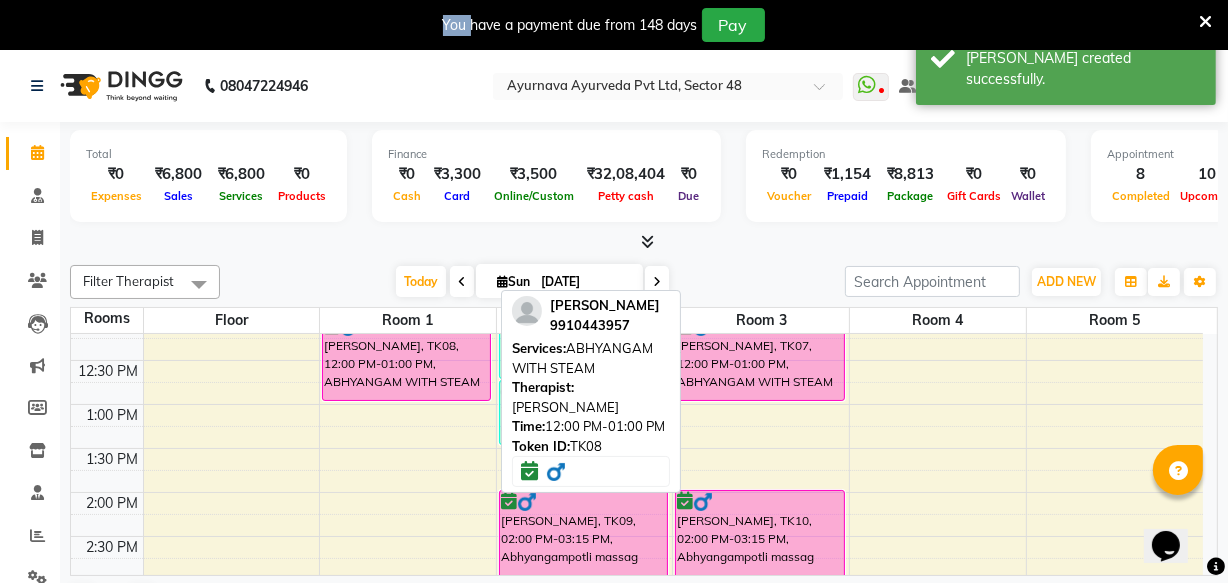 click on "[PERSON_NAME], TK08, 12:00 PM-01:00 PM, ABHYANGAM WITH STEAM" at bounding box center (406, 358) 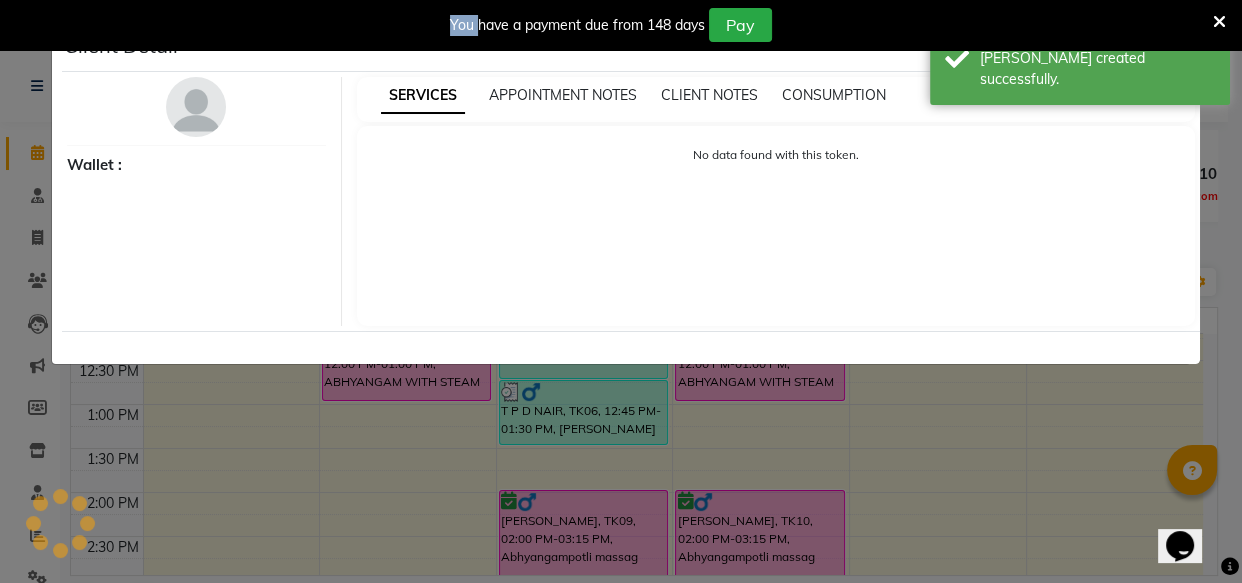 select on "6" 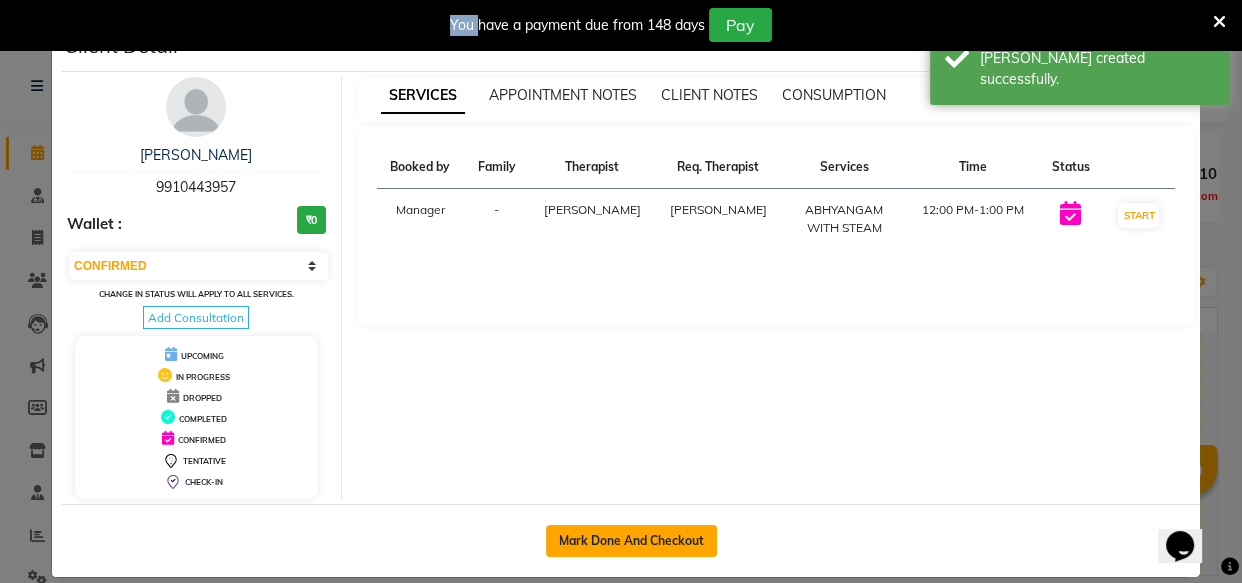 click on "Mark Done And Checkout" 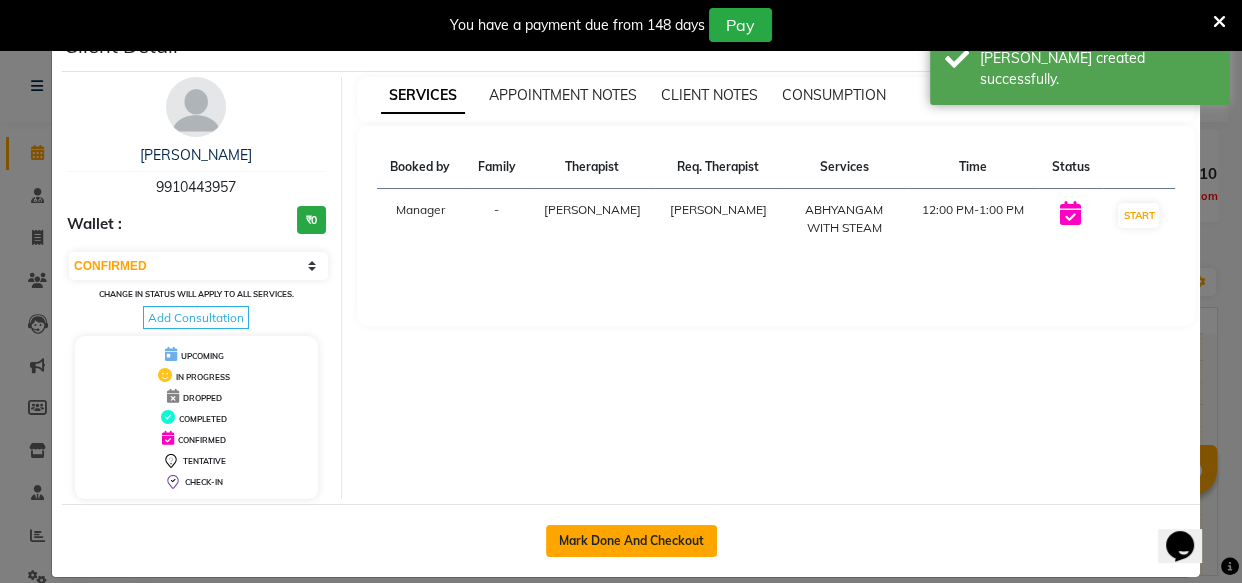 click on "Mark Done And Checkout" 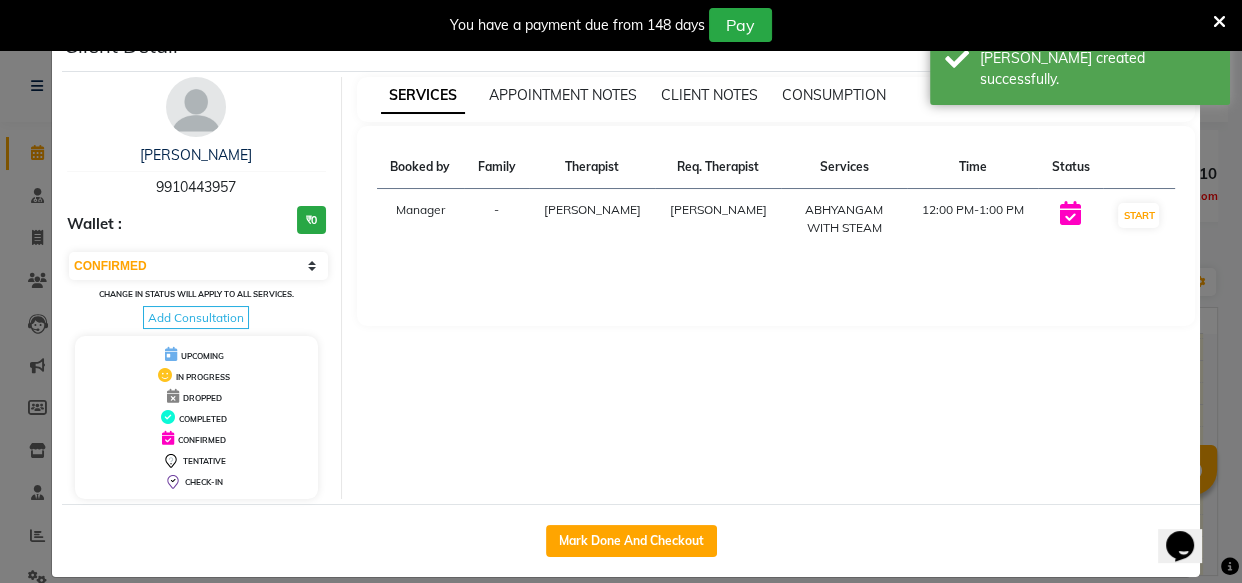 select on "5546" 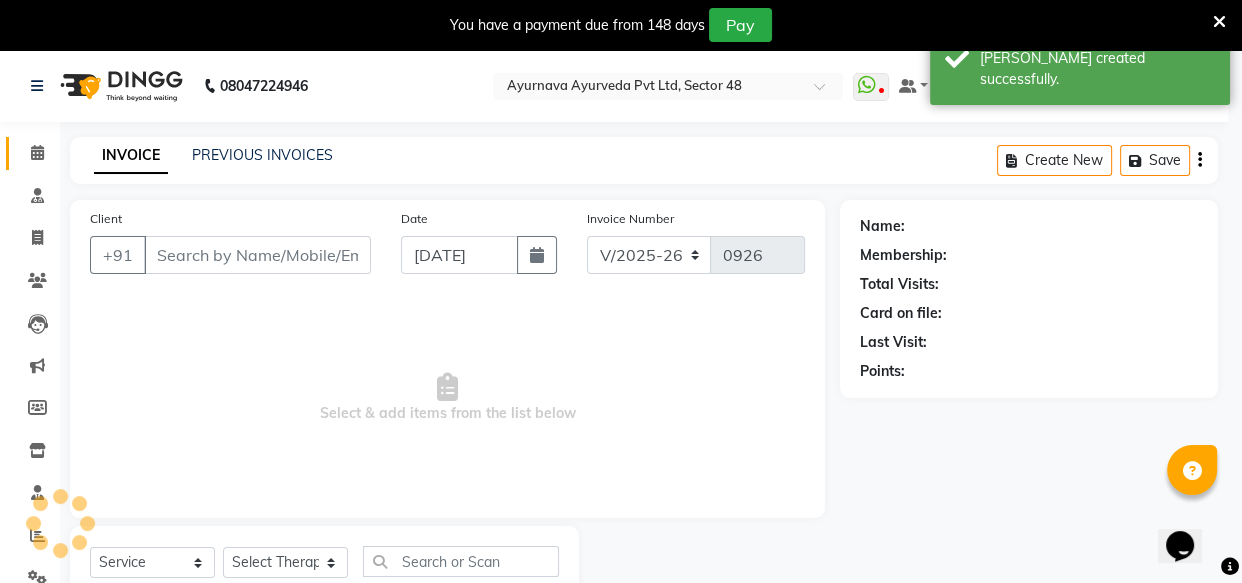 select on "3" 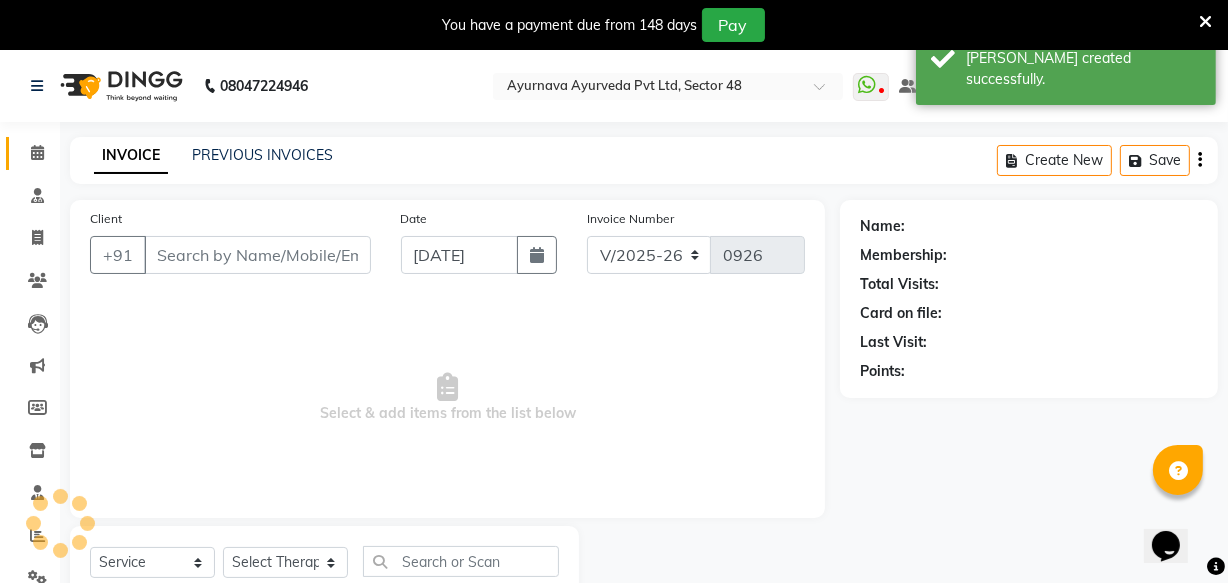 type on "9910443957" 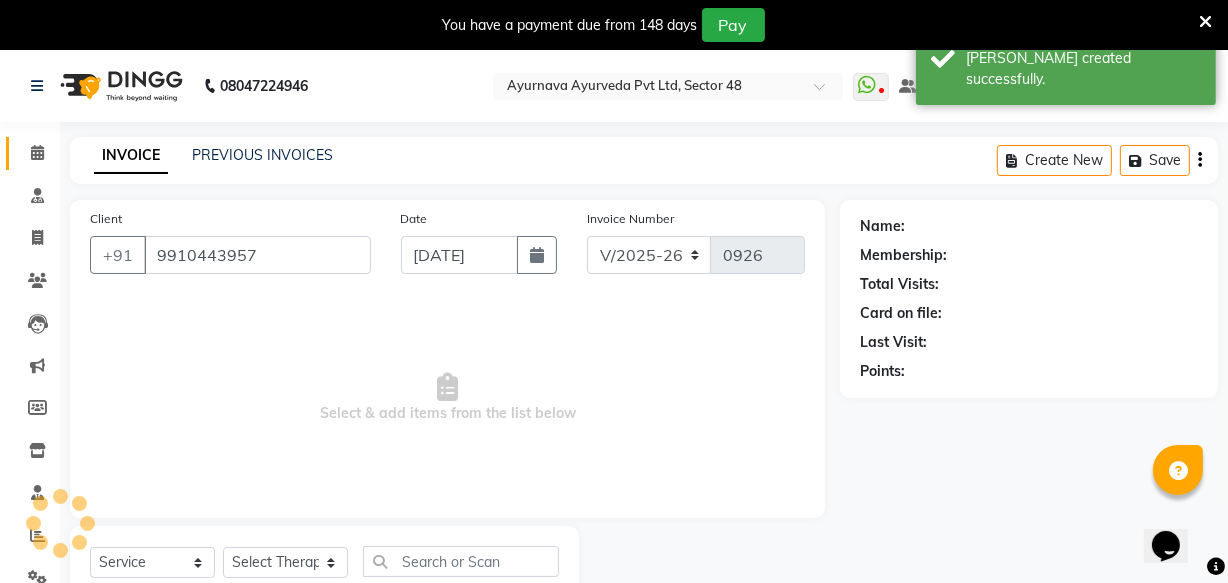 select on "38450" 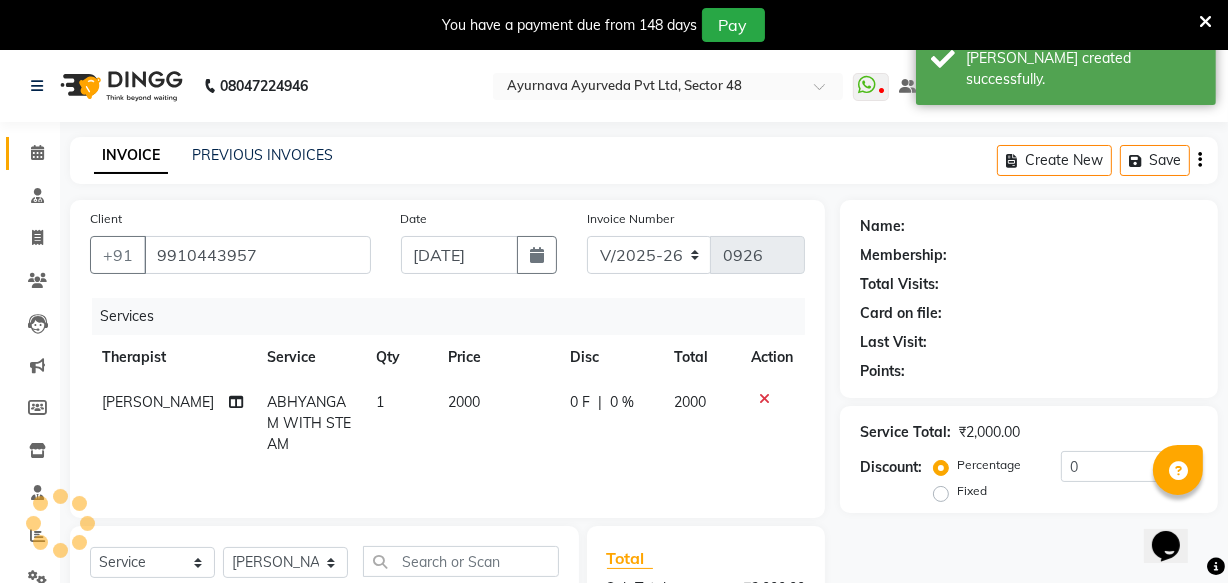 scroll, scrollTop: 69, scrollLeft: 0, axis: vertical 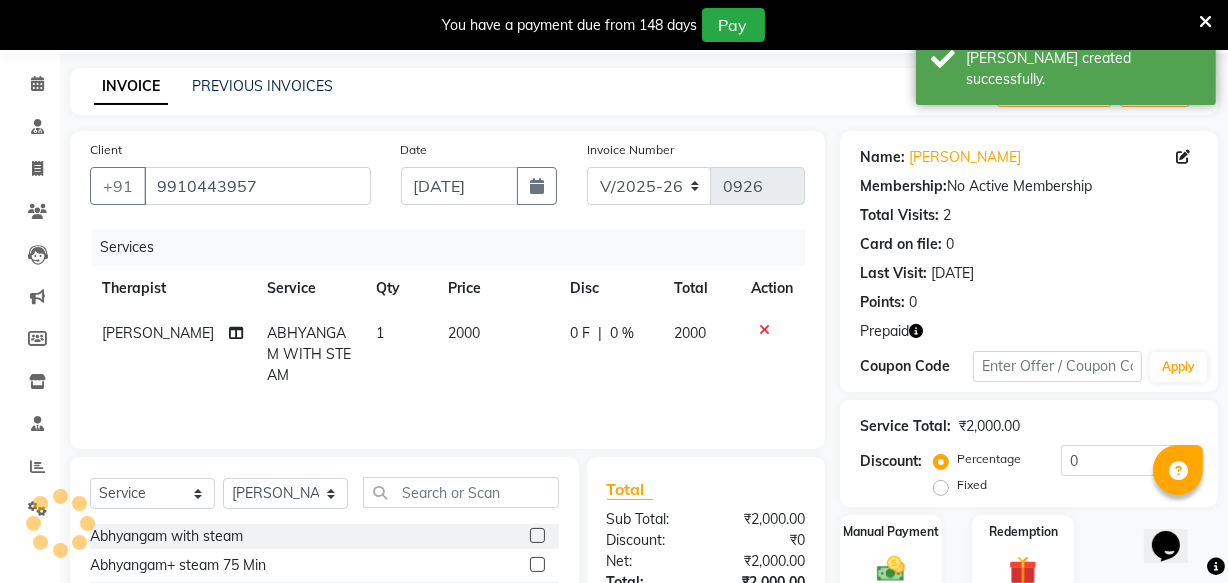 click on "Fixed" 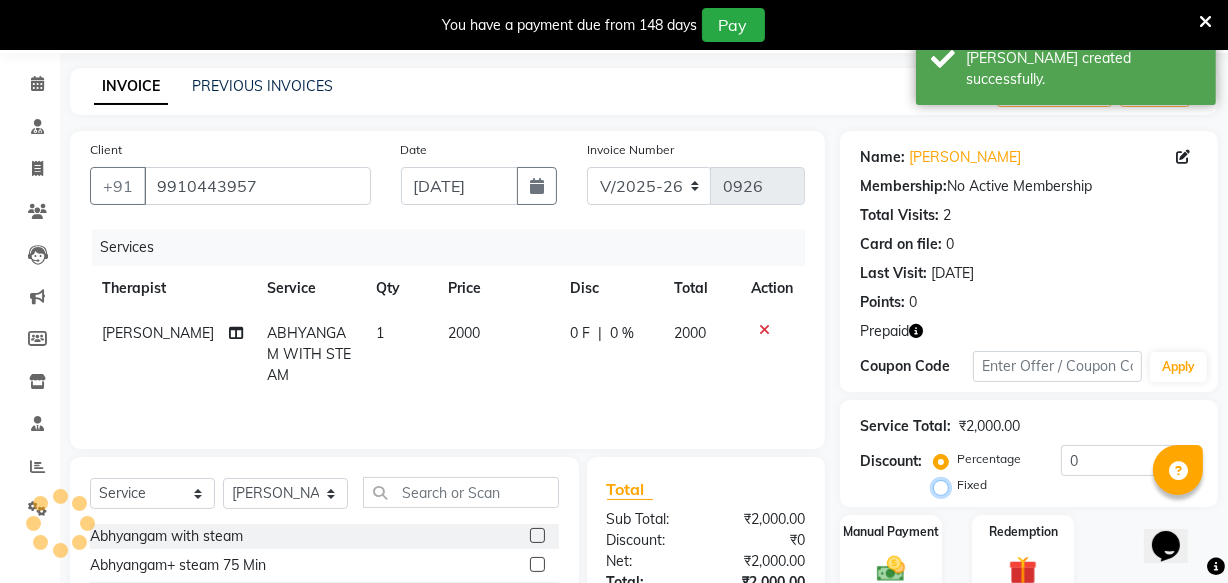 click on "Fixed" at bounding box center (945, 485) 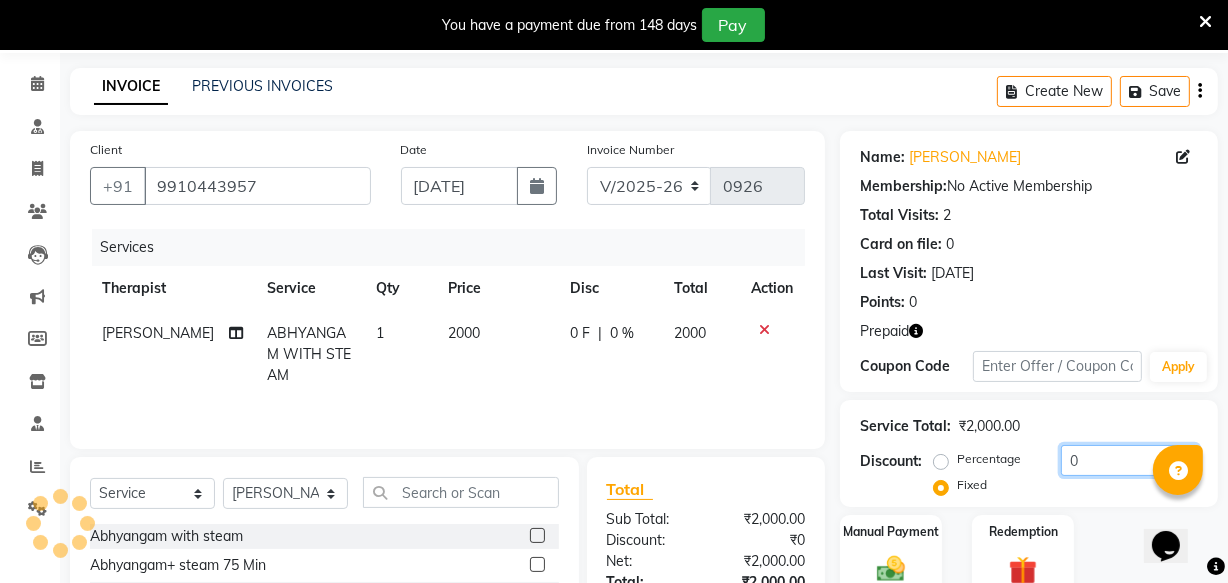 click on "0" 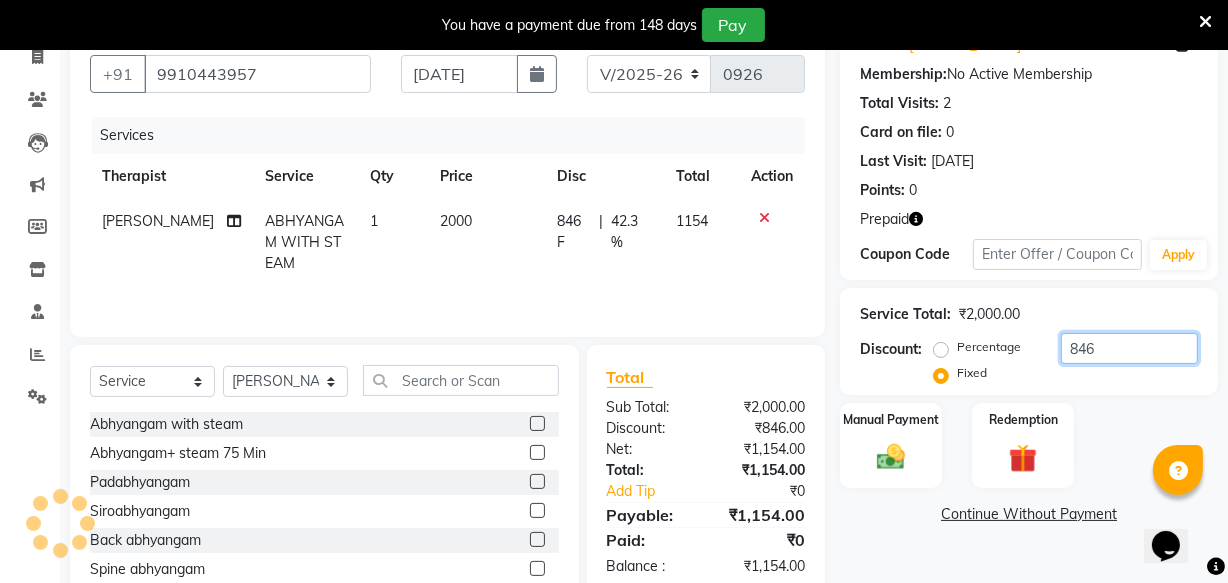scroll, scrollTop: 269, scrollLeft: 0, axis: vertical 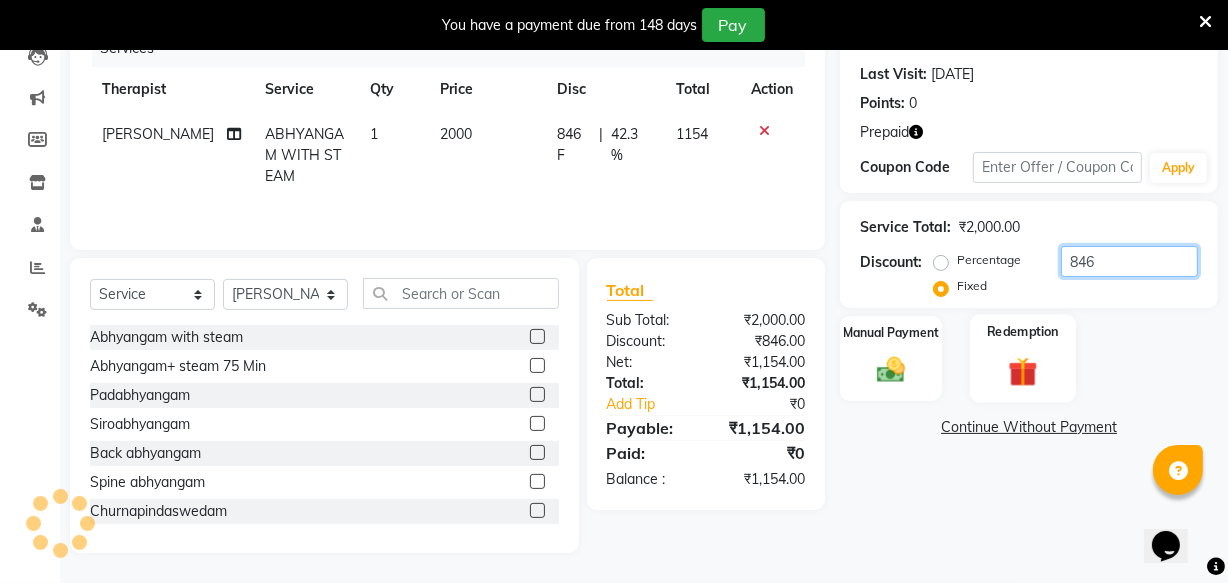 type on "846" 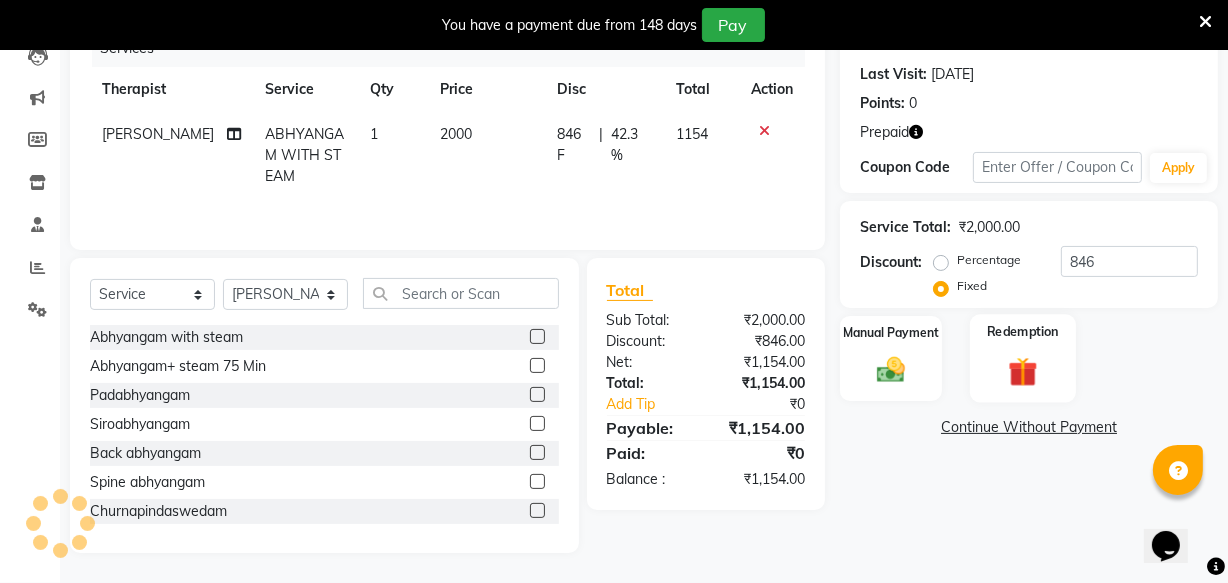 click on "Redemption" 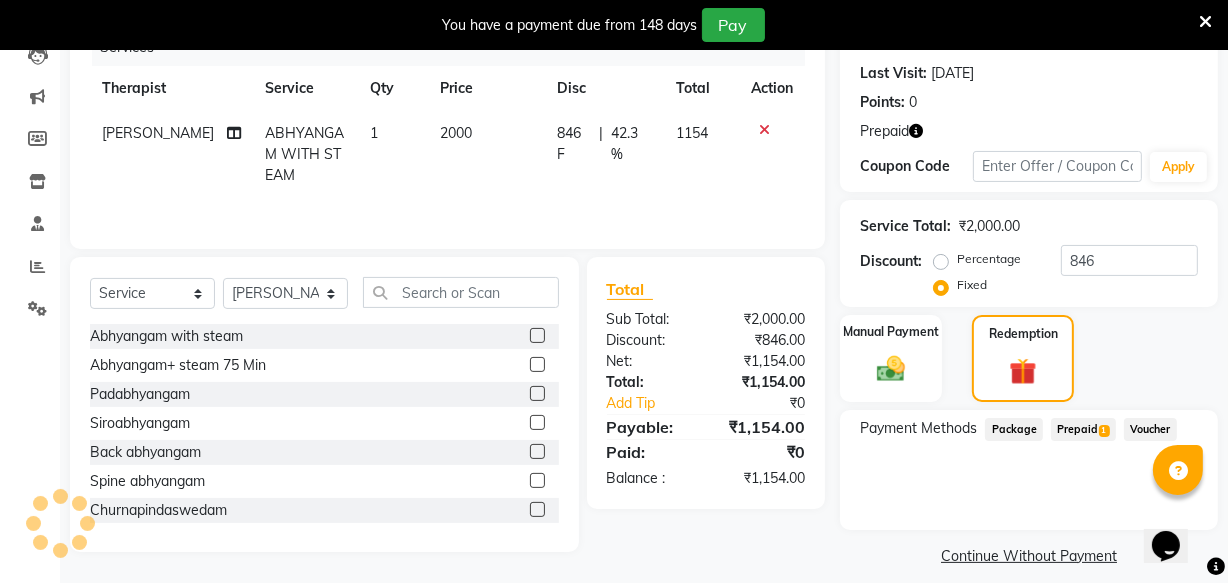 click on "Prepaid  1" 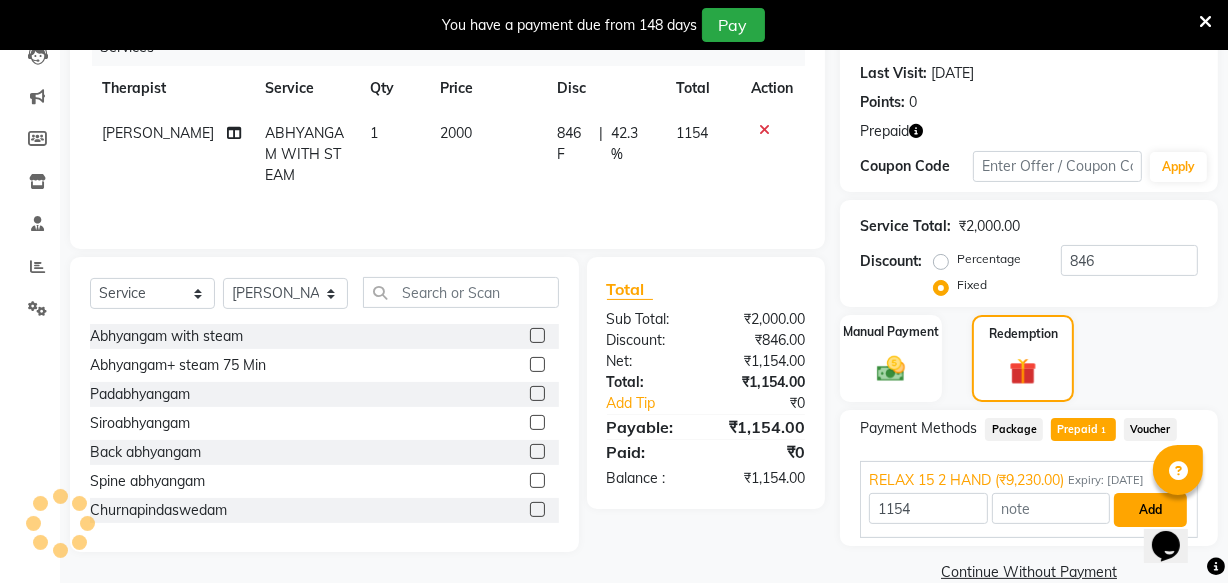 click on "Add" at bounding box center (1150, 510) 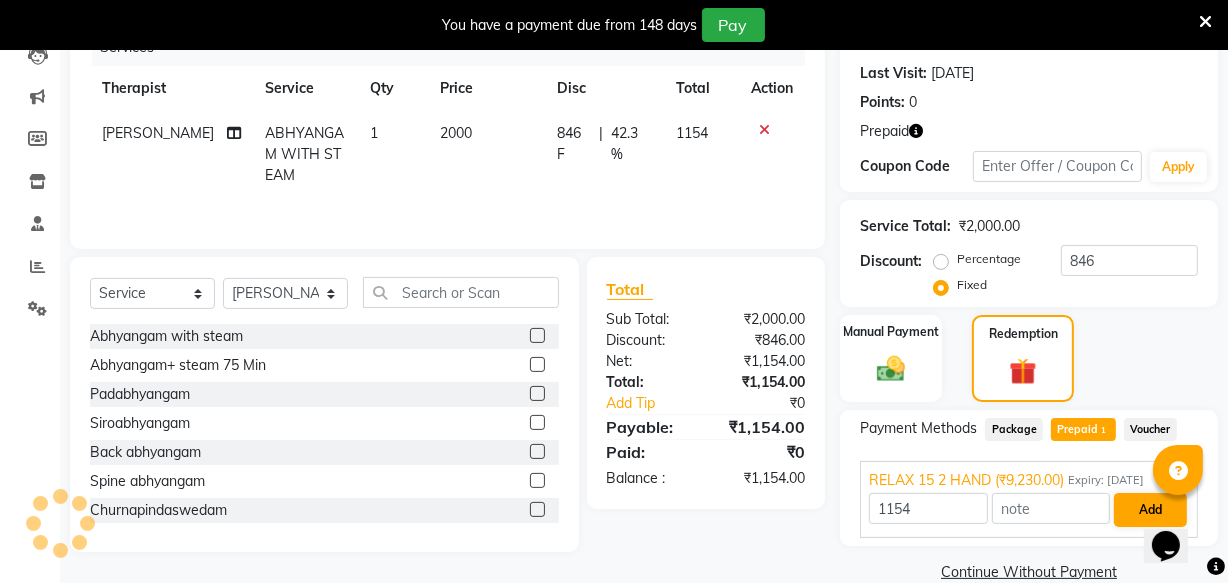 click on "Payment Methods  Package   Prepaid  1  Voucher  RELAX 15 2 HAND (₹9,230.00) Expiry: 02-03-2026 1154 Add" 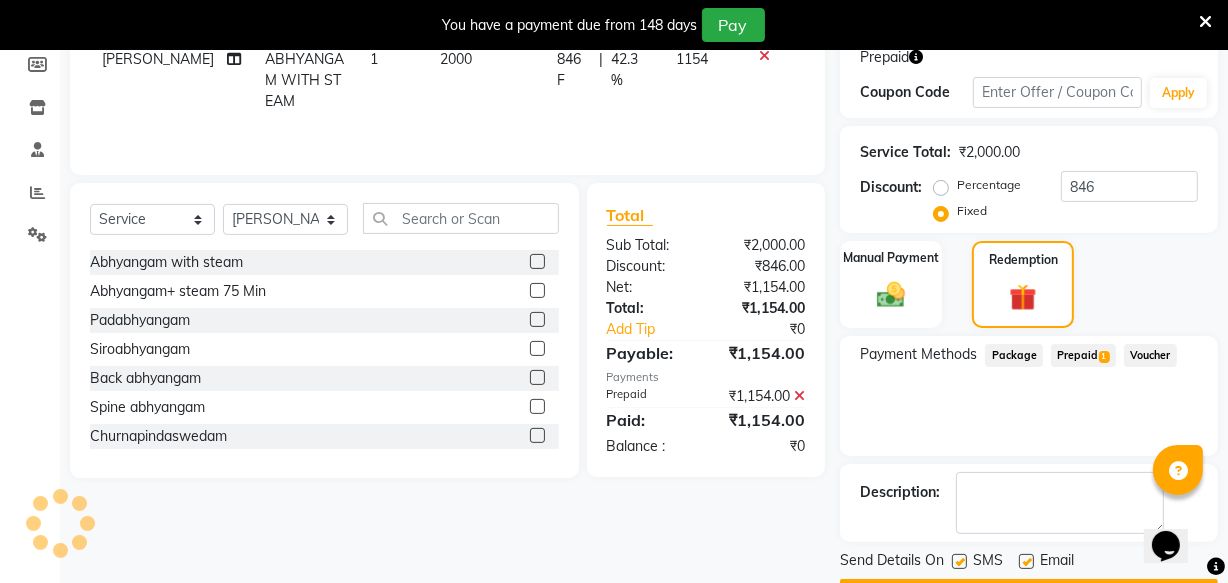 scroll, scrollTop: 399, scrollLeft: 0, axis: vertical 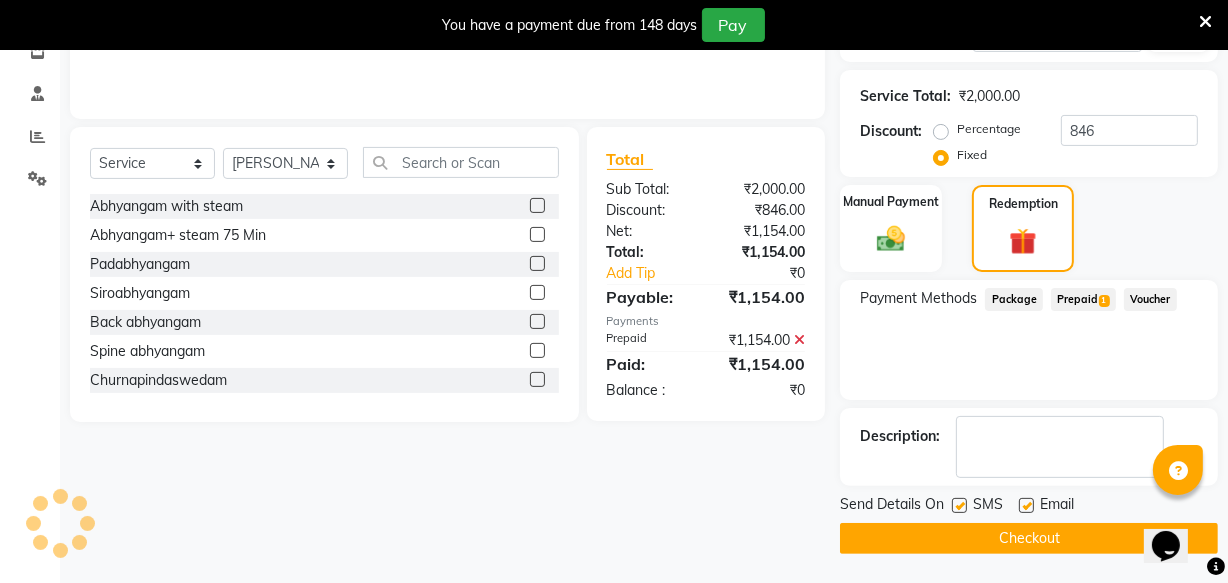 click 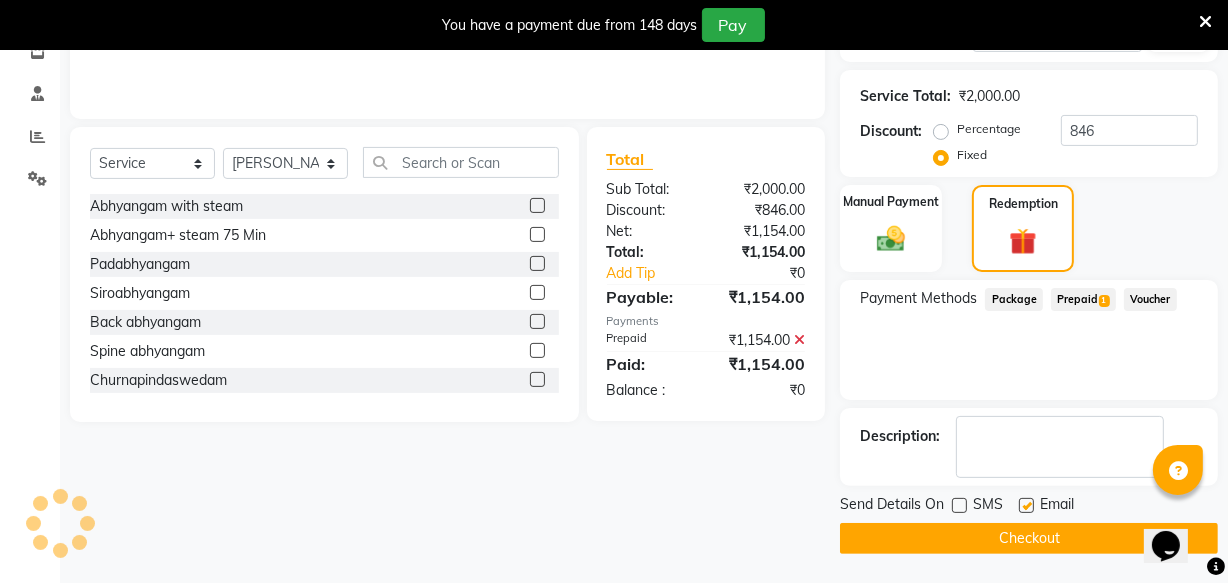 click 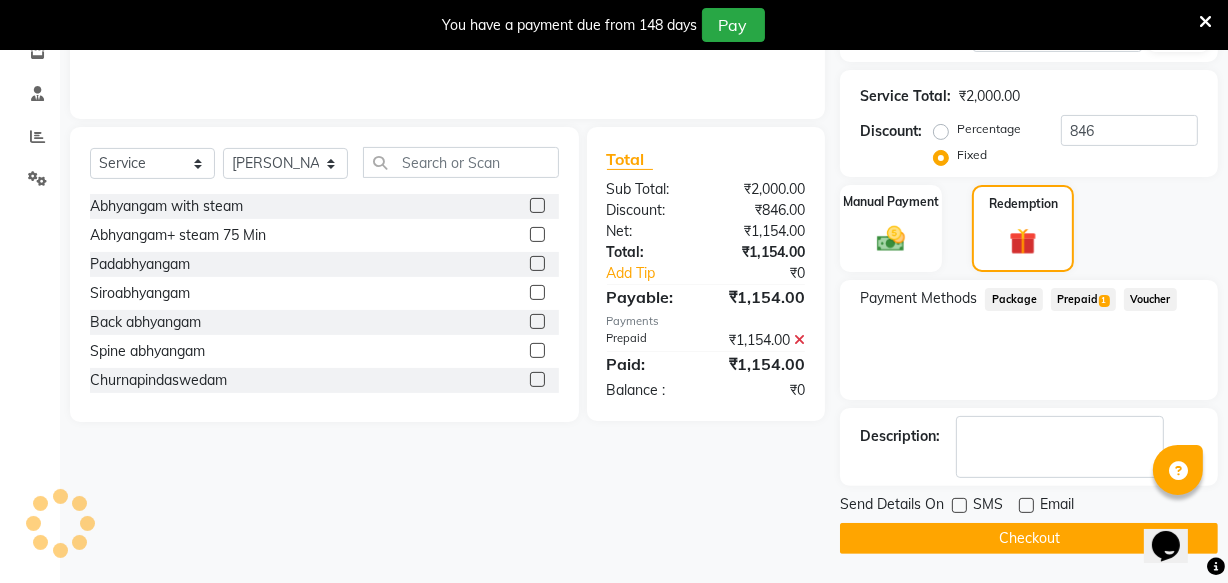 click on "INVOICE PREVIOUS INVOICES Create New   Save  Client +91 9910443957 Date 13-07-2025 Invoice Number V/2025 V/2025-26 0926 Services Therapist Service Qty Price Disc Total Action Bissa Babu ABHYANGAM WITH STEAM  1 2000 846 F | 42.3 % 1154 Select  Service  Product  Membership  Package Voucher Prepaid Gift Card  Select Therapist Aadithyan AARATHY ABHILASH AKHILA V P Amit Anand Arya BENSAL Bissa Babu DHEERAJ DR ASWINI  Dr Reshma DR SAJNA ALI DR SAMEENA ZACKARIYA Dr Sreekutty R DR SREEKUTTY R  GOPAKUMAR JITHIN JITHU Manager Nijo CJ Prajitha Prajith Preman radha Rasmi O S sachin Sachu sayanth SHABIN ALI TM Shabin M SNEHA Sonu Mon Soman Sruthi V R sujith   Surya   Vishnu Vijayan Abhyangam with steam  Abhyangam+ steam 75 Min  Padabhyangam  Siroabhyangam  Back abhyangam  Spine abhyangam  Churnapindaswedam  Patrapotliswedam  Abhyangampotli massag  Njavarapotli massage  Sirodhara  Abhyangam sirodhara  Takradhara  Pizhichil  Kati vasti  Januvasti (single)  Januvasti(both)  Greeva vasti  Urovasti  Sirovasti  Prishta vasti  1" 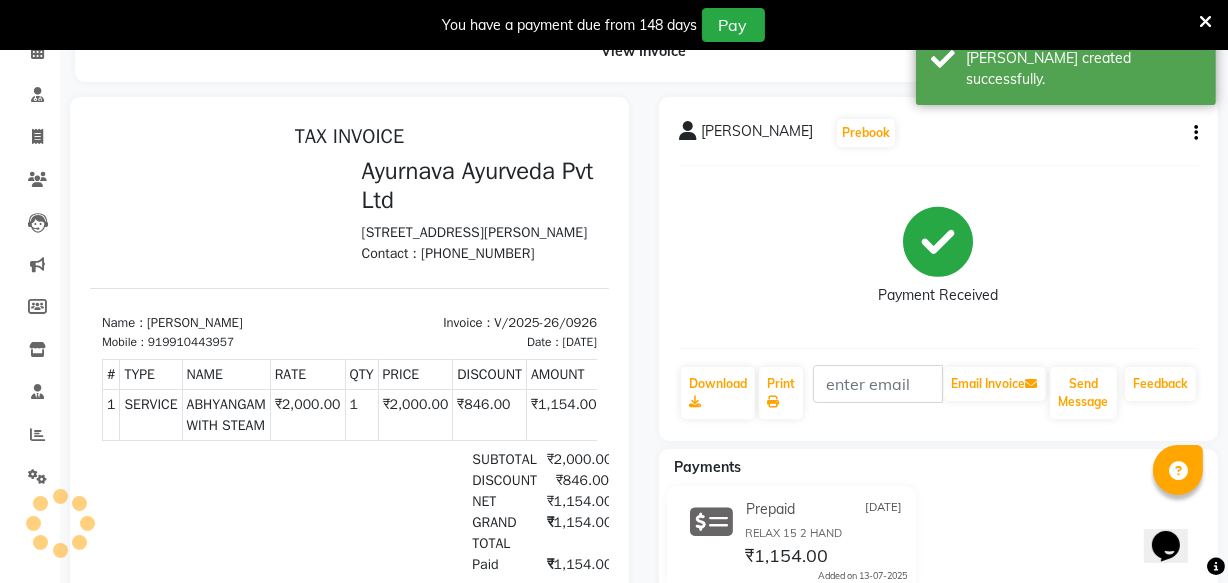 scroll, scrollTop: 0, scrollLeft: 0, axis: both 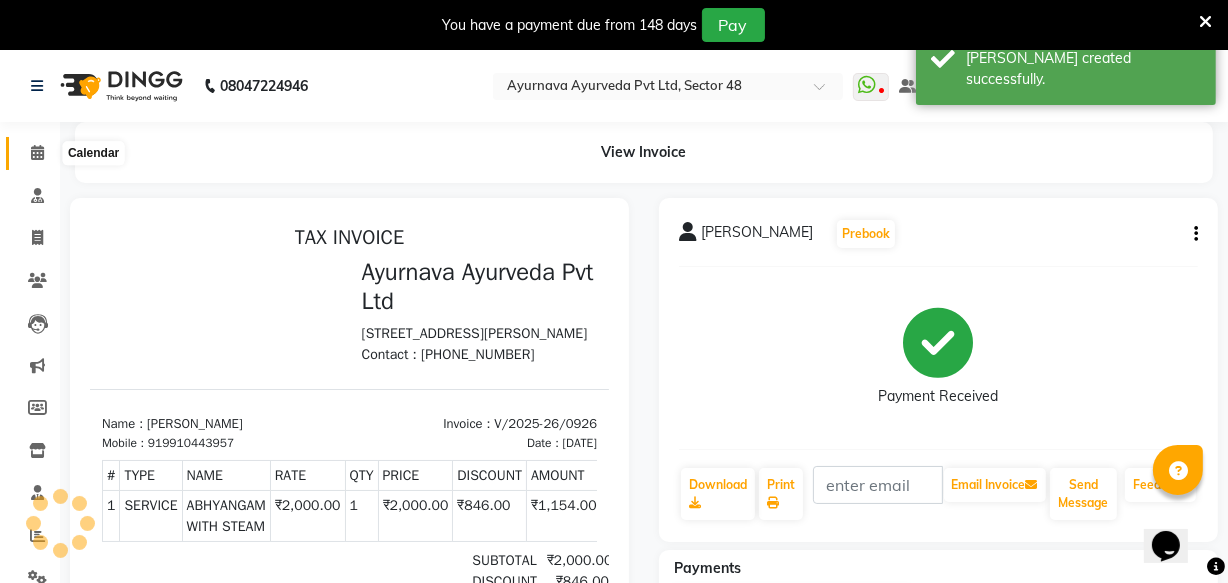 click 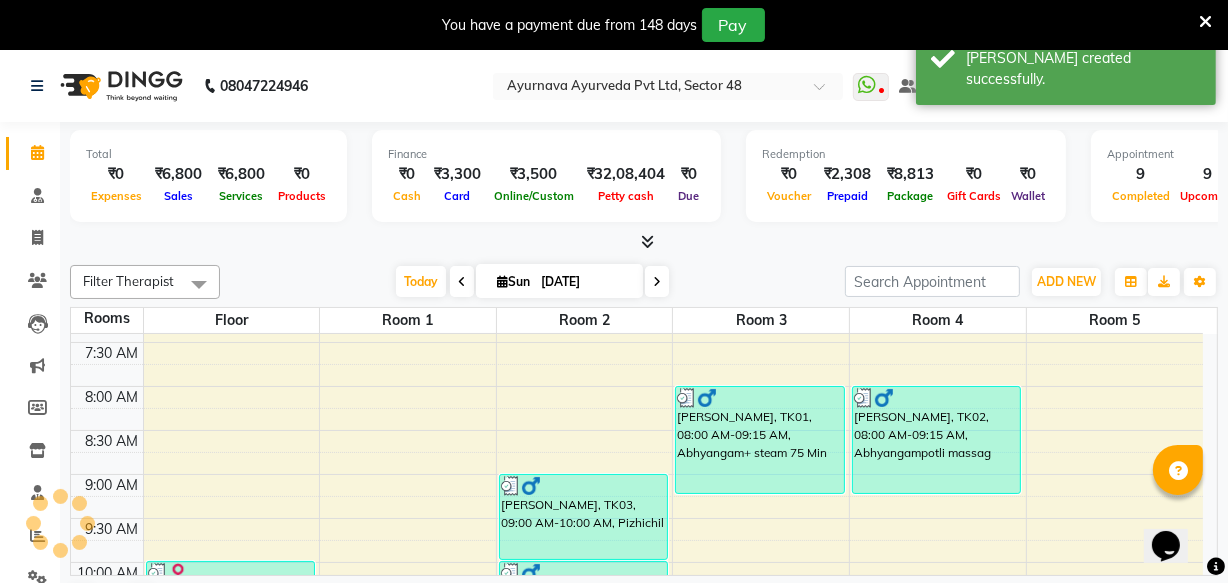 scroll, scrollTop: 454, scrollLeft: 0, axis: vertical 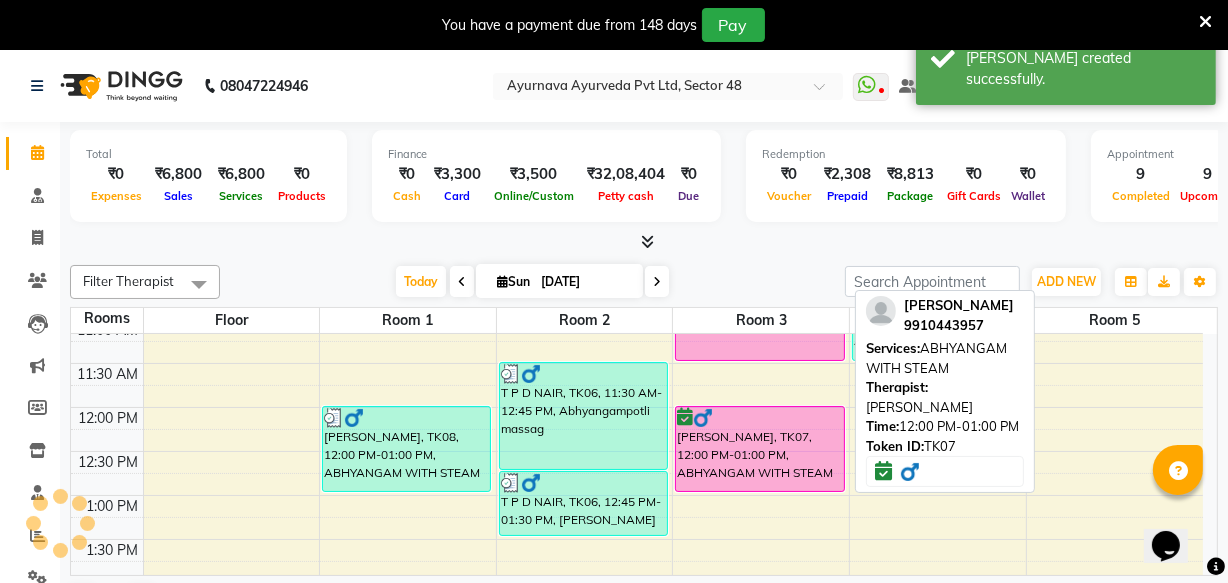 click on "[PERSON_NAME], TK07, 12:00 PM-01:00 PM, ABHYANGAM WITH STEAM" at bounding box center [759, 449] 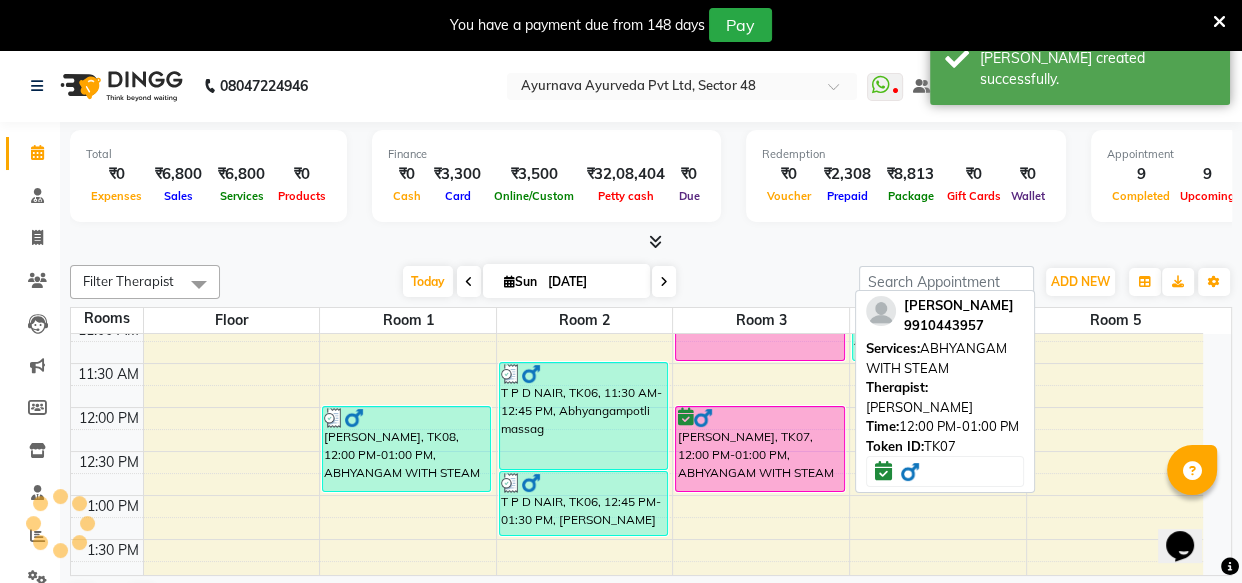 select on "6" 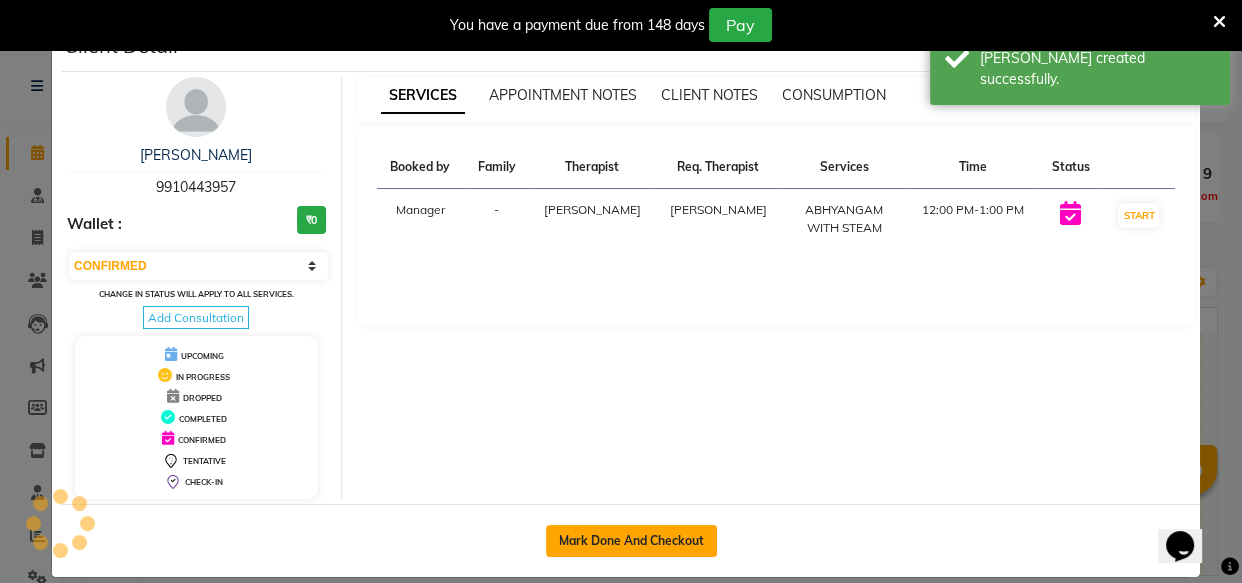 click on "Mark Done And Checkout" 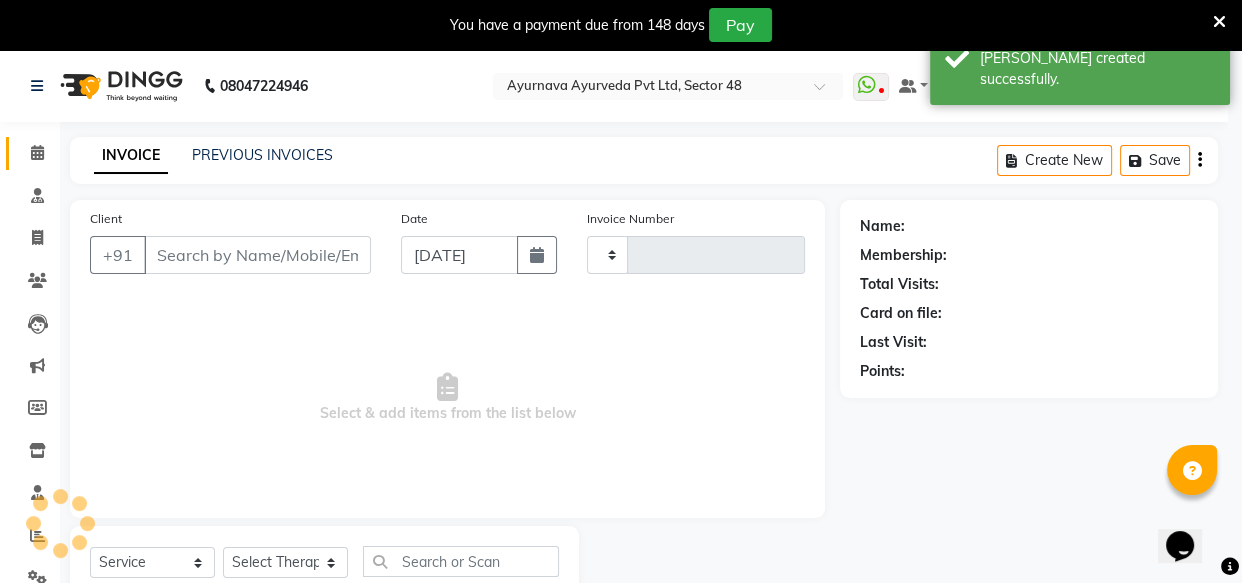type on "0927" 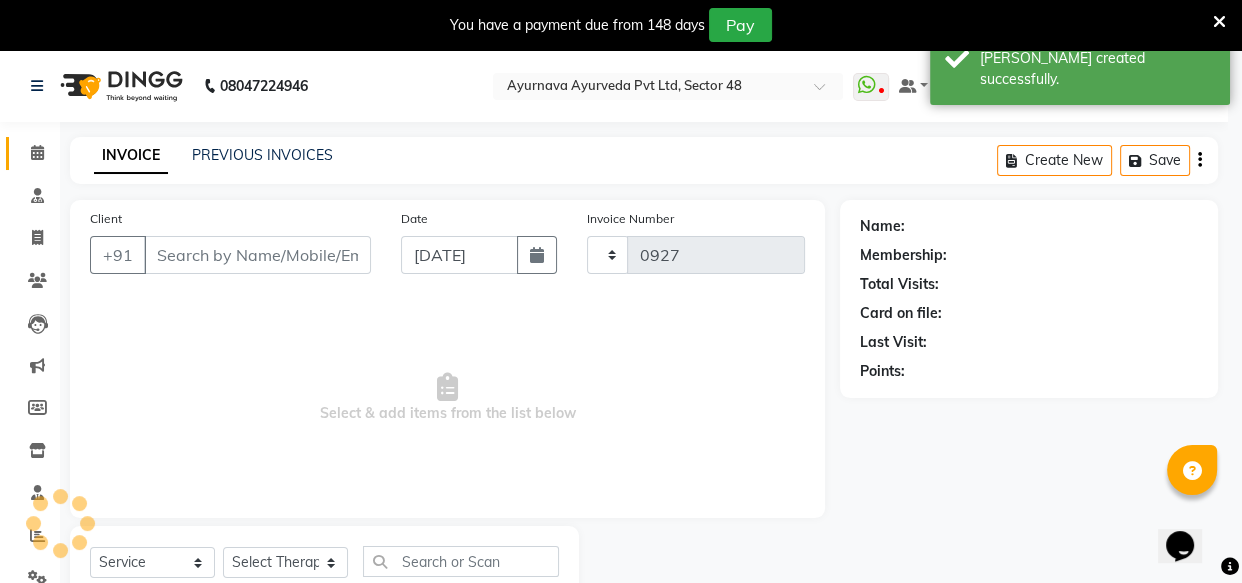 select on "3" 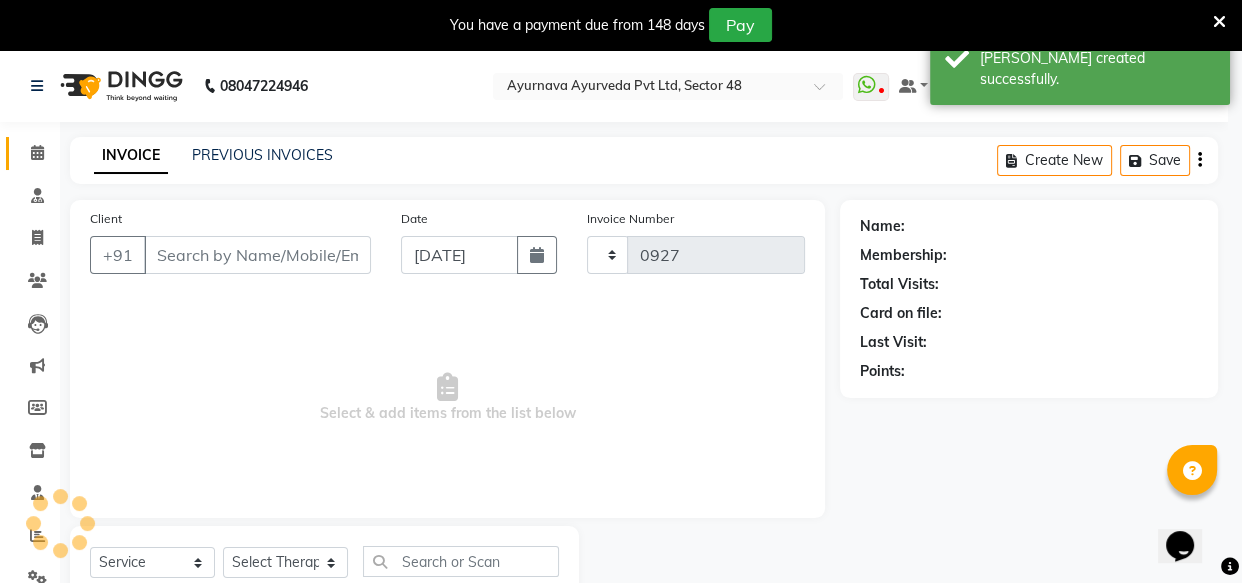 select on "5546" 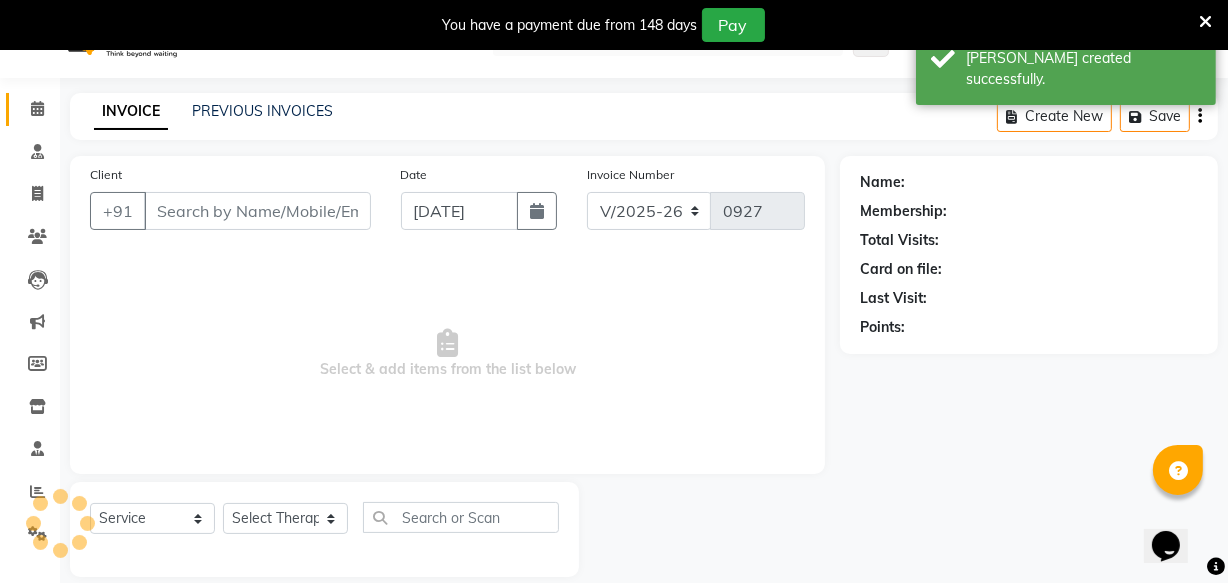 scroll, scrollTop: 69, scrollLeft: 0, axis: vertical 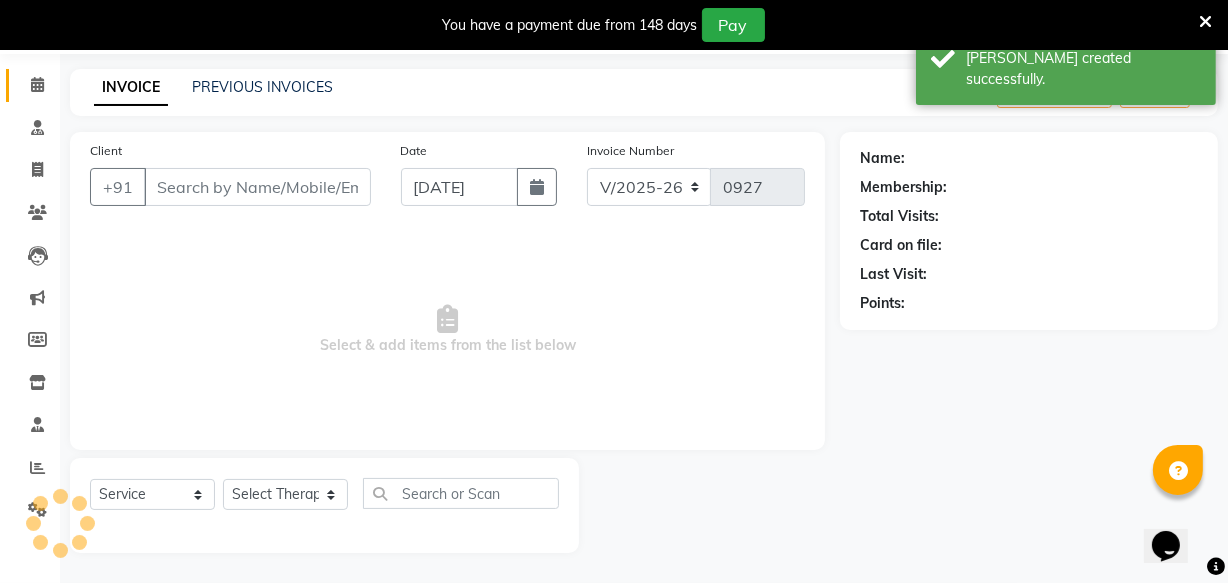 type on "9910443957" 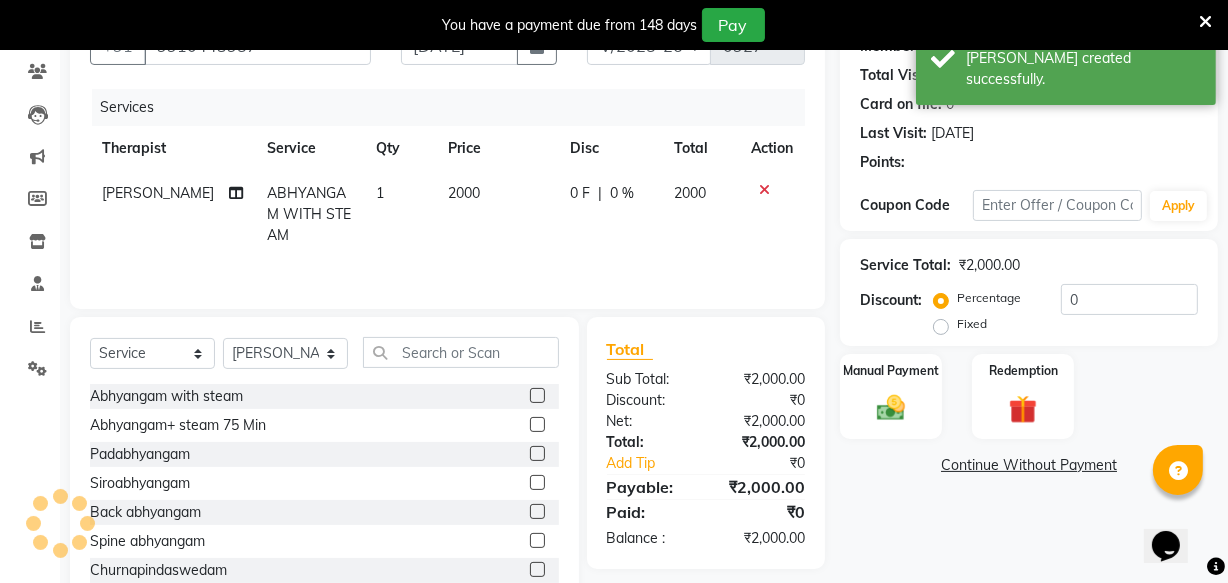 scroll, scrollTop: 269, scrollLeft: 0, axis: vertical 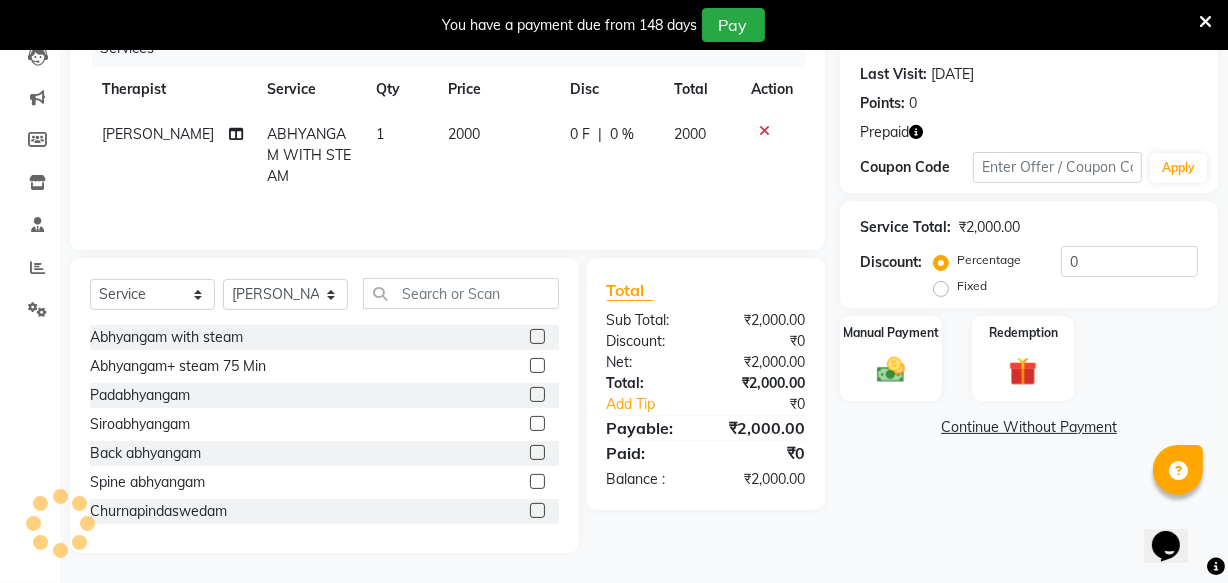 click on "Fixed" 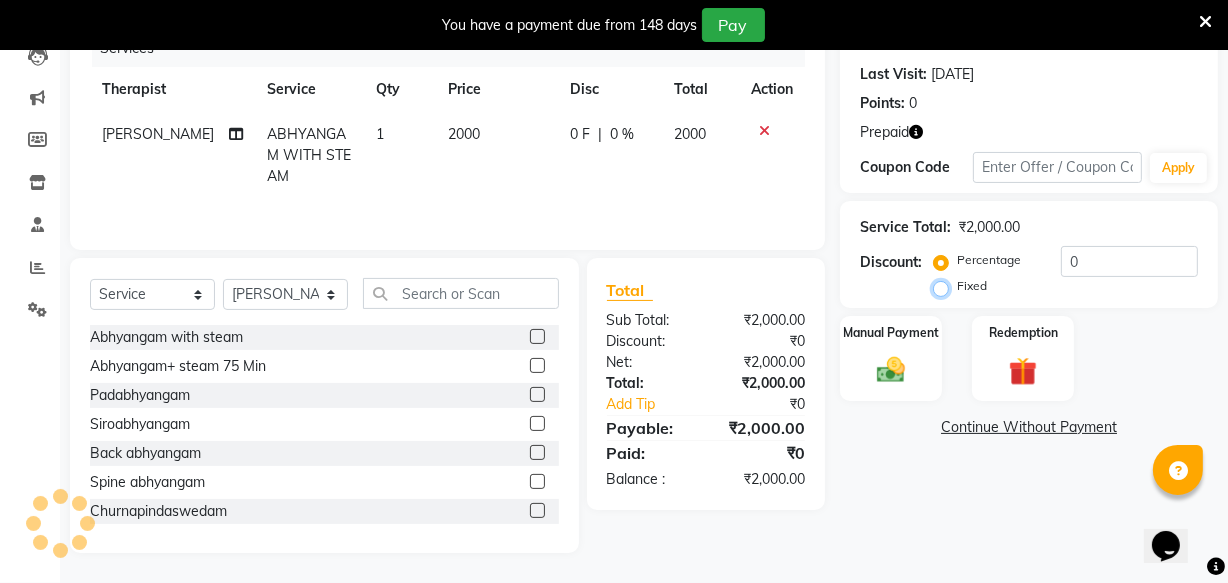 click on "Fixed" at bounding box center [945, 286] 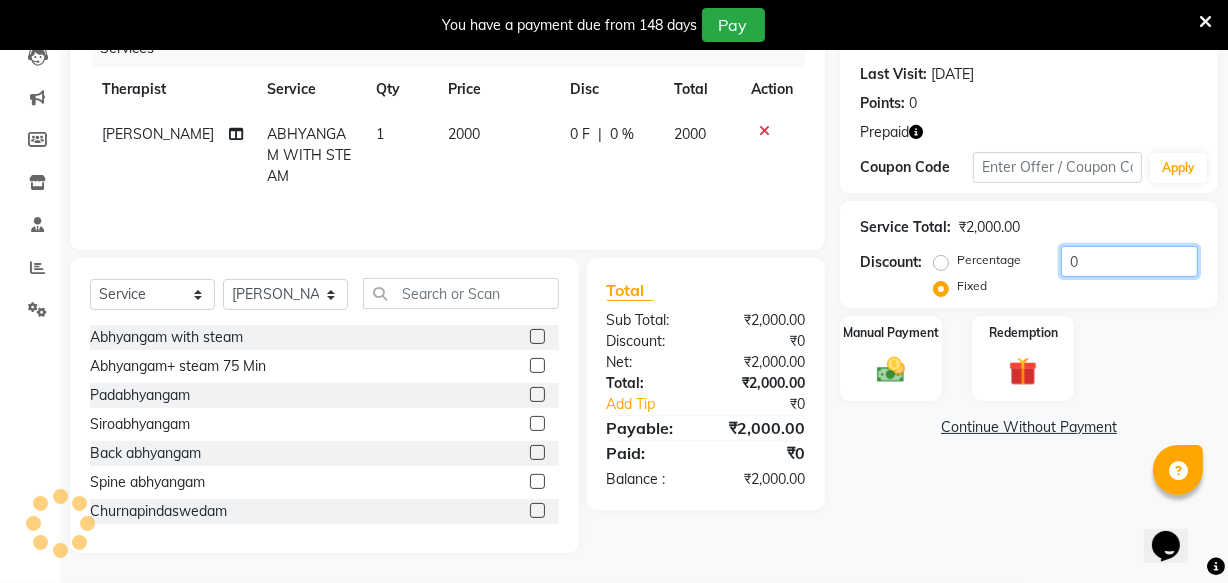 click on "0" 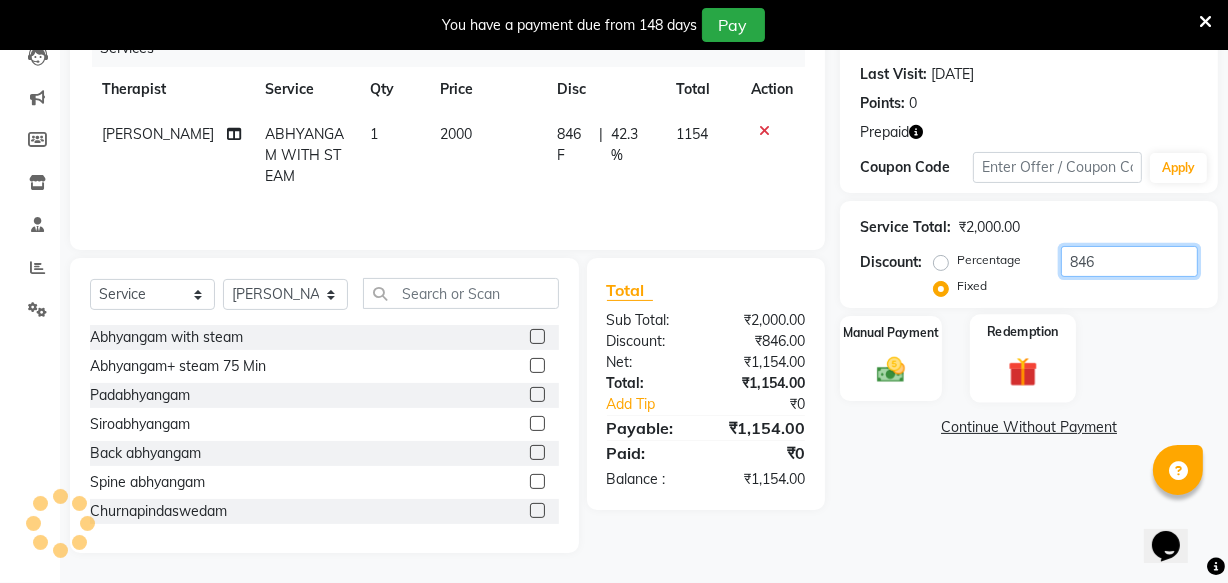 type on "846" 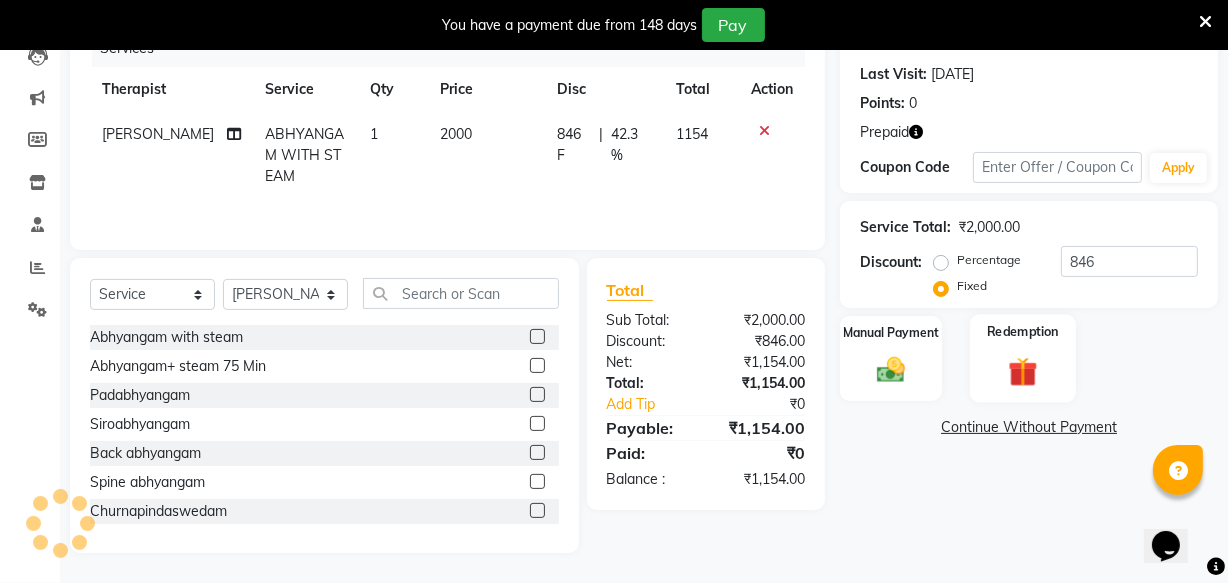 click 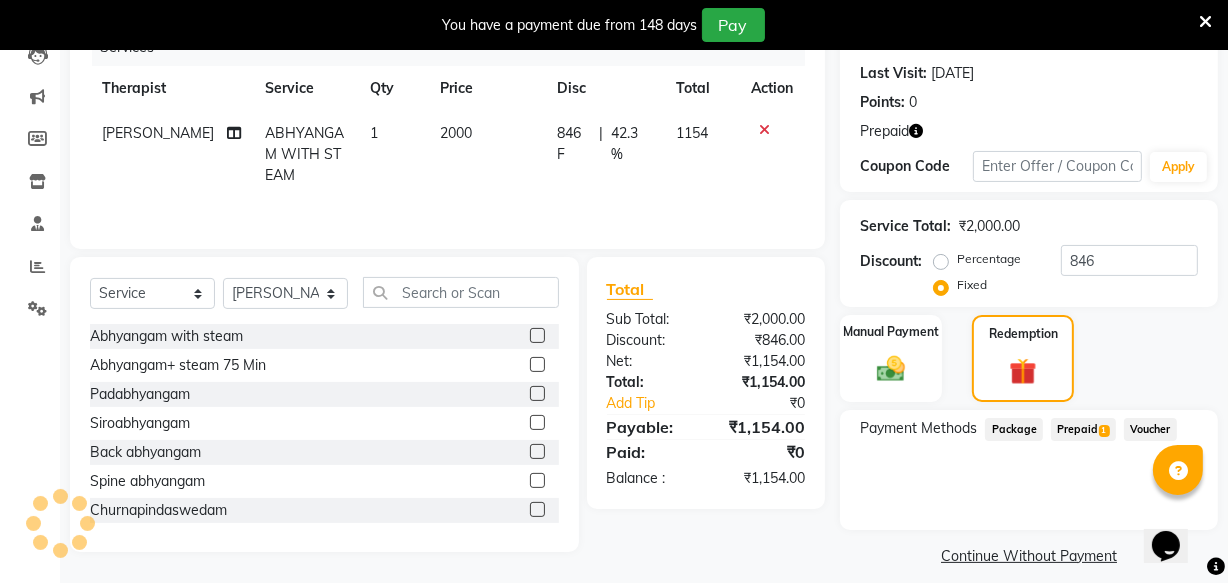 click on "Prepaid  1" 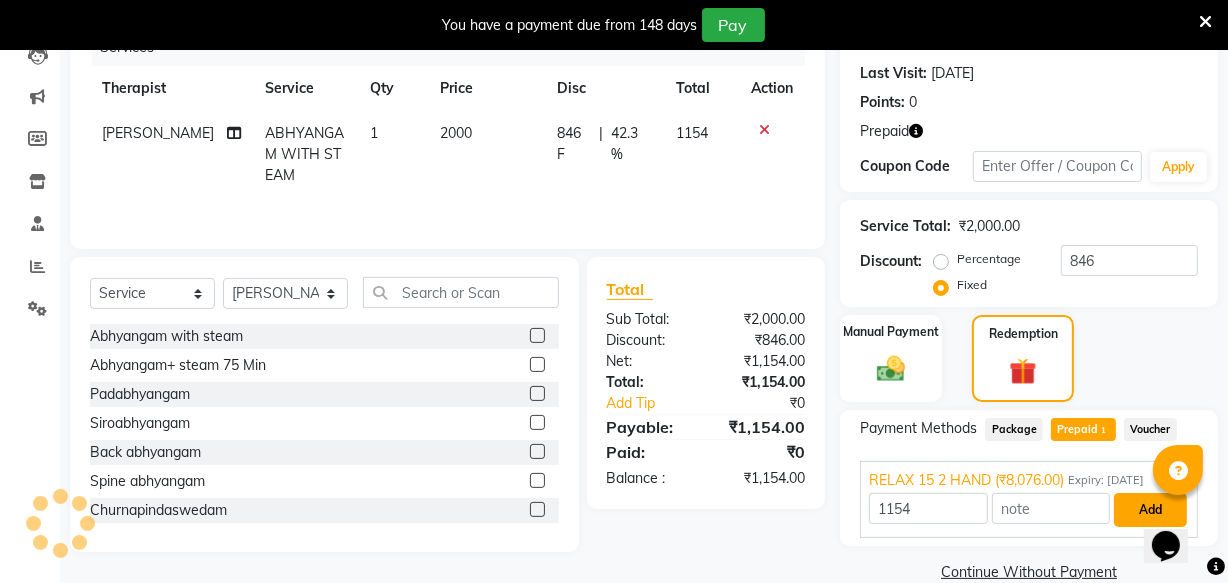 click on "Add" at bounding box center (1150, 510) 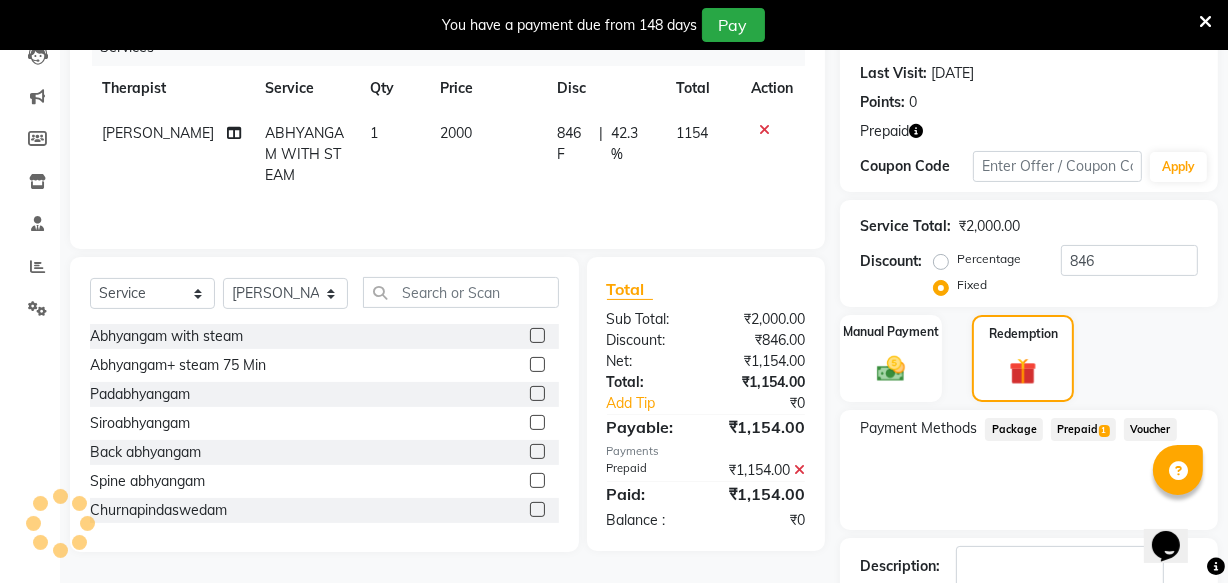 scroll, scrollTop: 399, scrollLeft: 0, axis: vertical 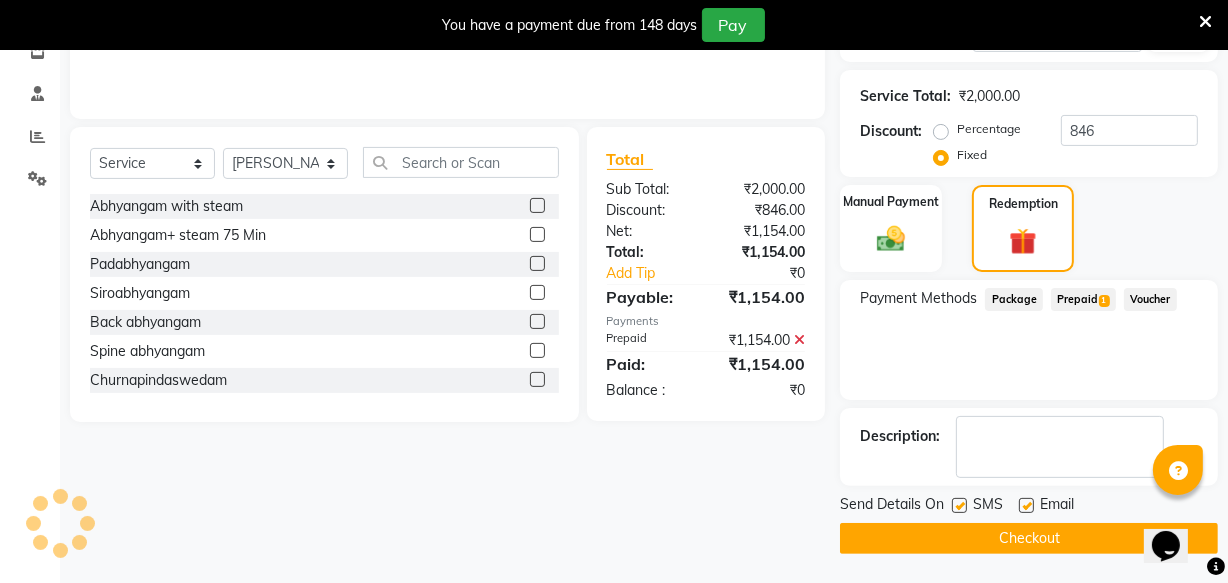click 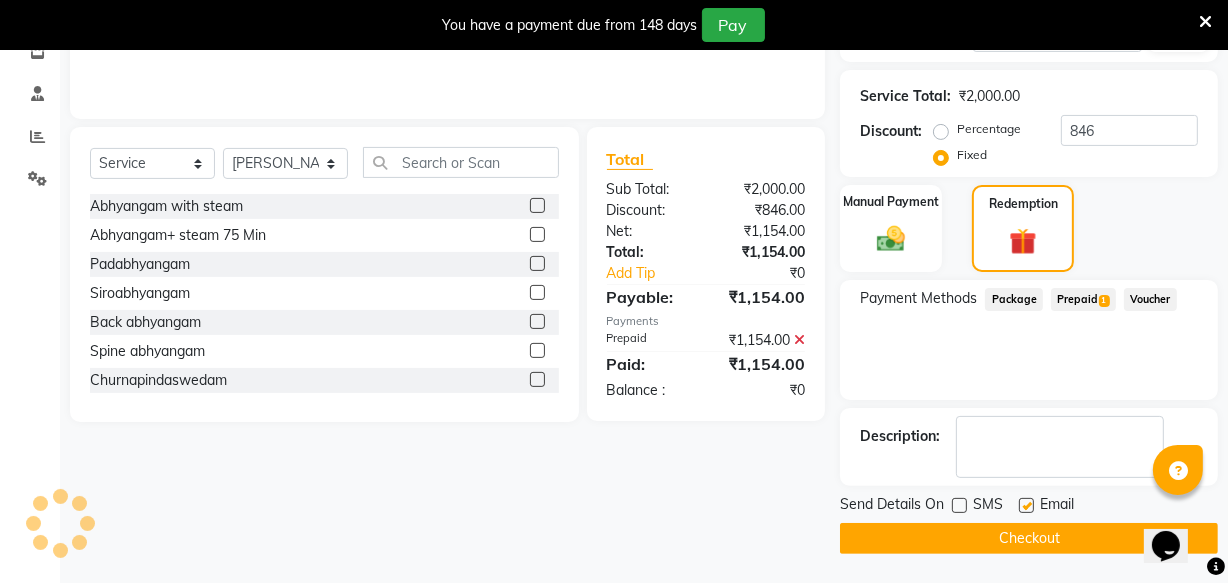 click 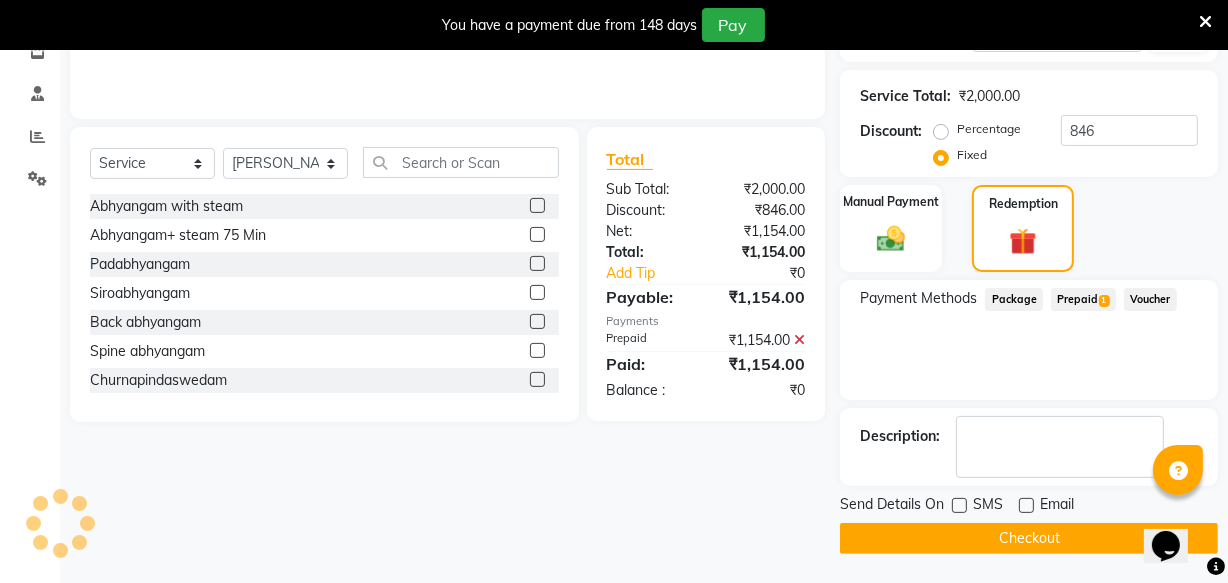 click on "Checkout" 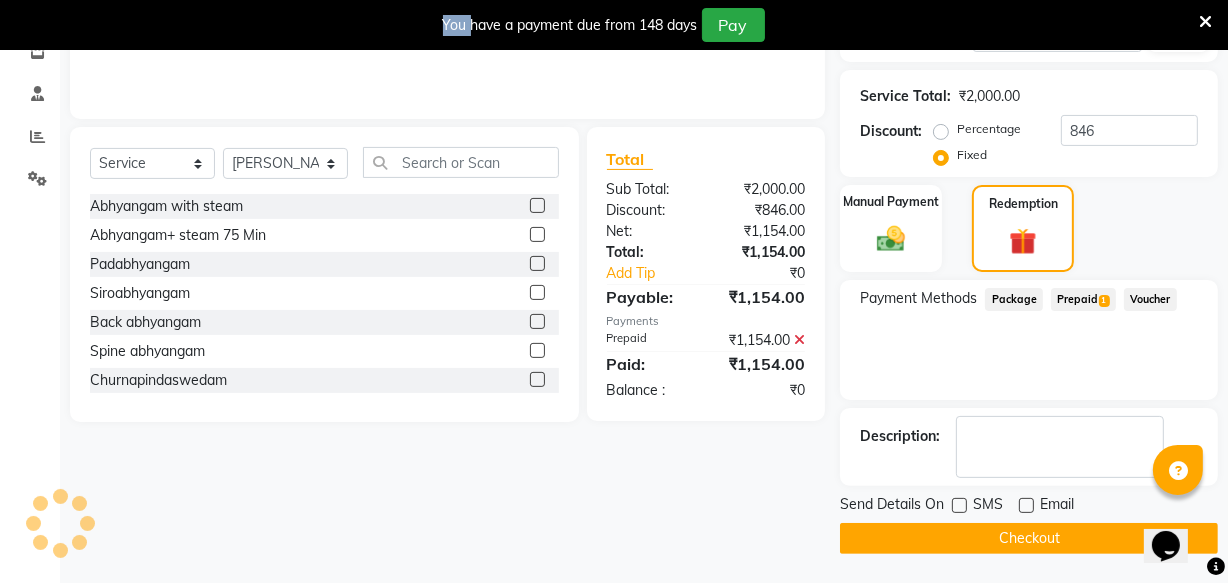 click on "Checkout" 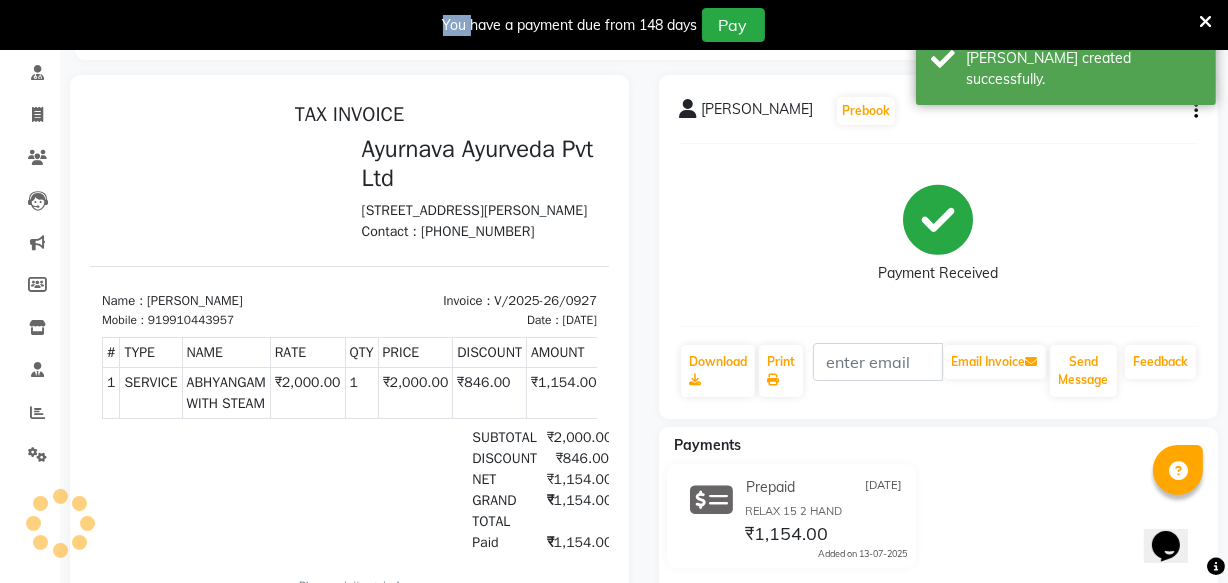 scroll, scrollTop: 0, scrollLeft: 0, axis: both 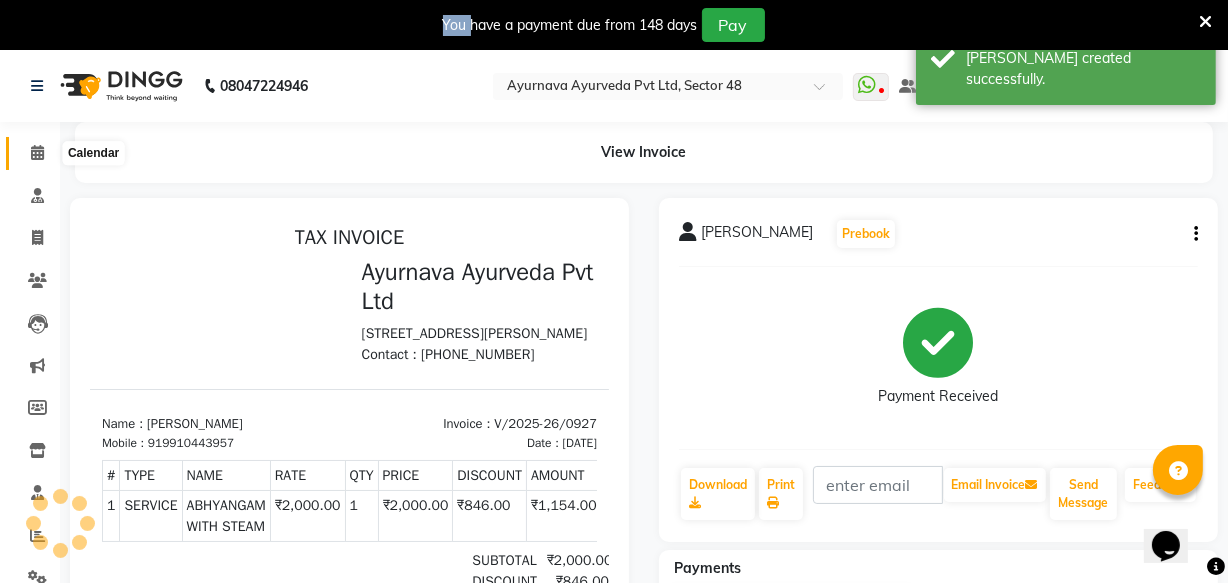 click 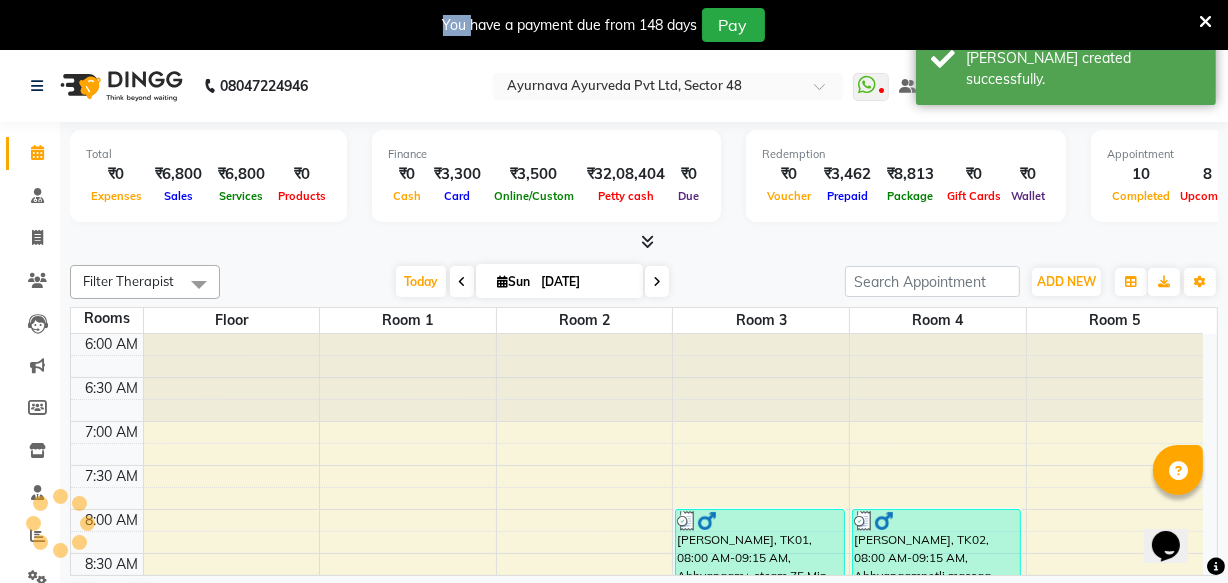 scroll, scrollTop: 0, scrollLeft: 0, axis: both 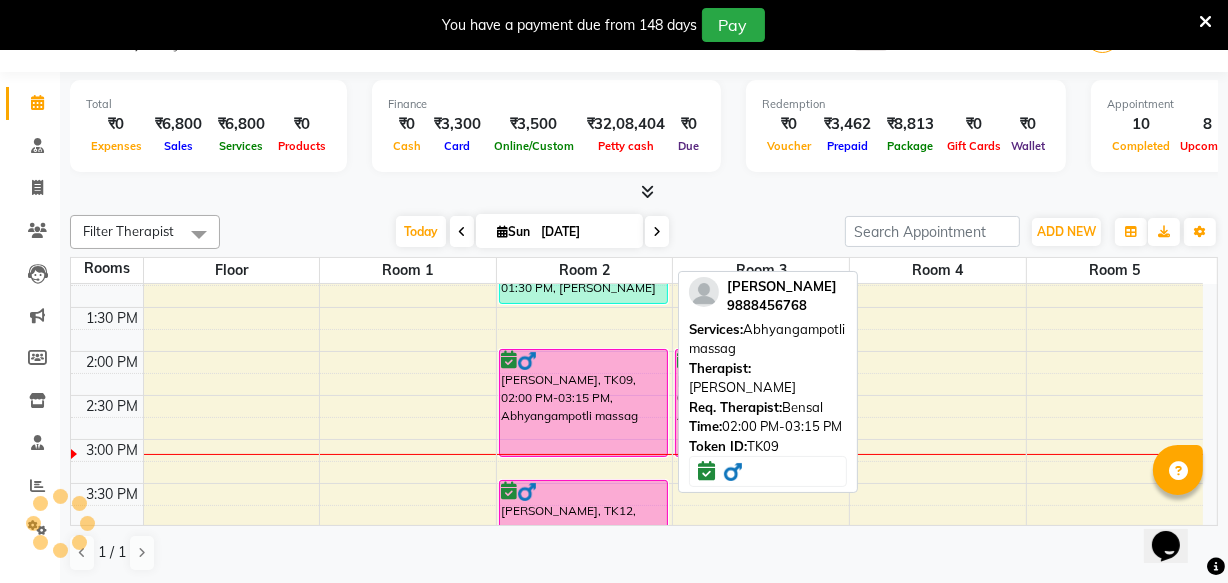 click on "[PERSON_NAME], TK09, 02:00 PM-03:15 PM, Abhyangampotli massag" at bounding box center [583, 403] 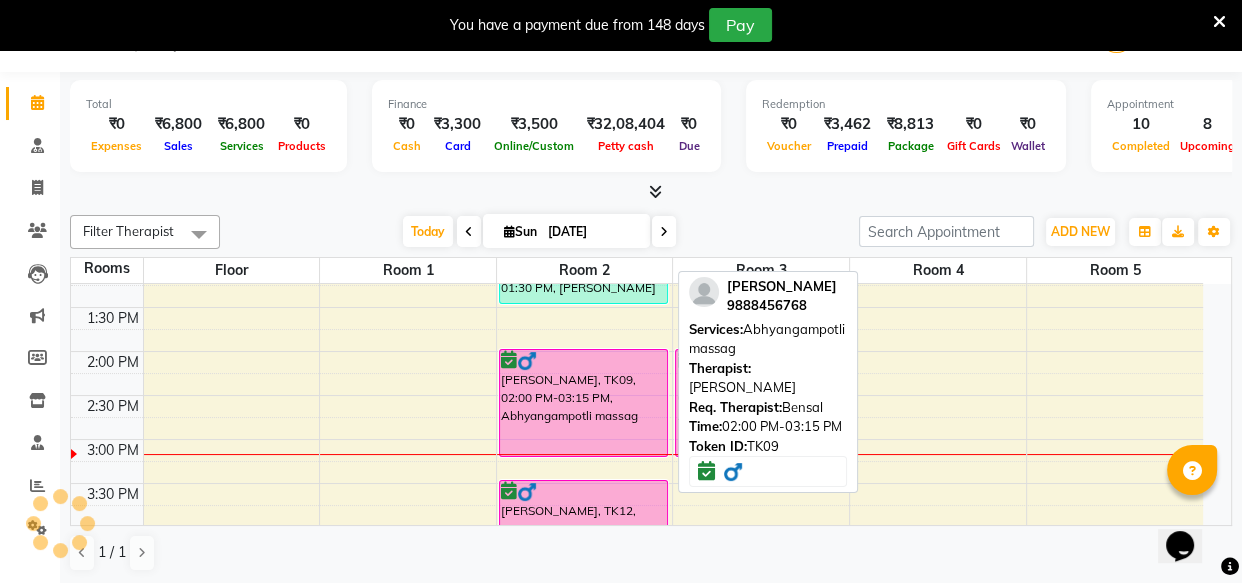 select on "6" 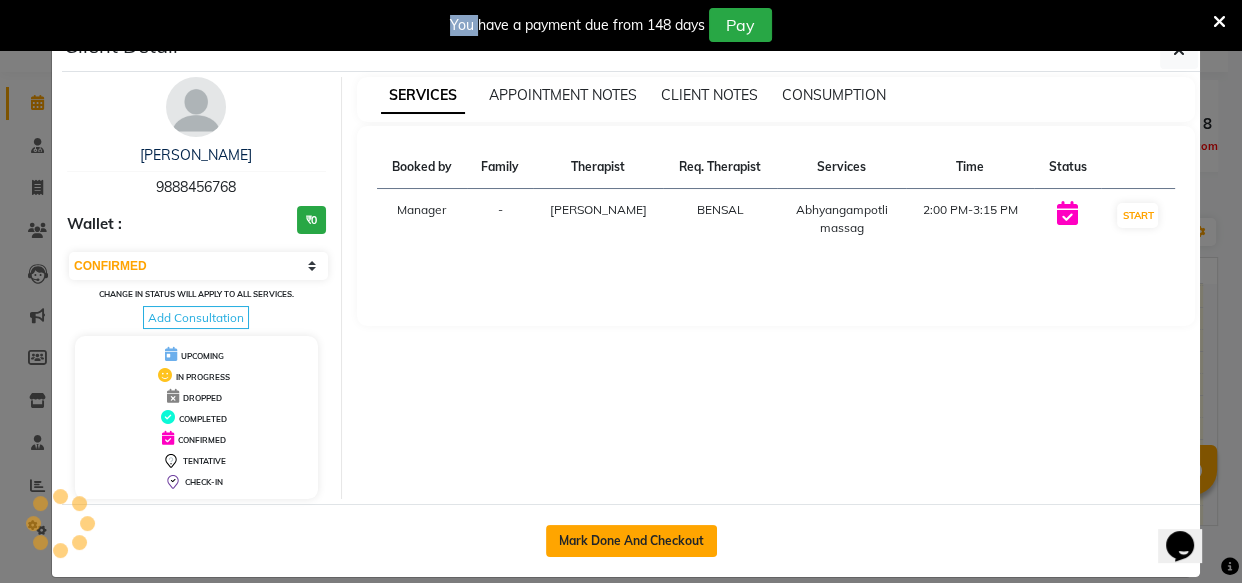 click on "Mark Done And Checkout" 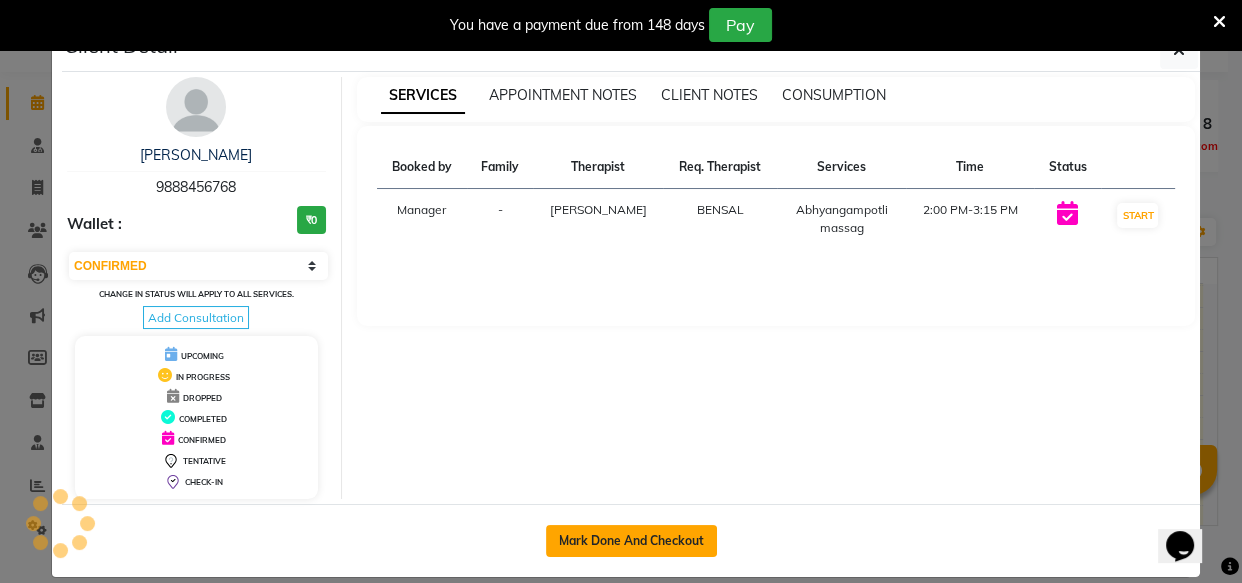 select on "service" 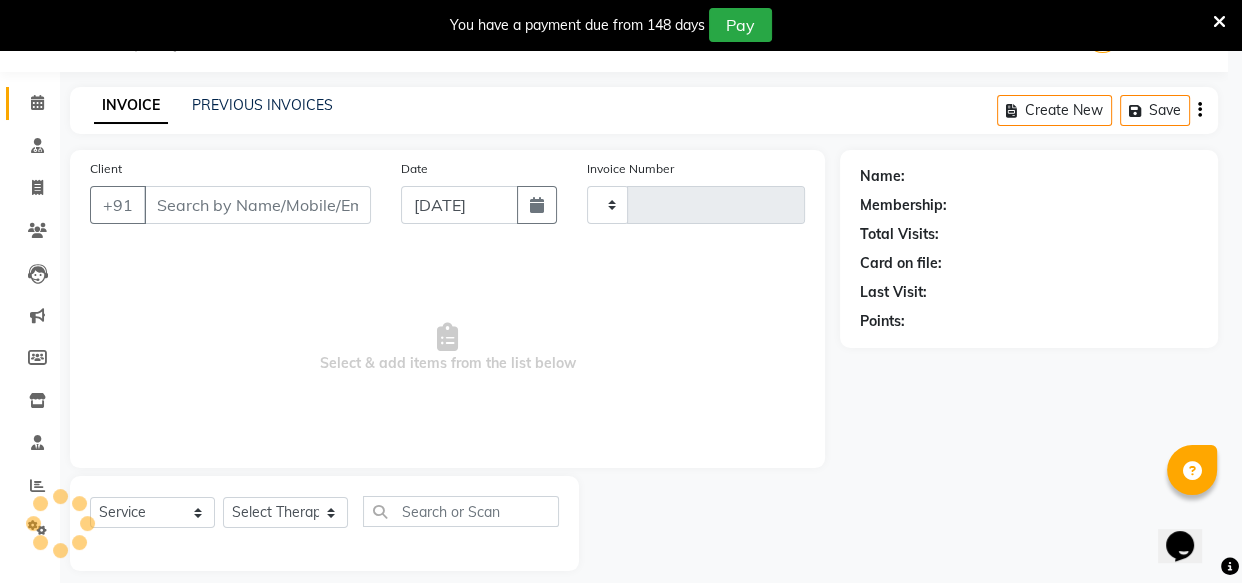 type on "0928" 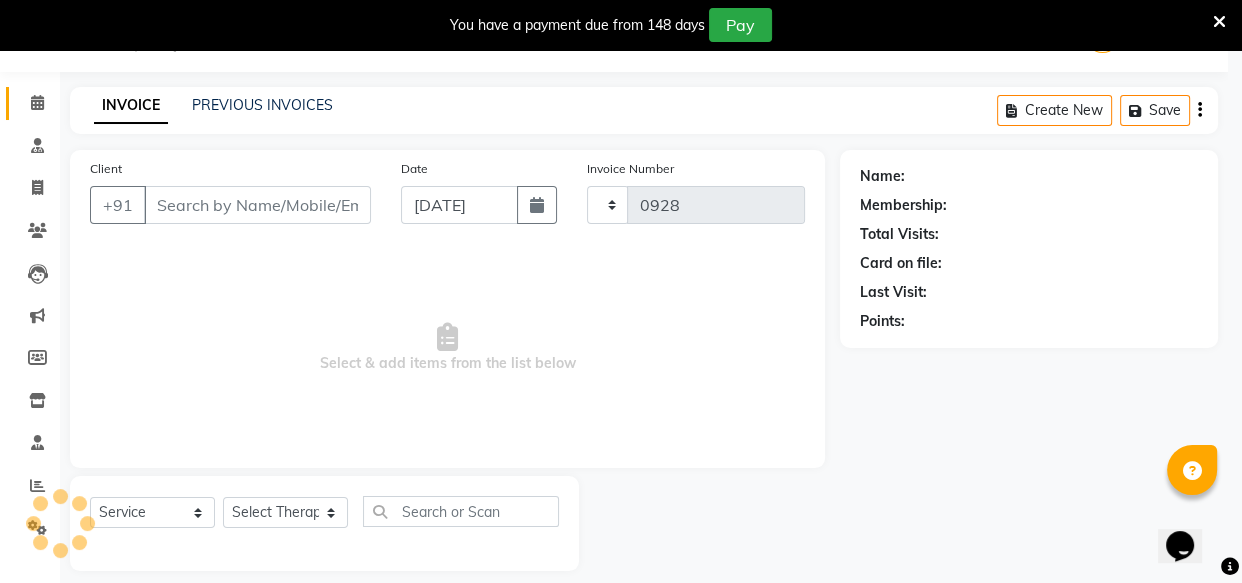 select on "3" 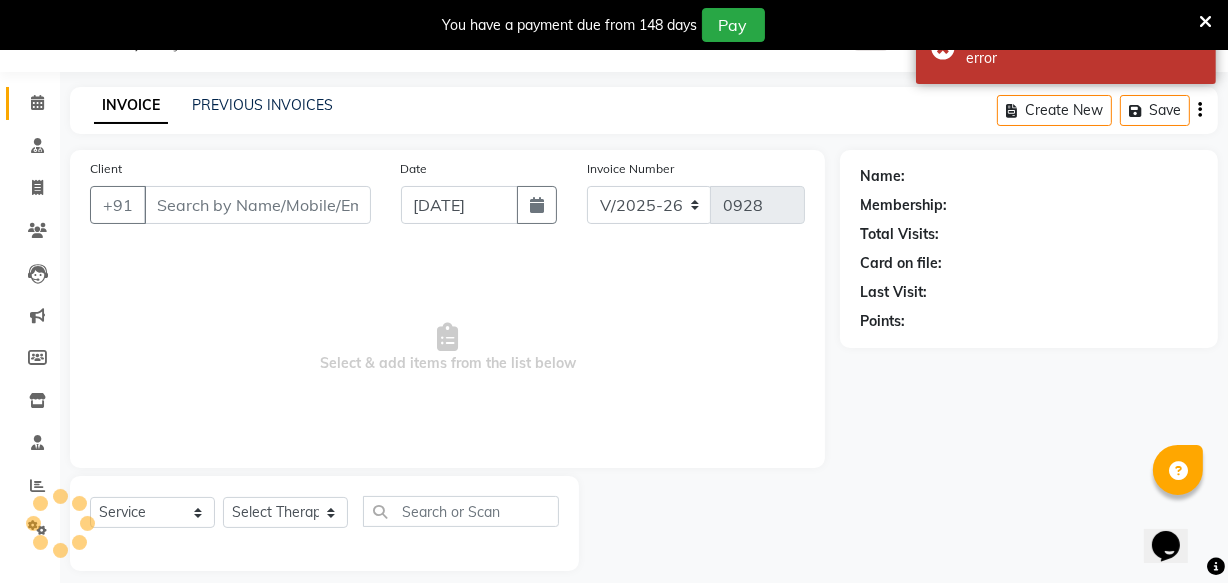 type on "9888456768" 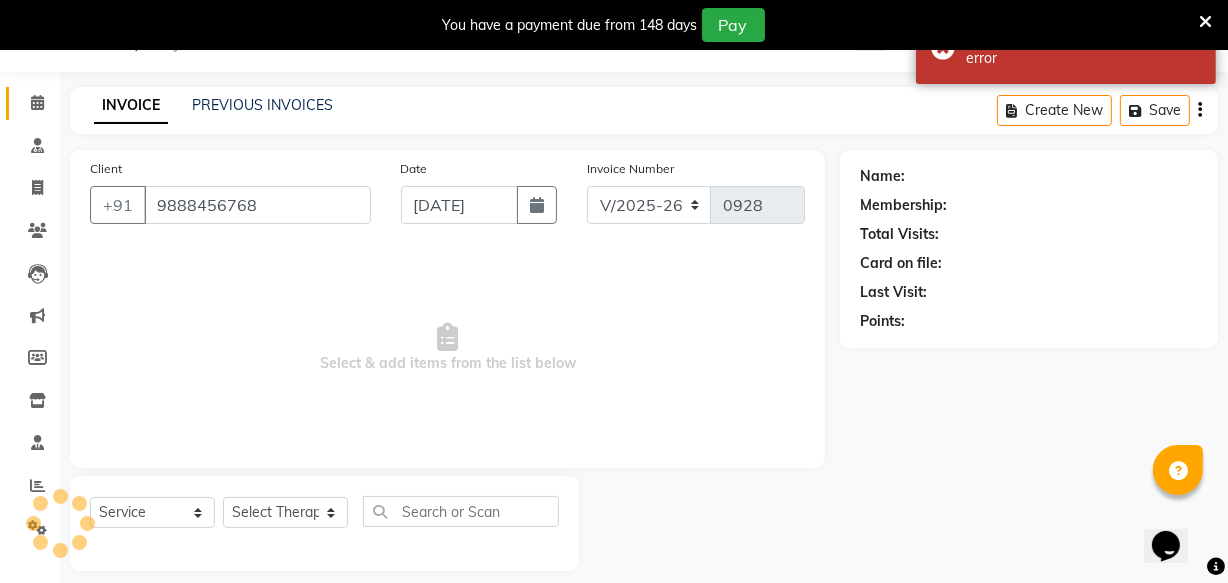 select on "85619" 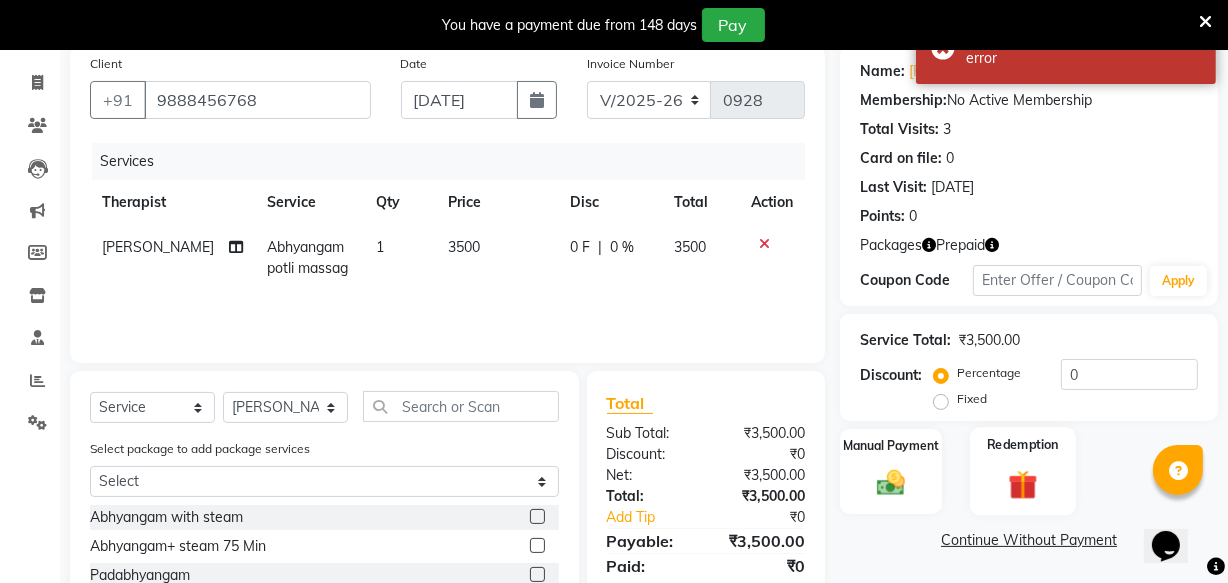 scroll, scrollTop: 269, scrollLeft: 0, axis: vertical 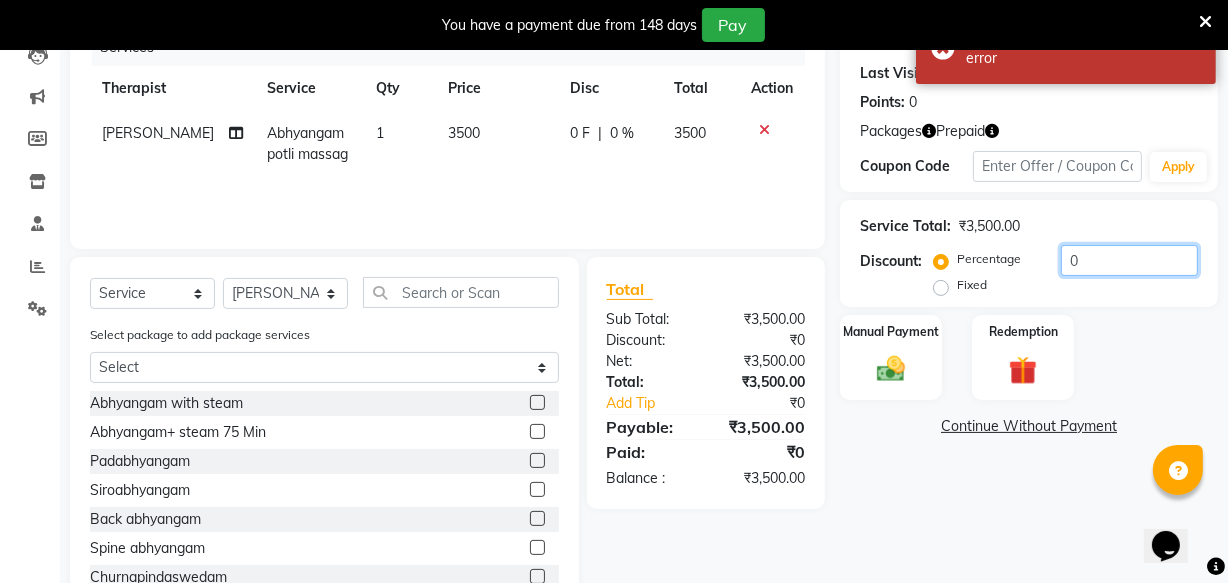 click on "0" 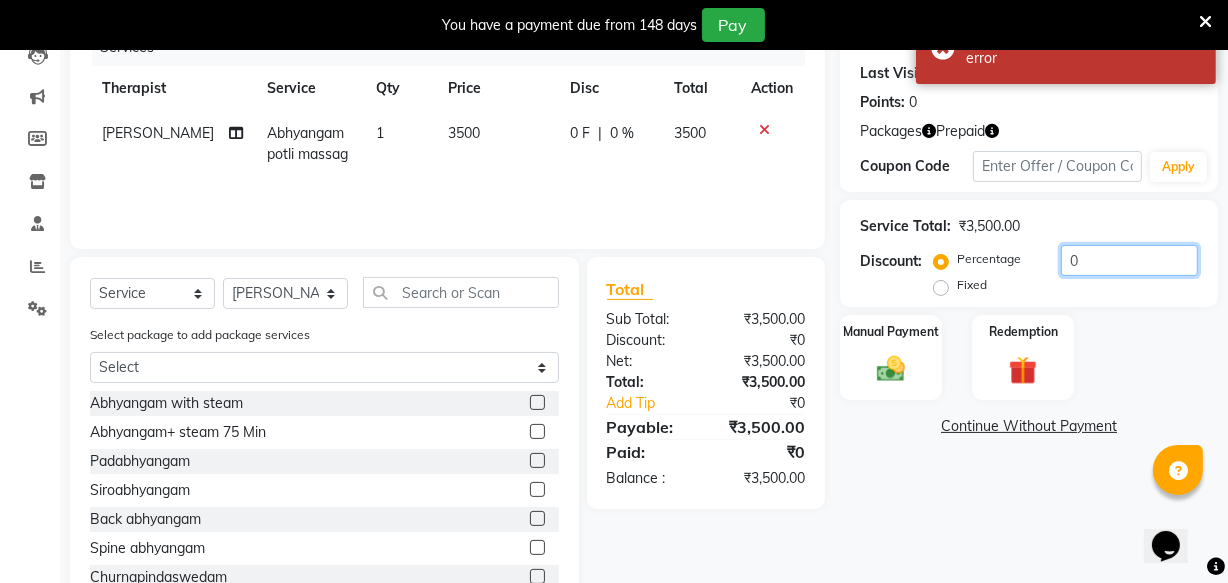 click on "0" 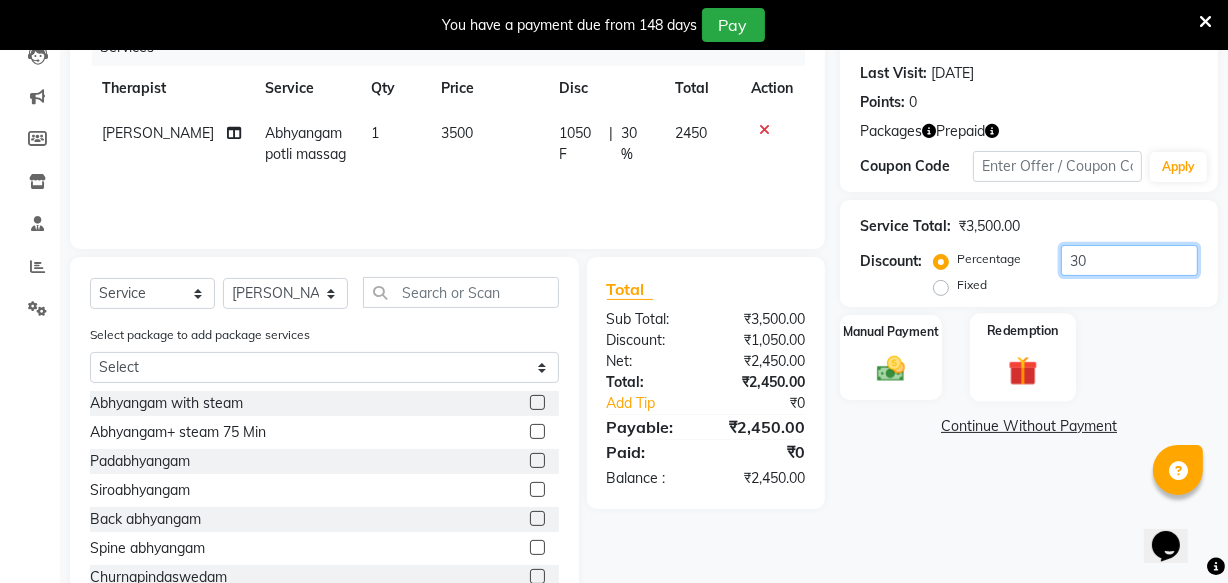 type on "30" 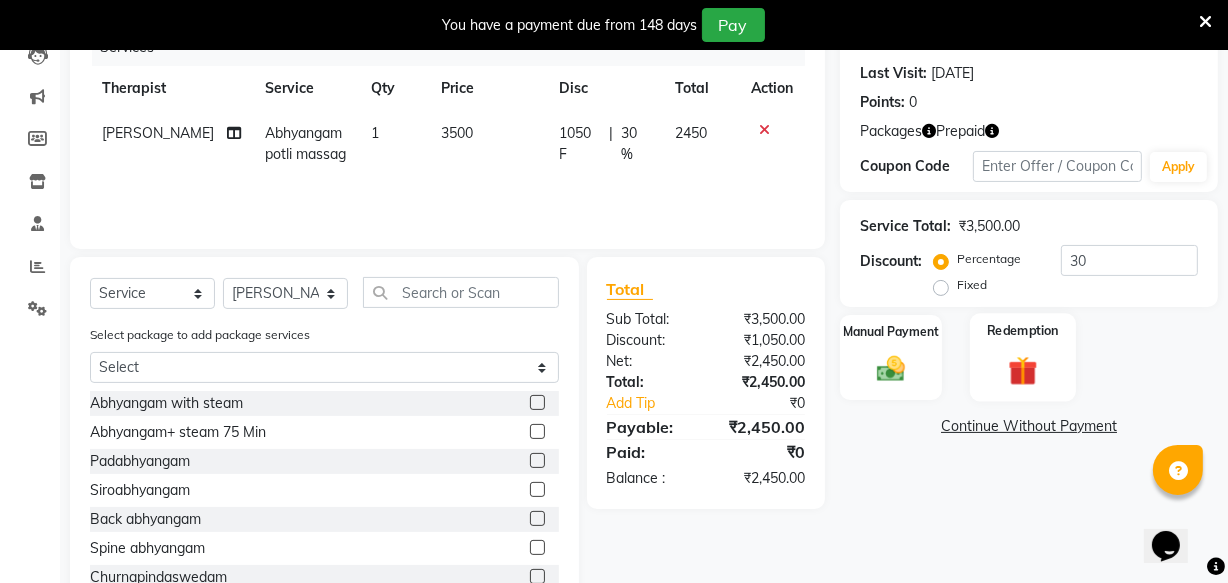 click on "Redemption" 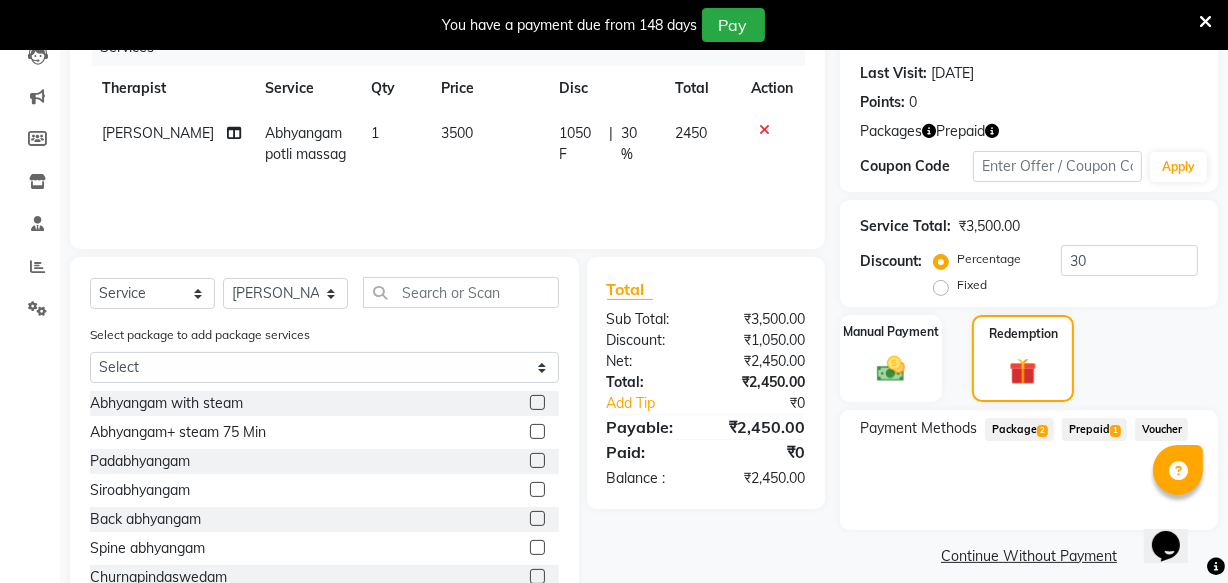 click on "Prepaid  1" 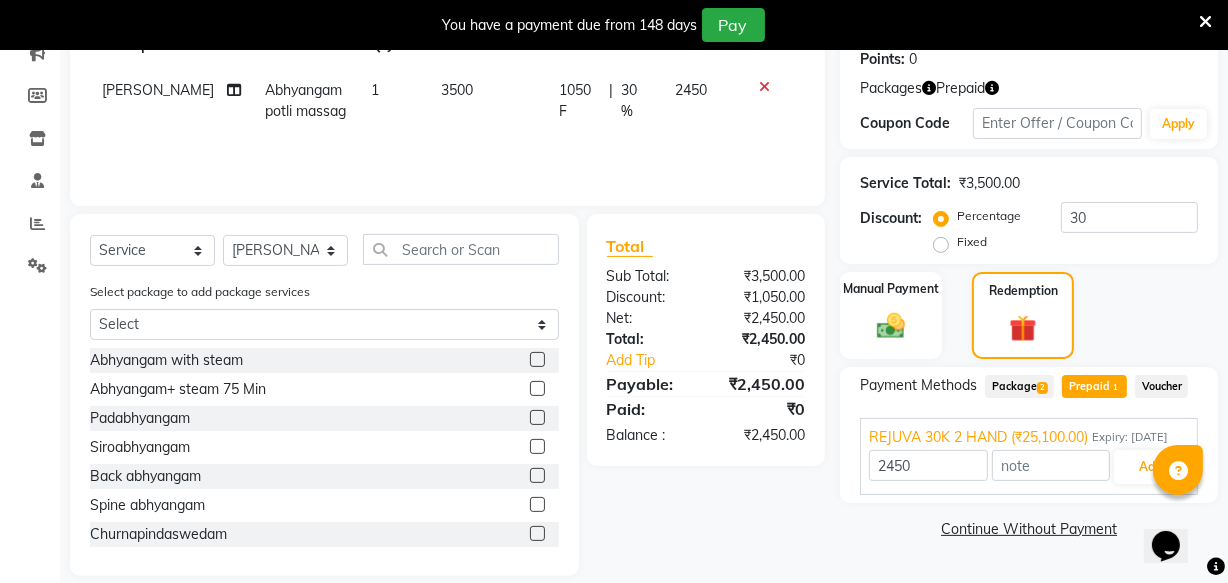 scroll, scrollTop: 336, scrollLeft: 0, axis: vertical 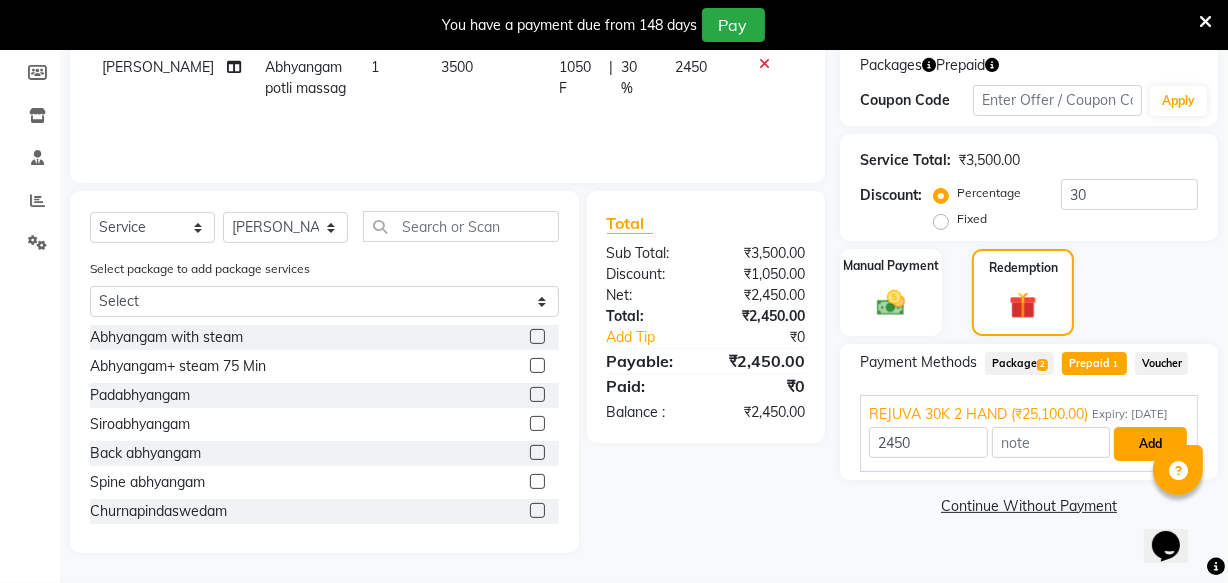 click on "Add" at bounding box center (1150, 444) 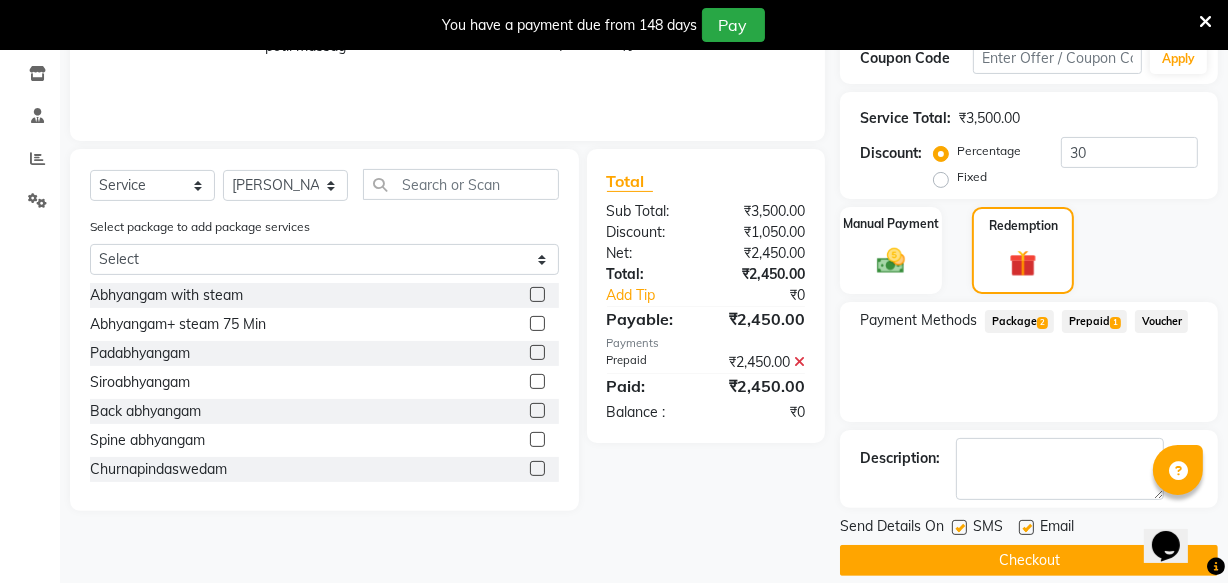 scroll, scrollTop: 399, scrollLeft: 0, axis: vertical 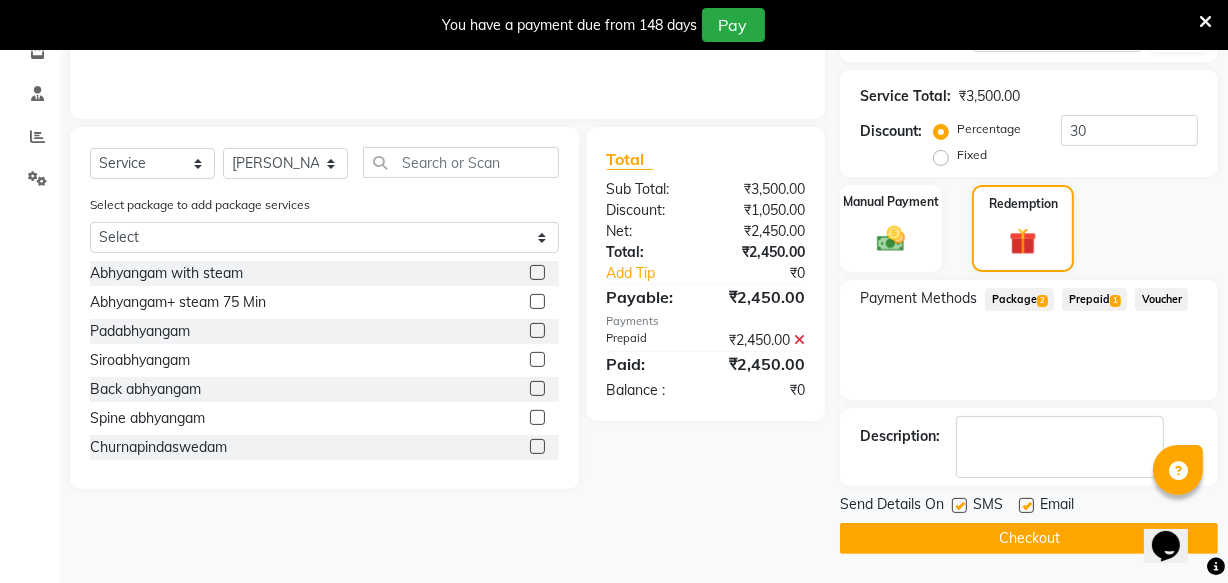 click 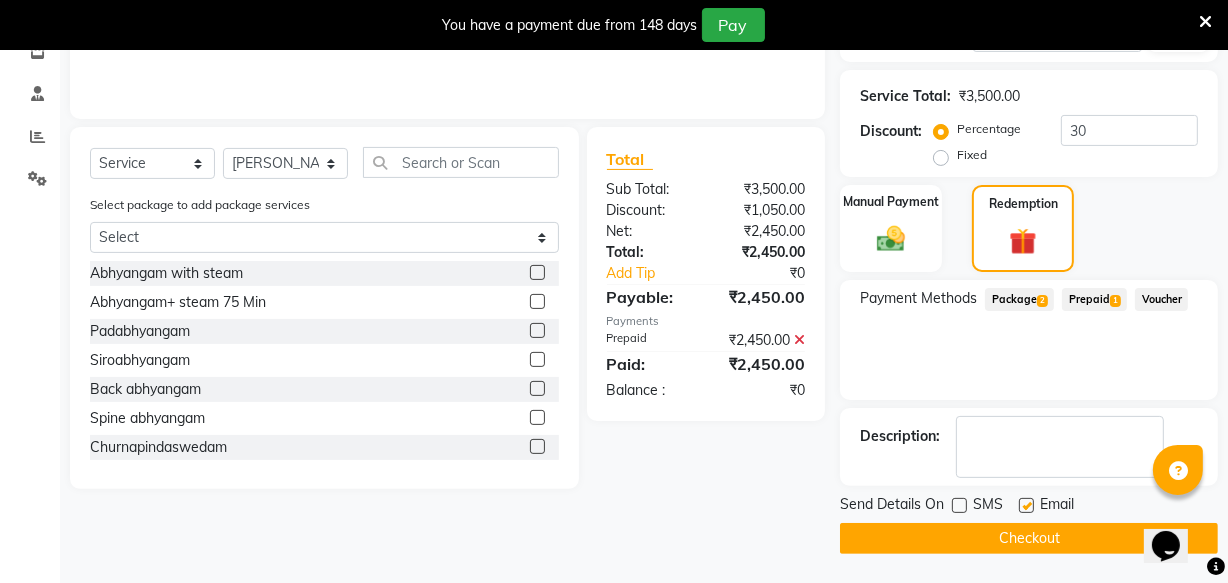 click 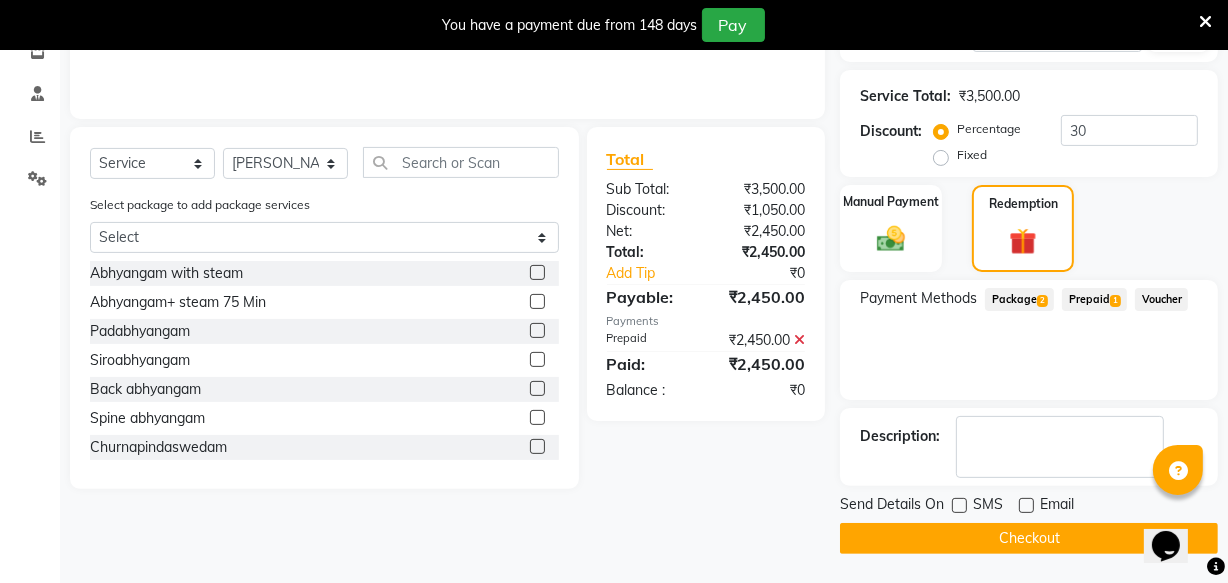 click 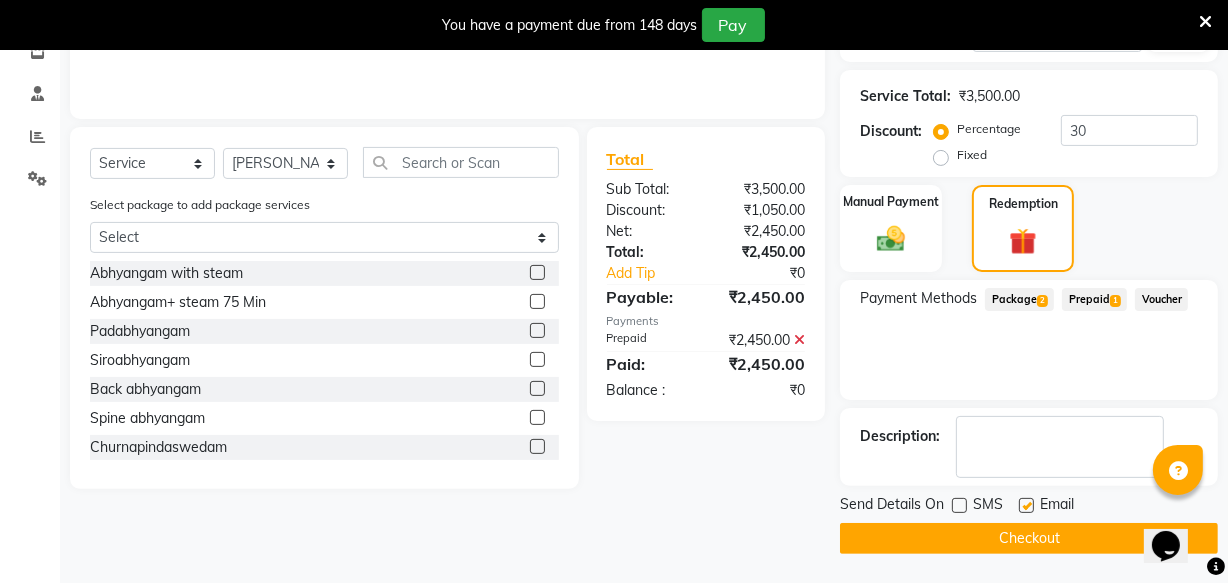 click 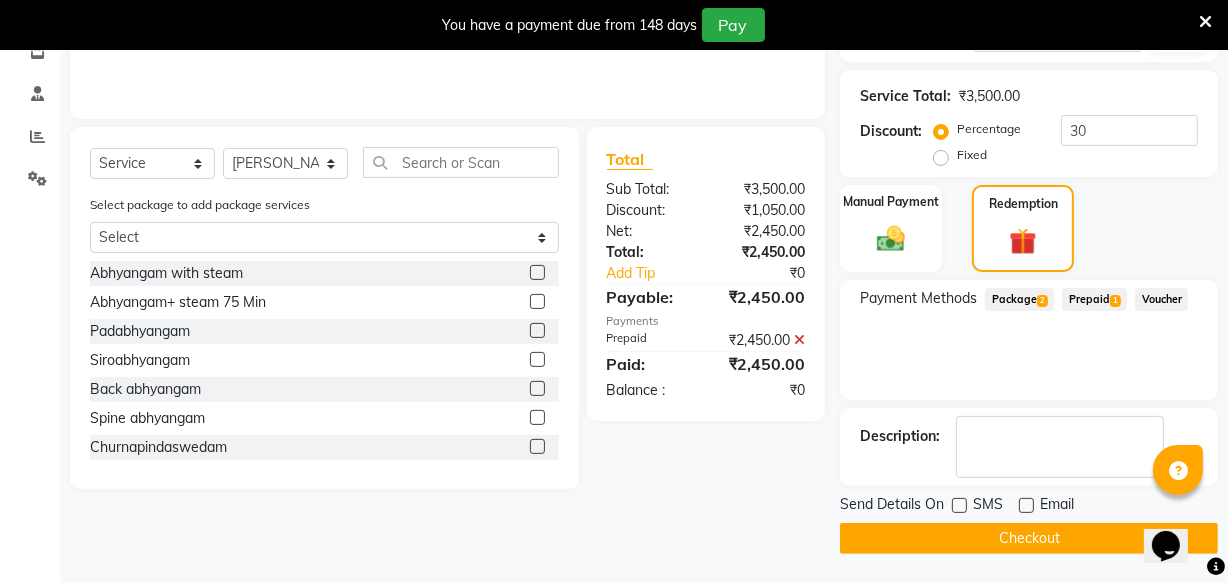 click on "Checkout" 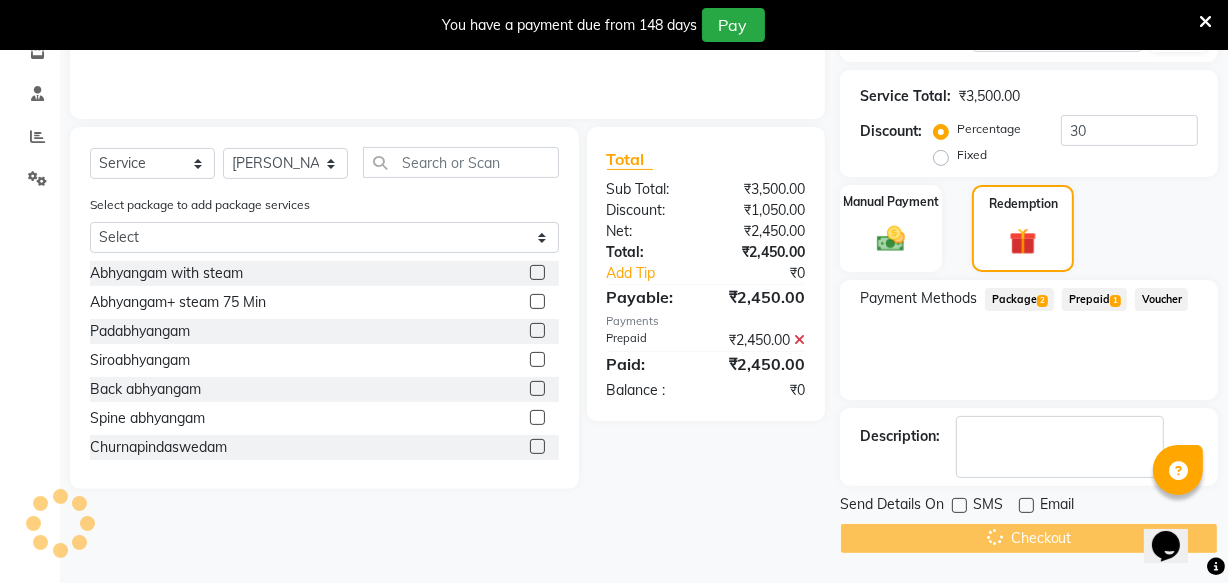 click on "Checkout" 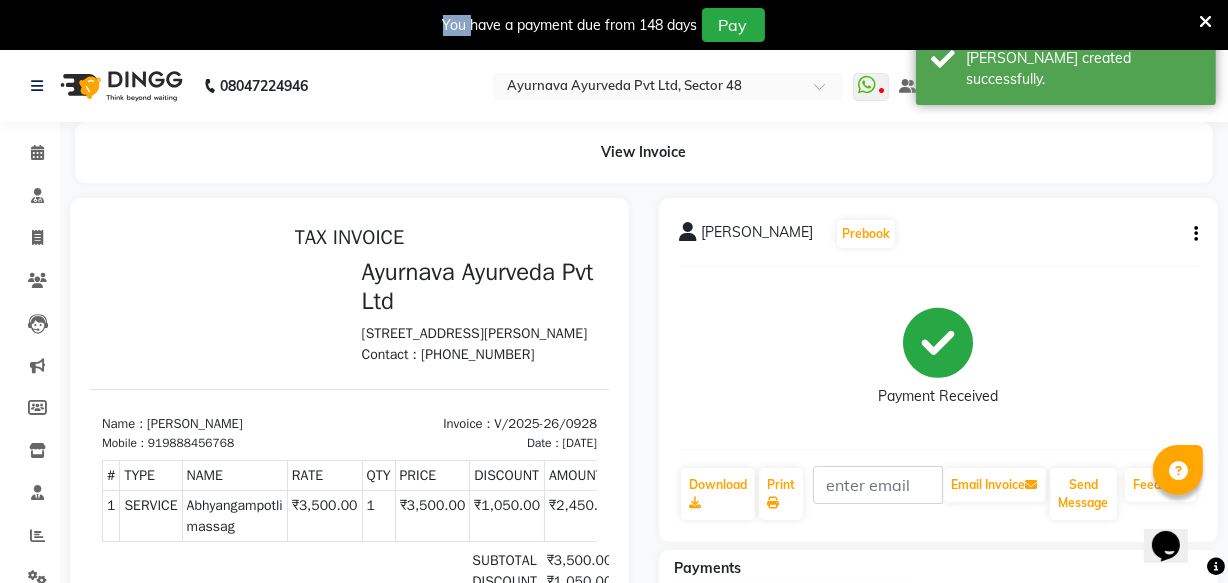 scroll, scrollTop: 30, scrollLeft: 0, axis: vertical 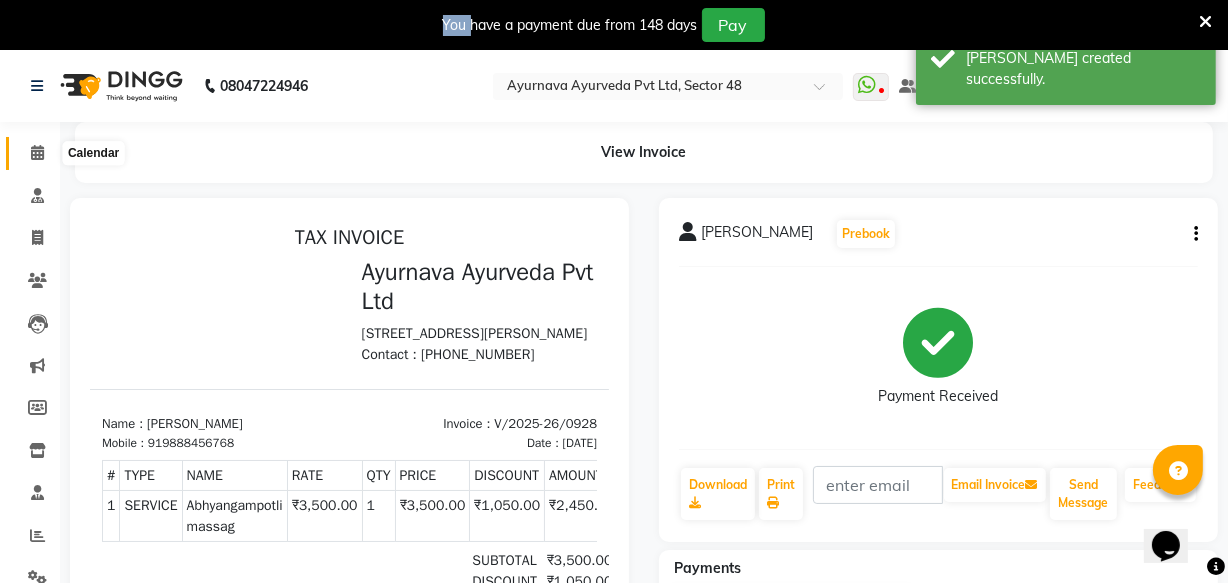 click 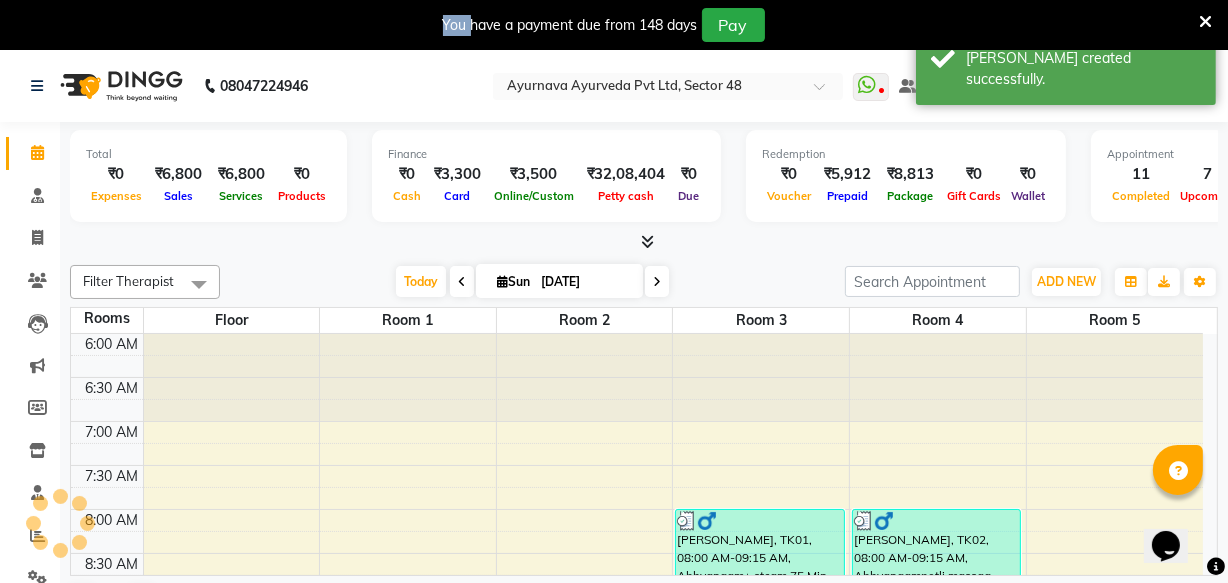 scroll, scrollTop: 0, scrollLeft: 0, axis: both 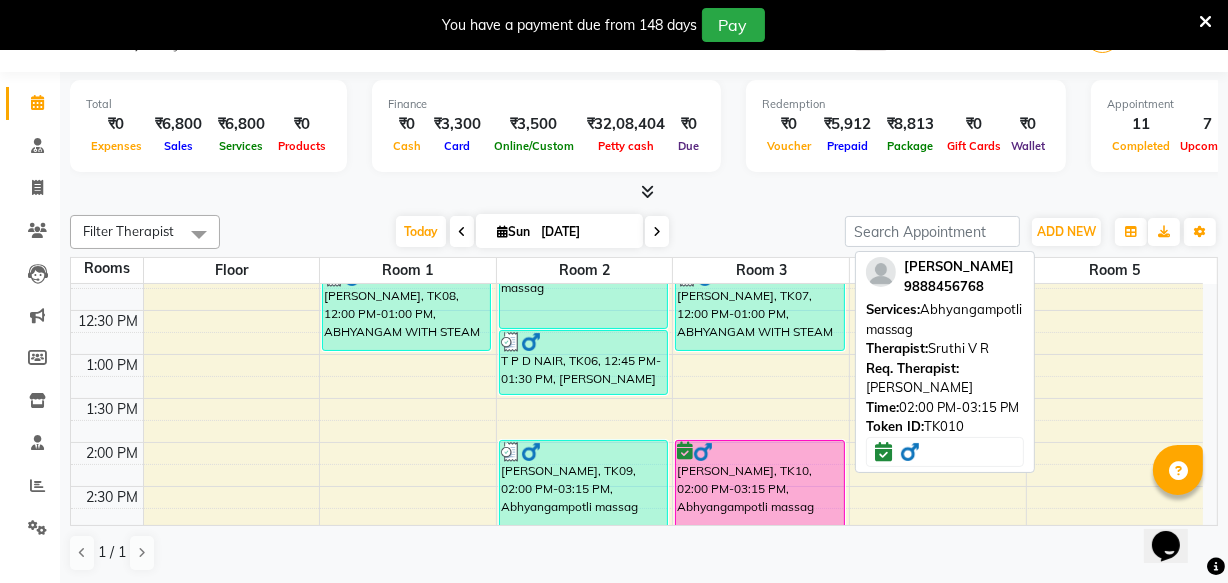 click on "[PERSON_NAME], TK10, 02:00 PM-03:15 PM, Abhyangampotli massag" at bounding box center [759, 494] 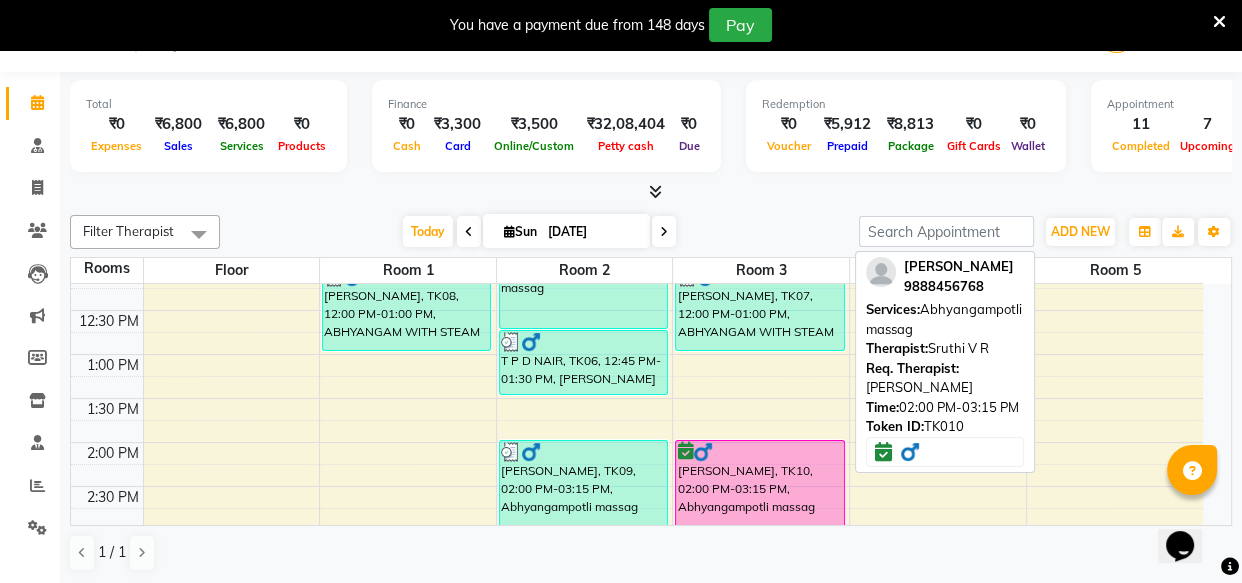 select on "6" 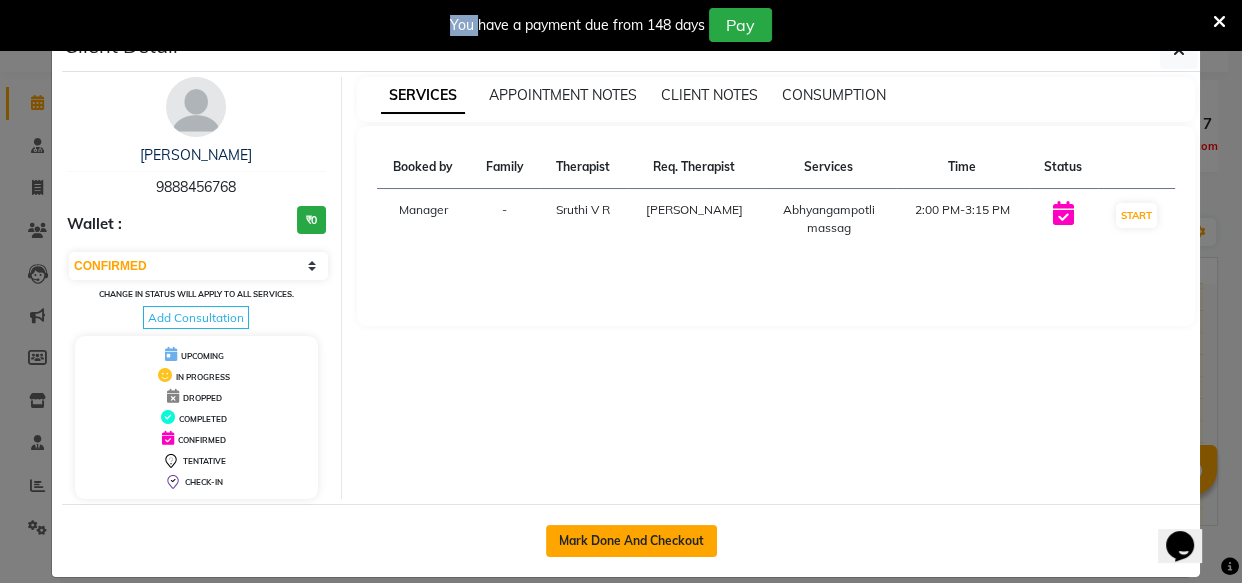click on "Mark Done And Checkout" 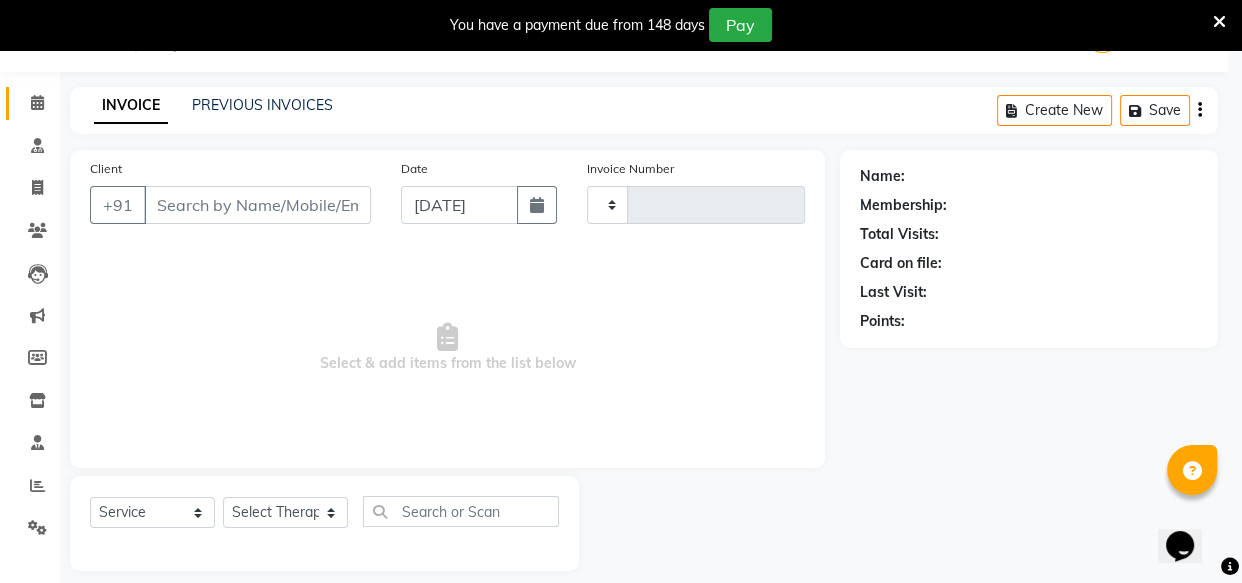 type on "0929" 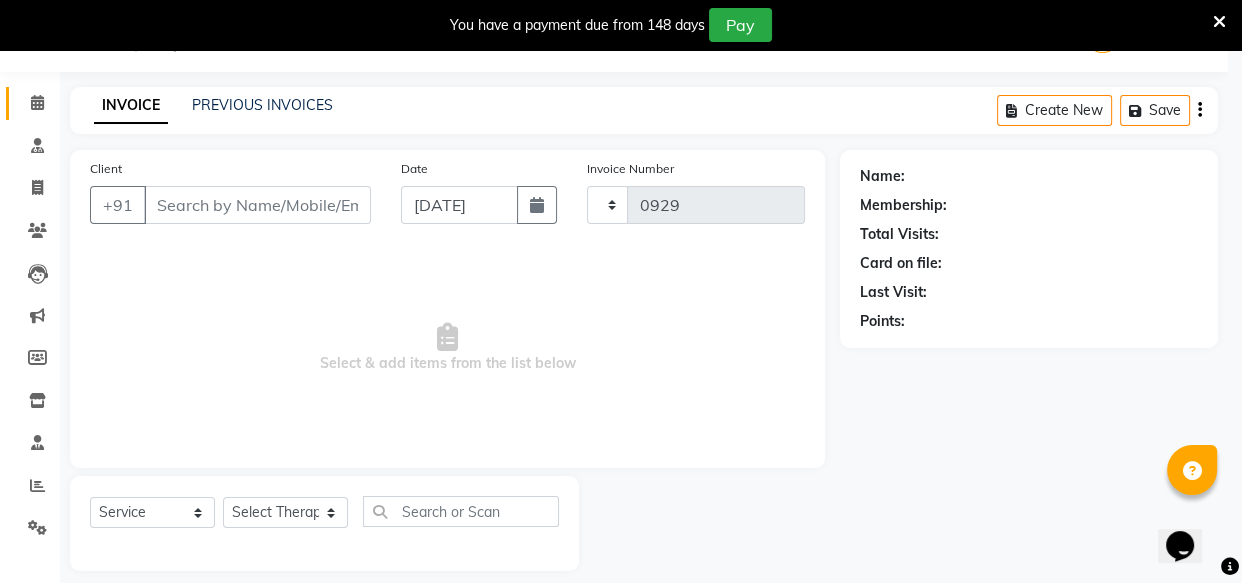 select on "3" 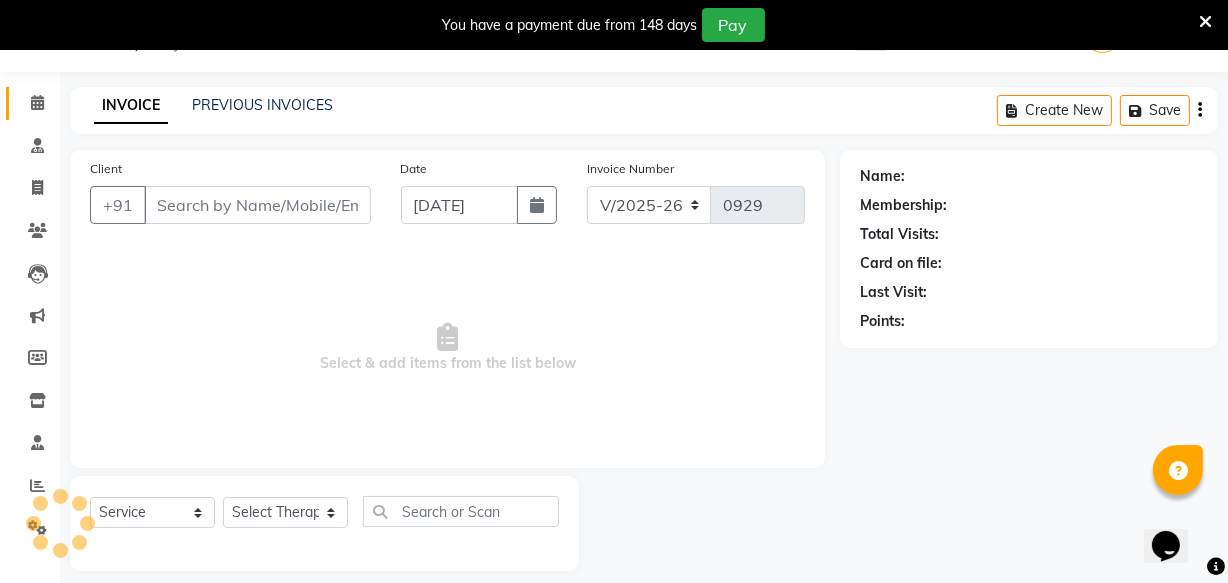 type on "9888456768" 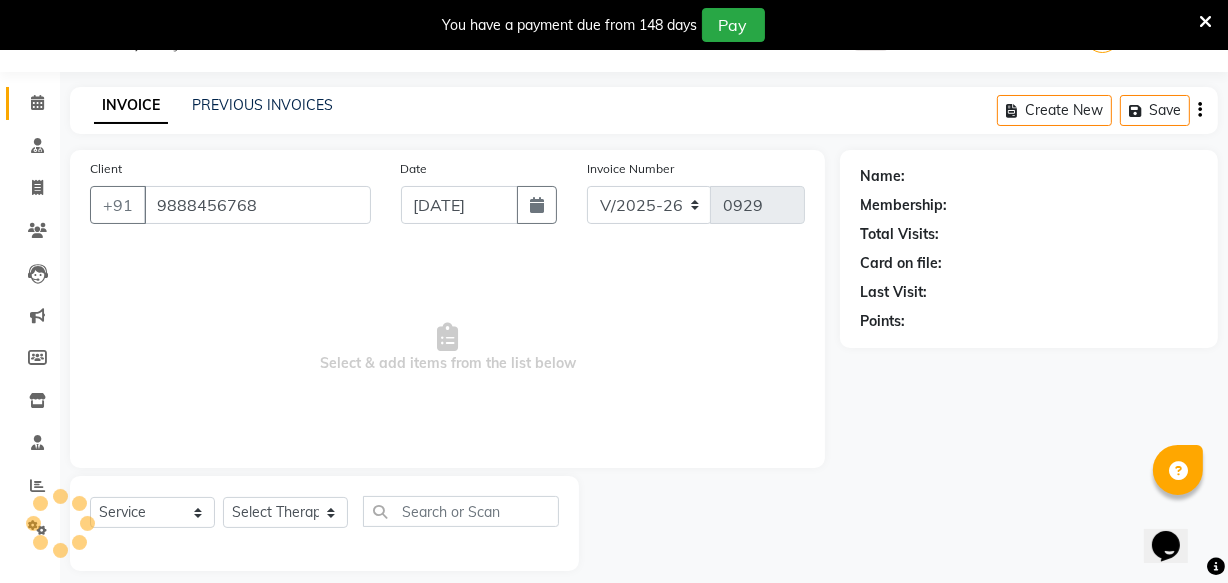 select on "39150" 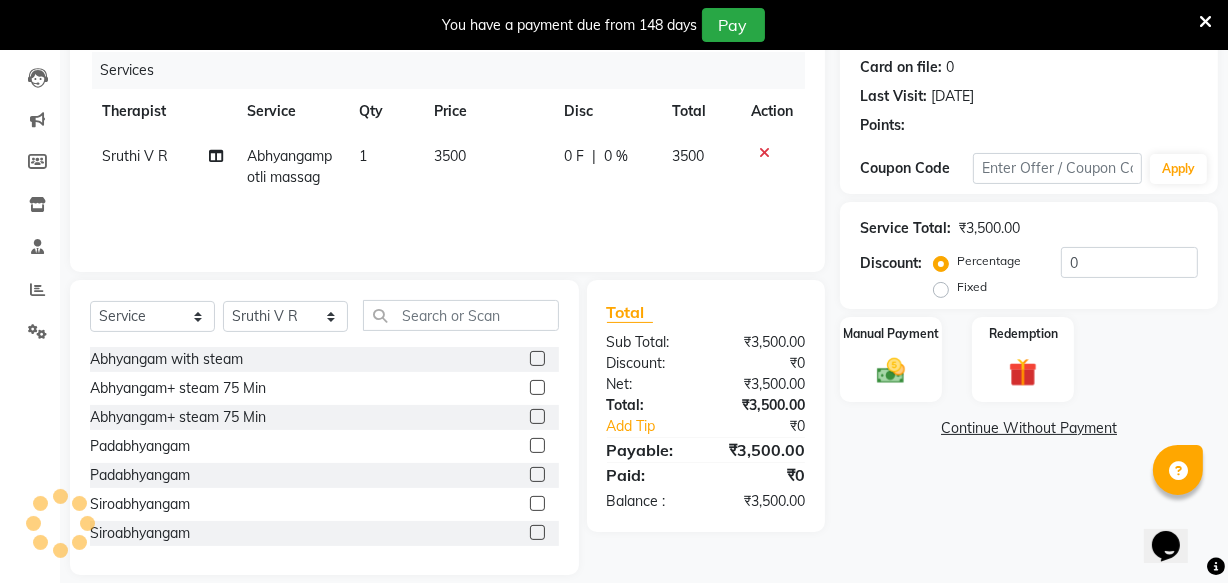 scroll, scrollTop: 269, scrollLeft: 0, axis: vertical 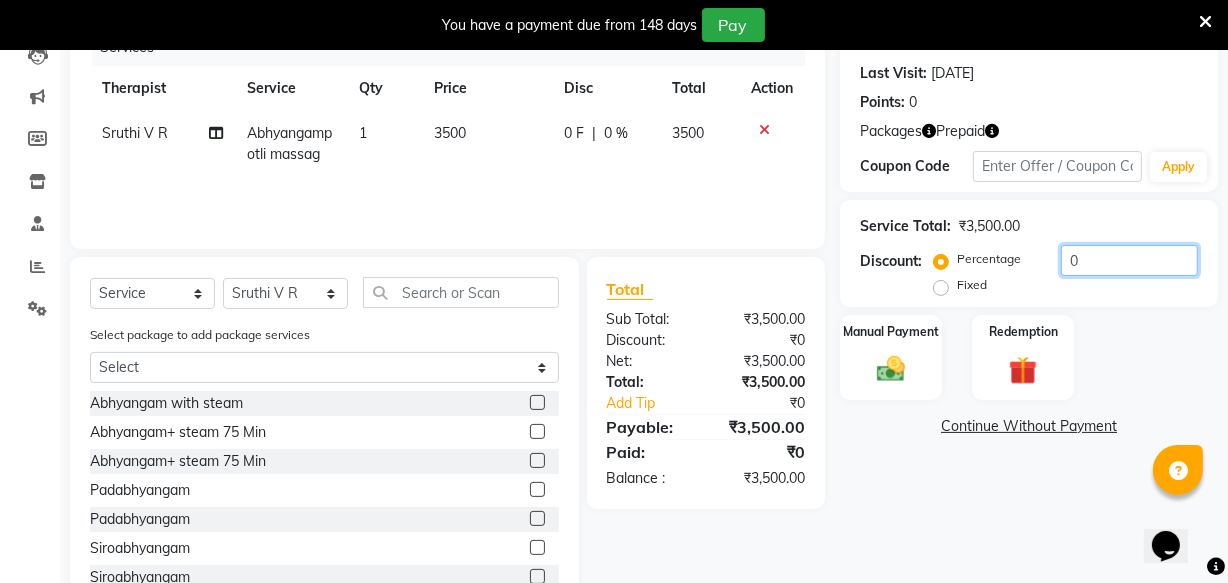 click on "0" 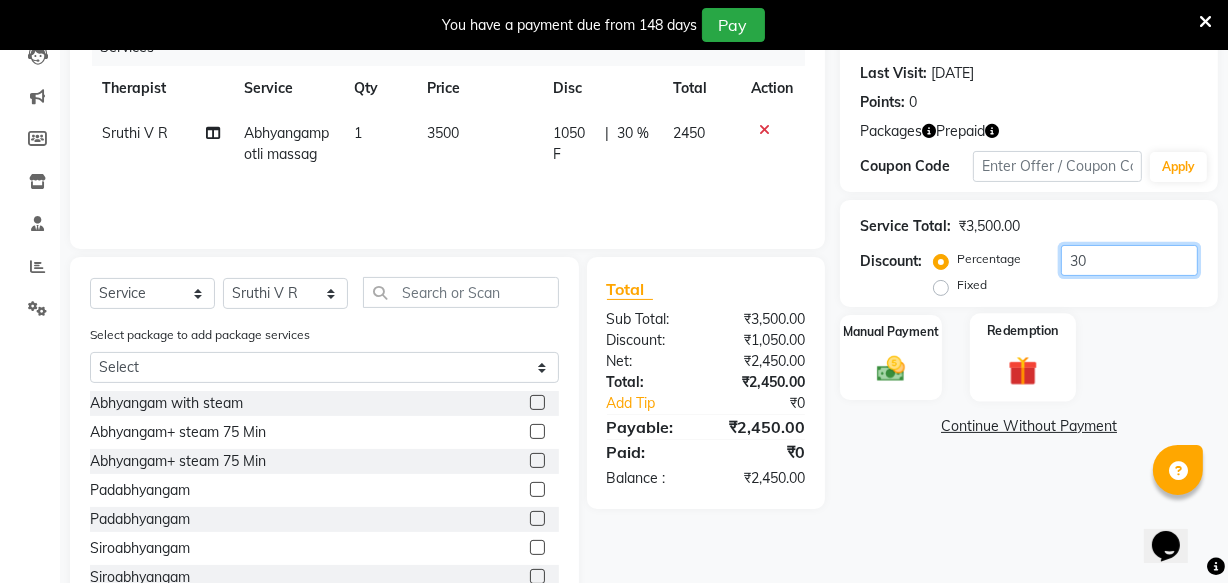 type on "30" 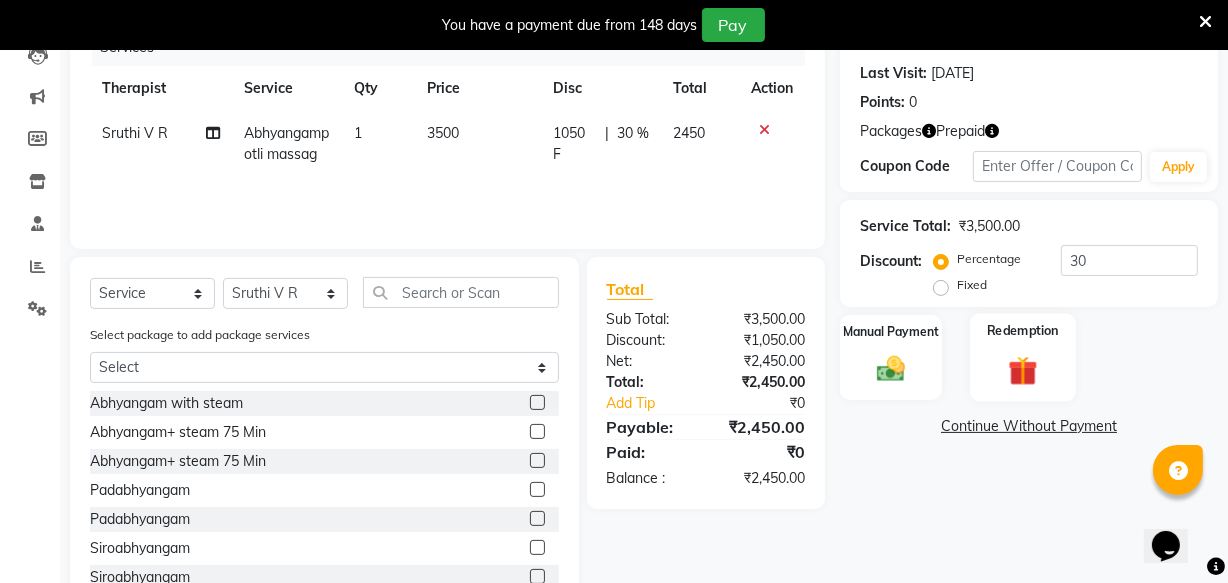 click 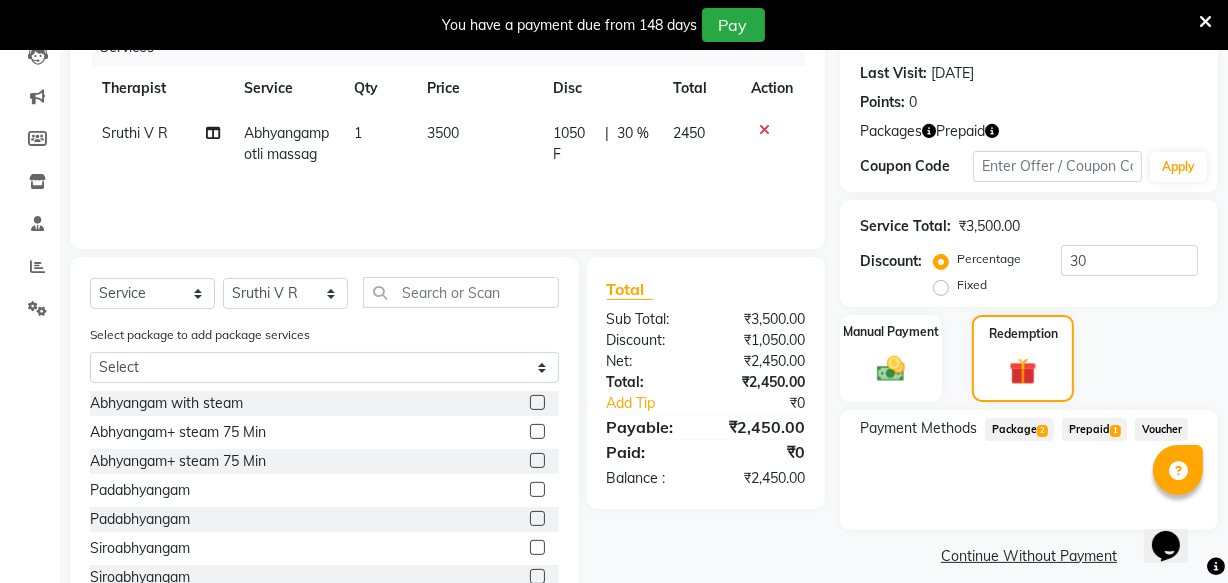 click on "Prepaid  1" 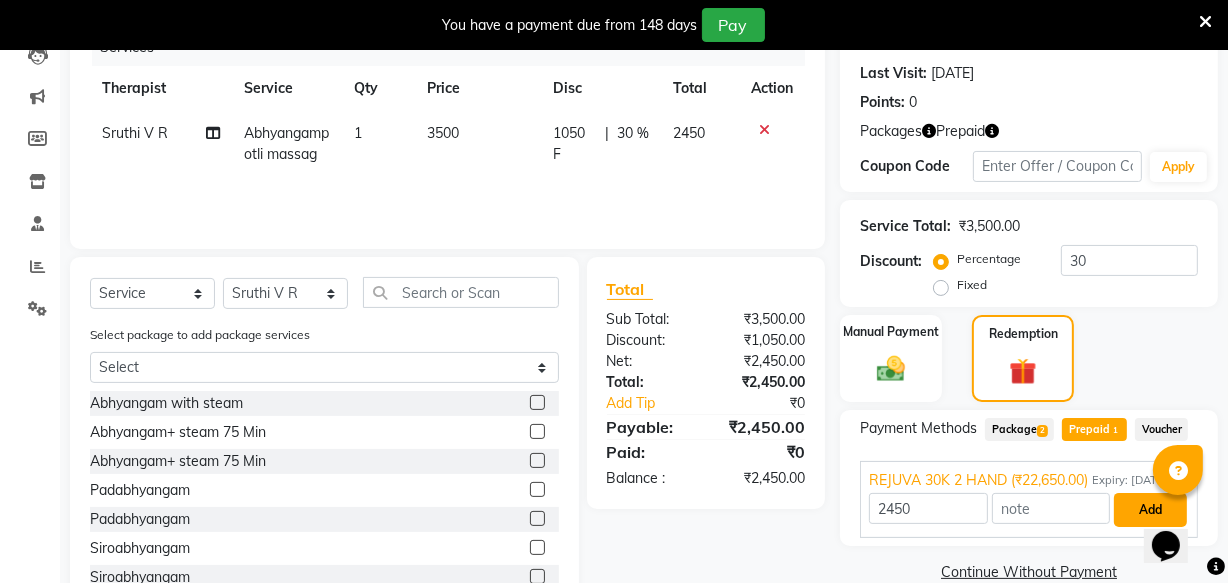 click on "Add" at bounding box center (1150, 510) 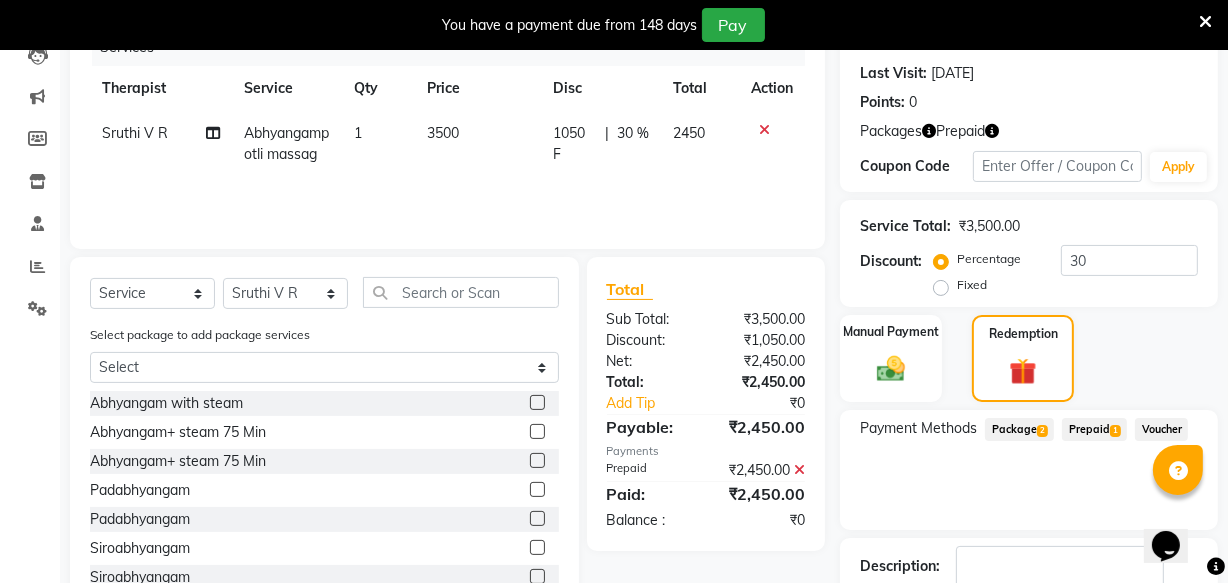 scroll, scrollTop: 399, scrollLeft: 0, axis: vertical 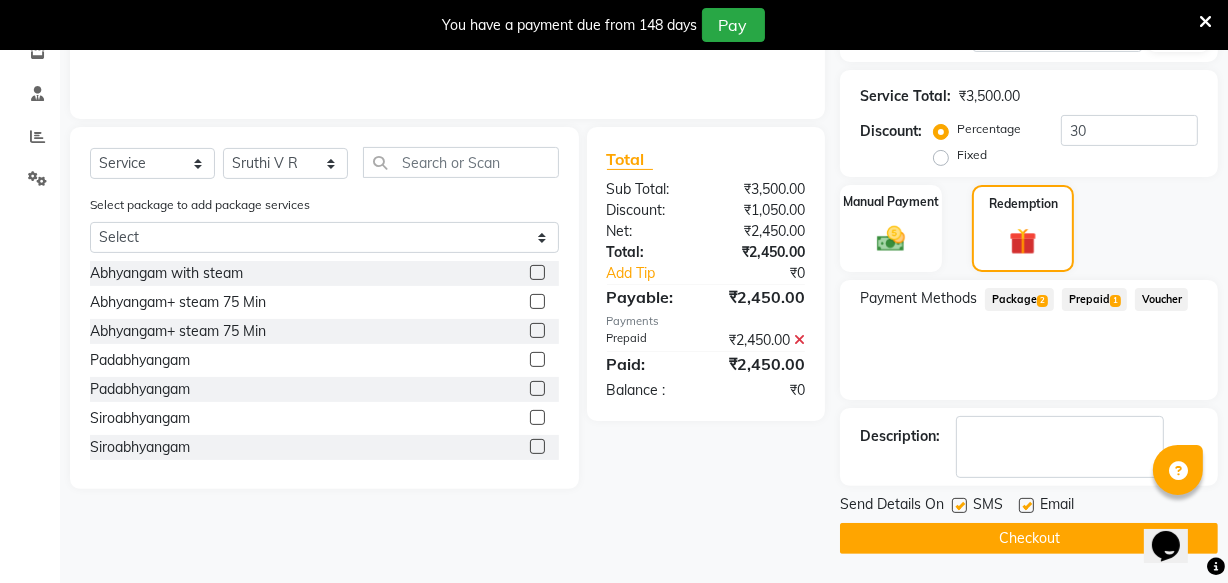 click 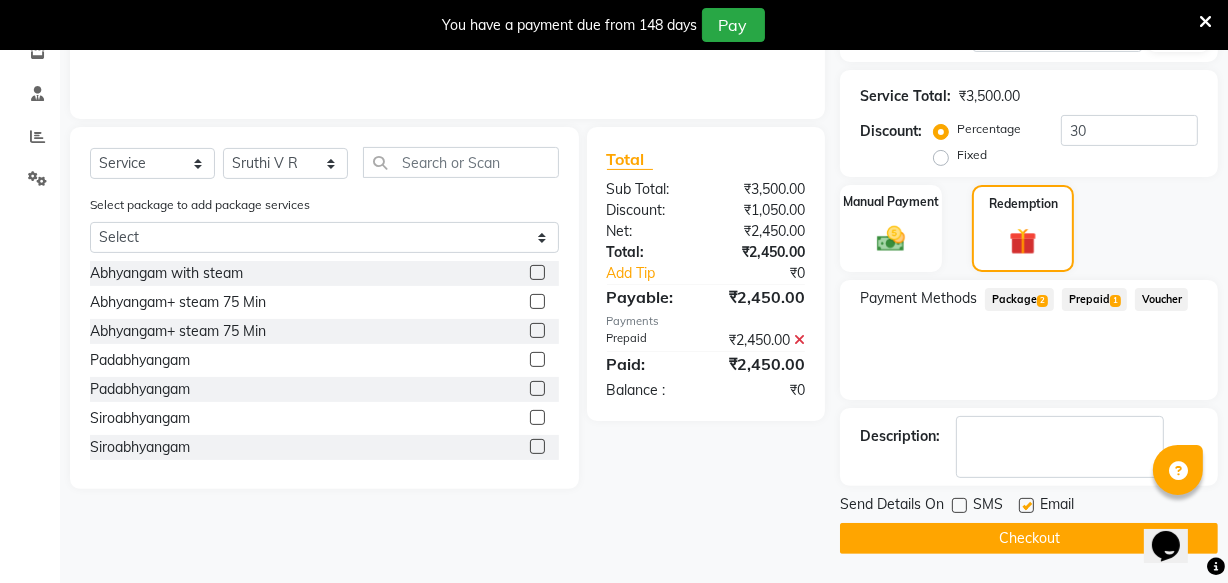 click 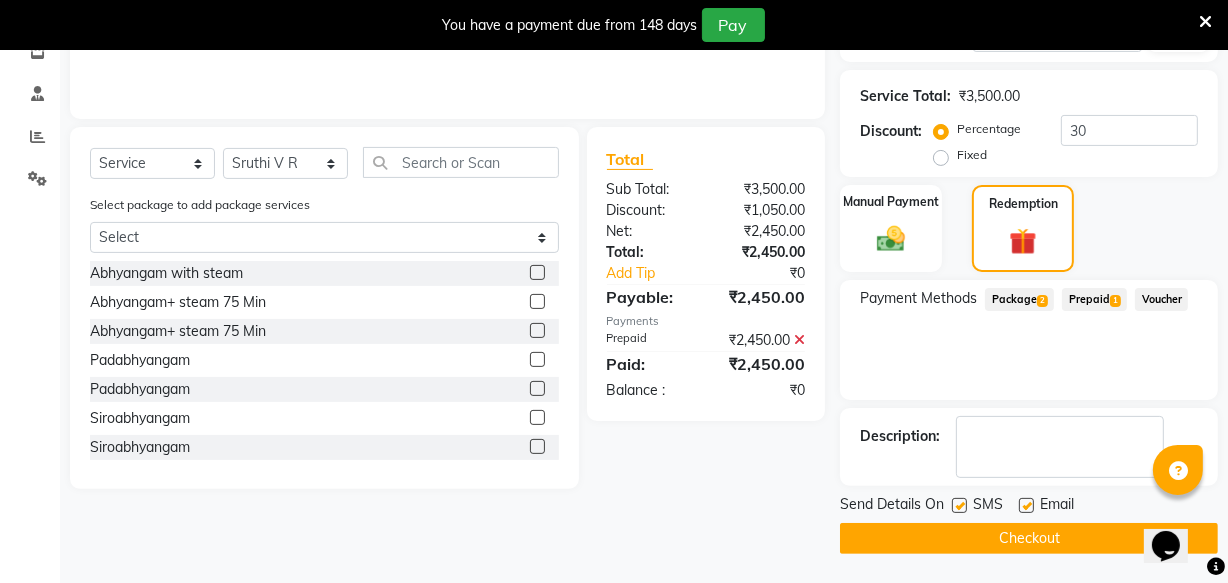 click 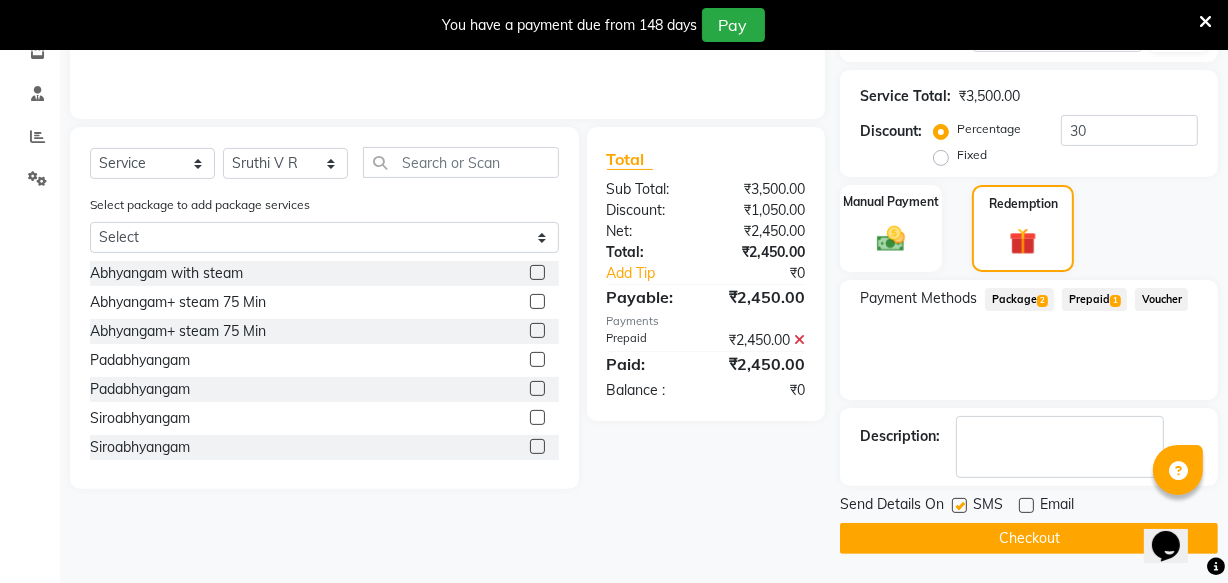 click 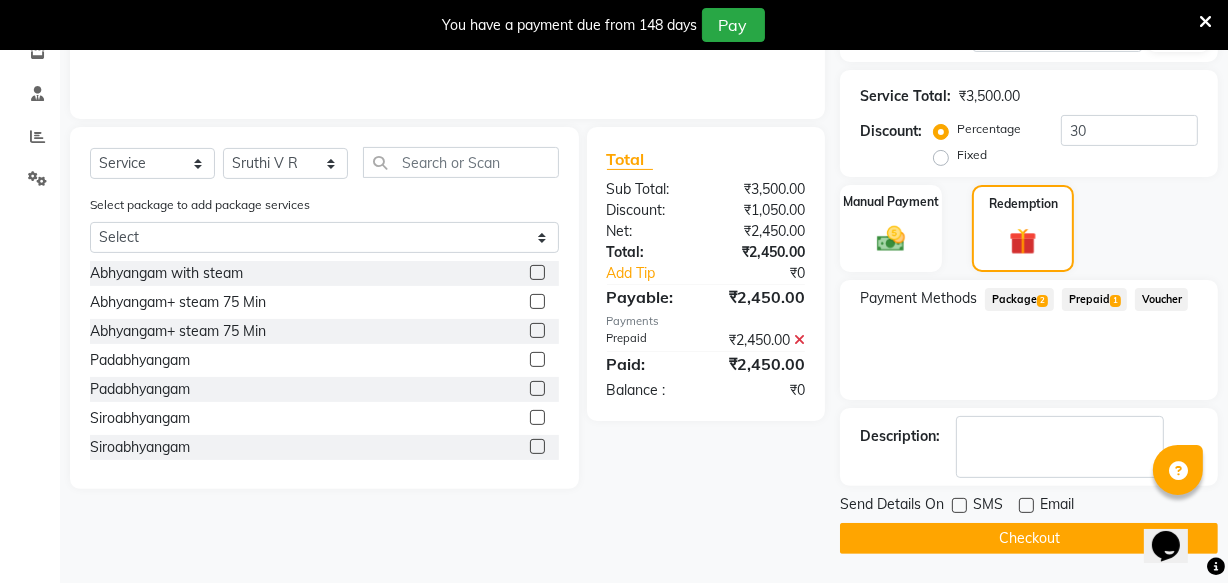 click on "Checkout" 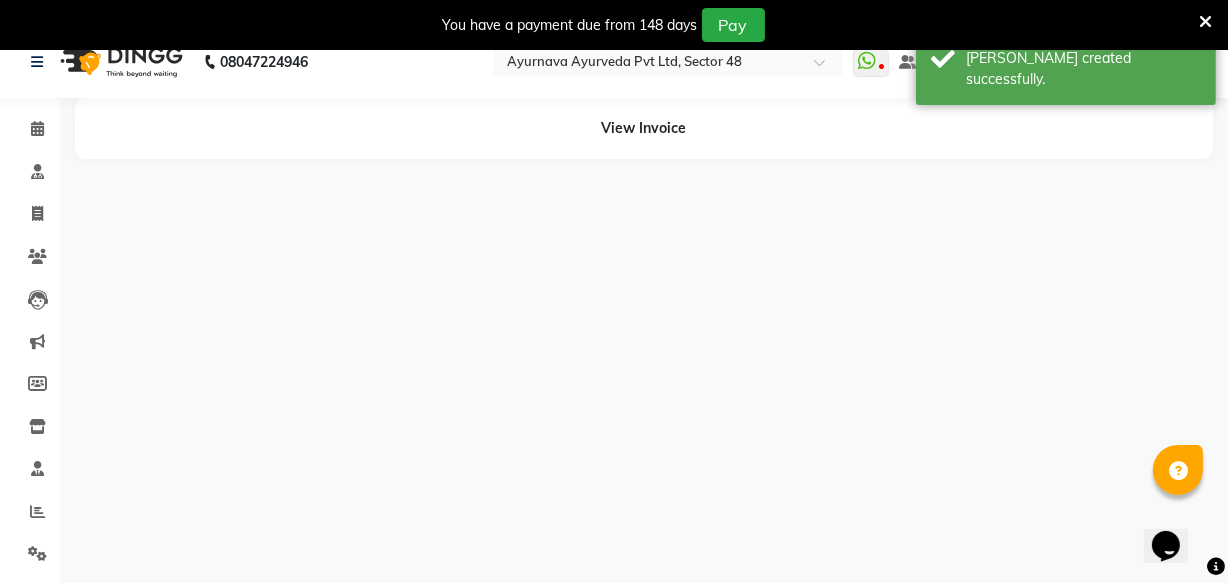 scroll, scrollTop: 0, scrollLeft: 0, axis: both 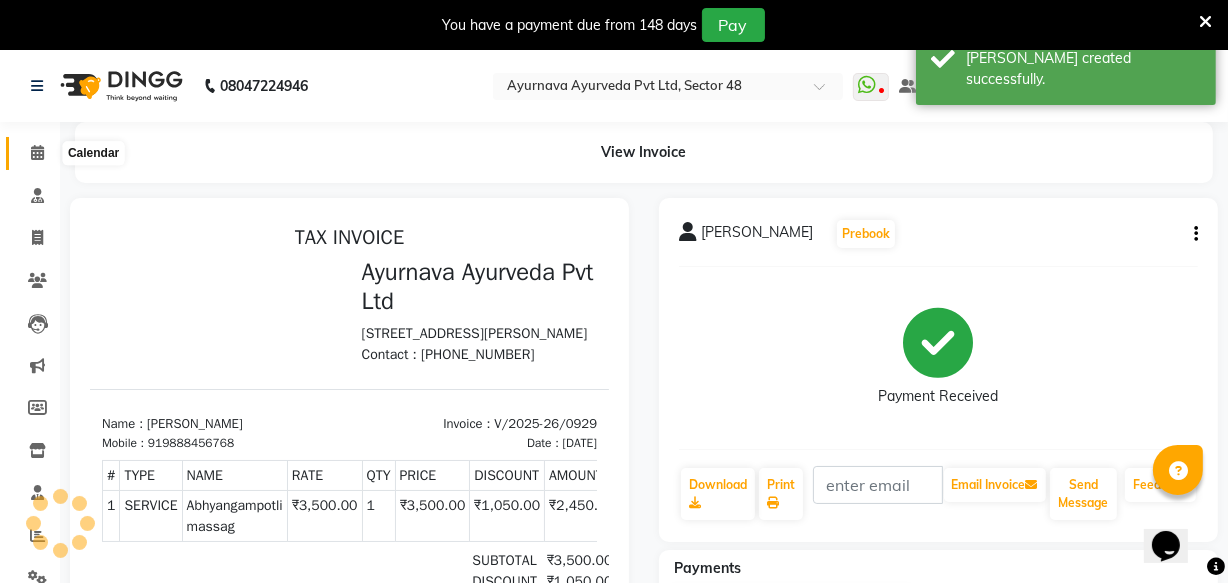 click 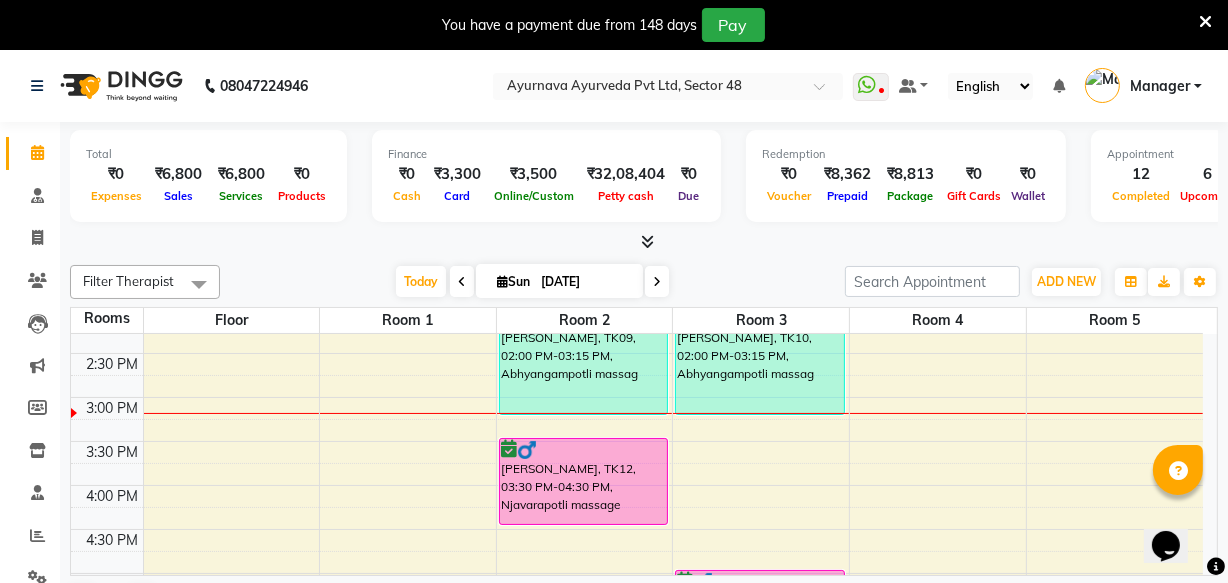 scroll, scrollTop: 727, scrollLeft: 0, axis: vertical 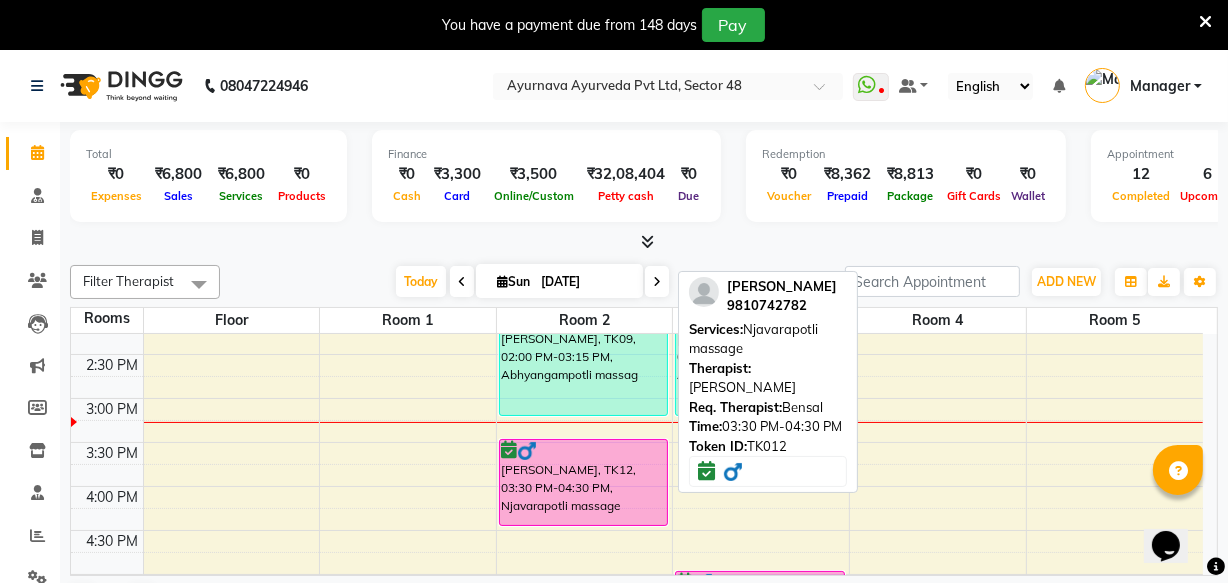 click on "[PERSON_NAME], TK12, 03:30 PM-04:30 PM, Njavarapotli massage" at bounding box center [583, 482] 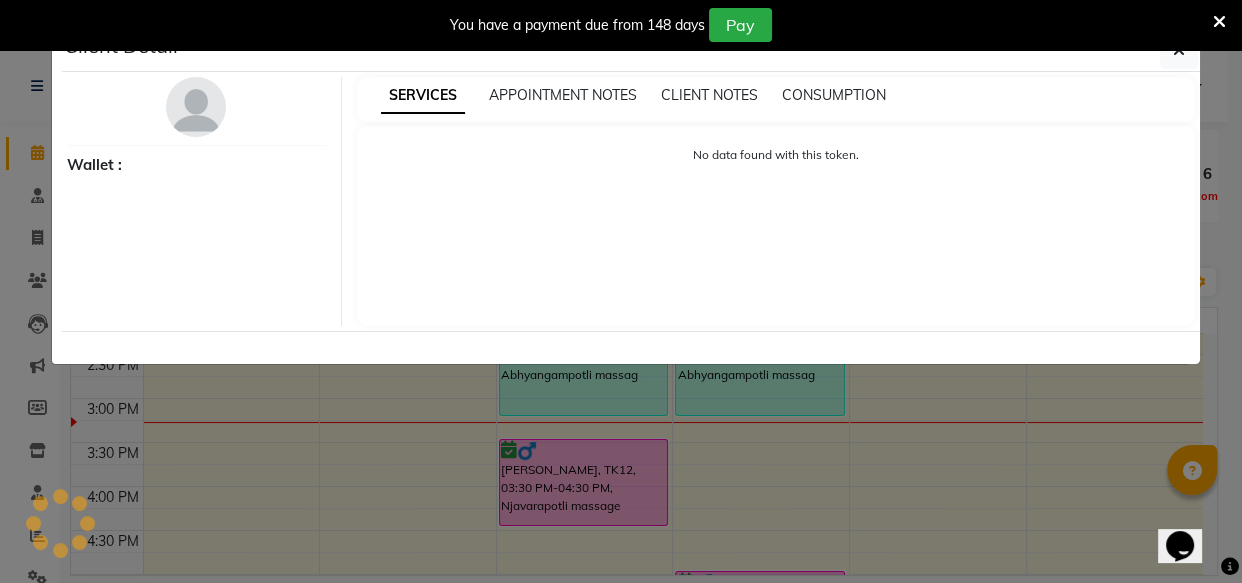select on "6" 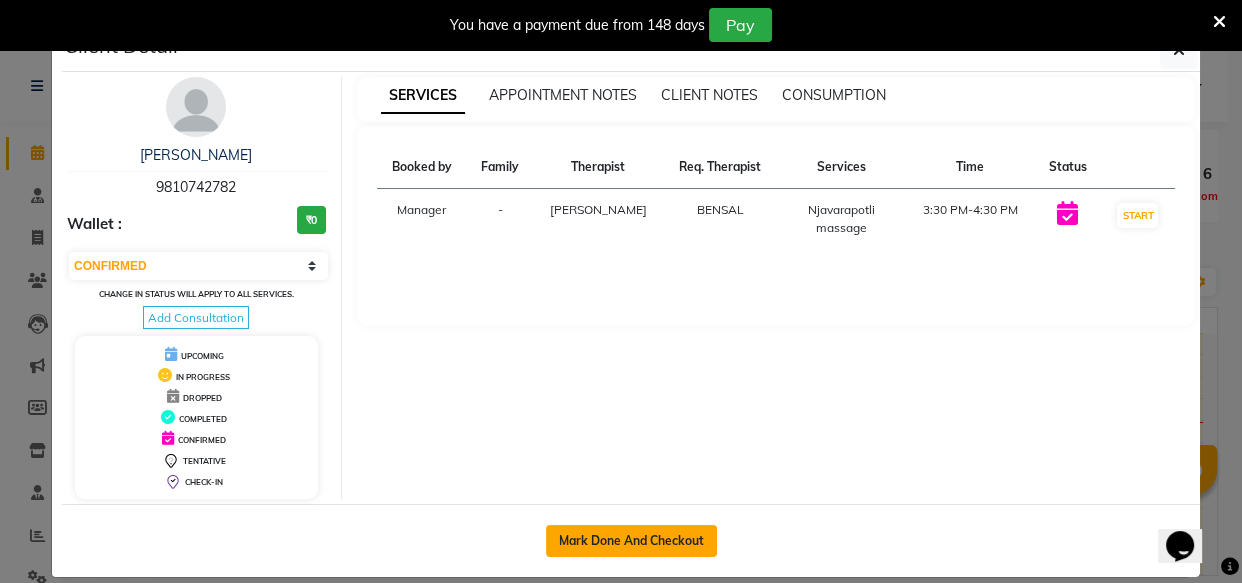 click on "Mark Done And Checkout" 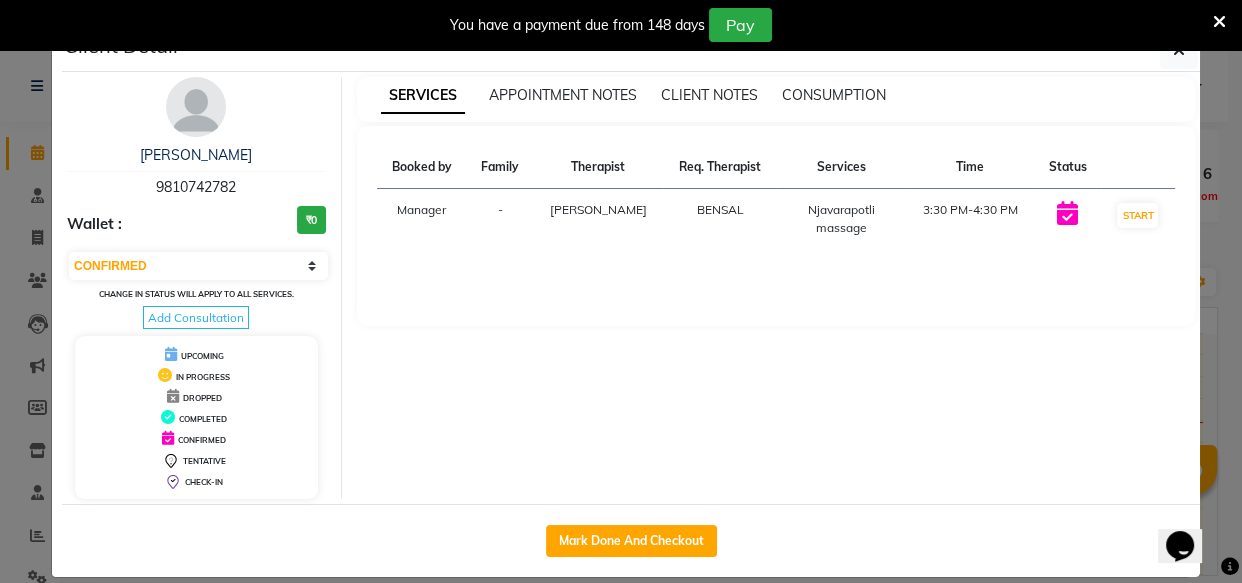 select on "service" 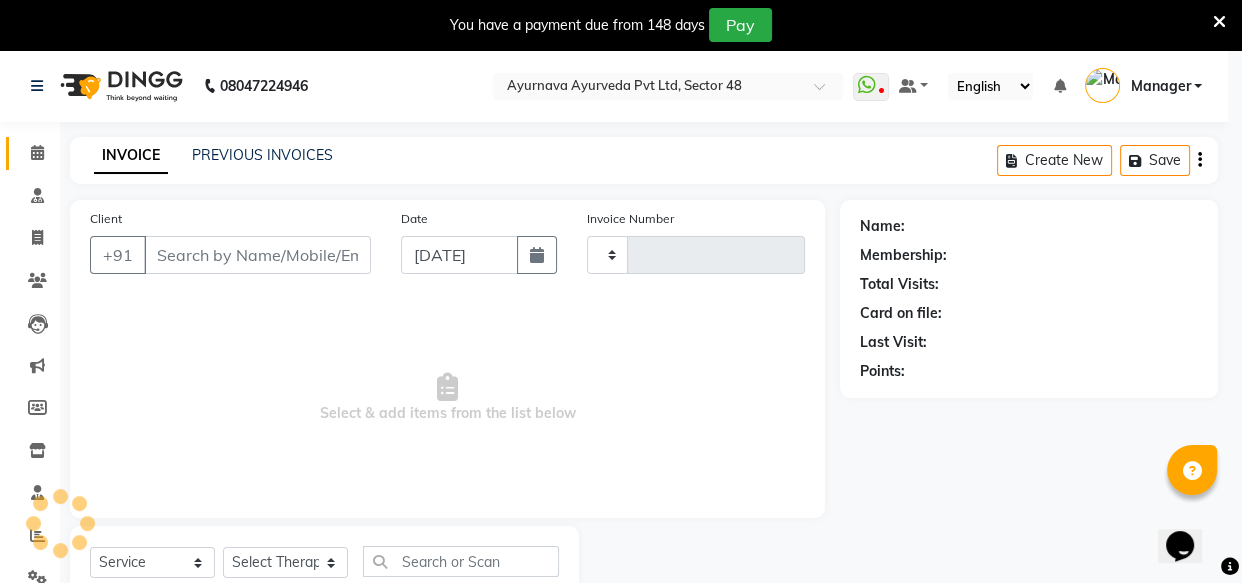 select on "3" 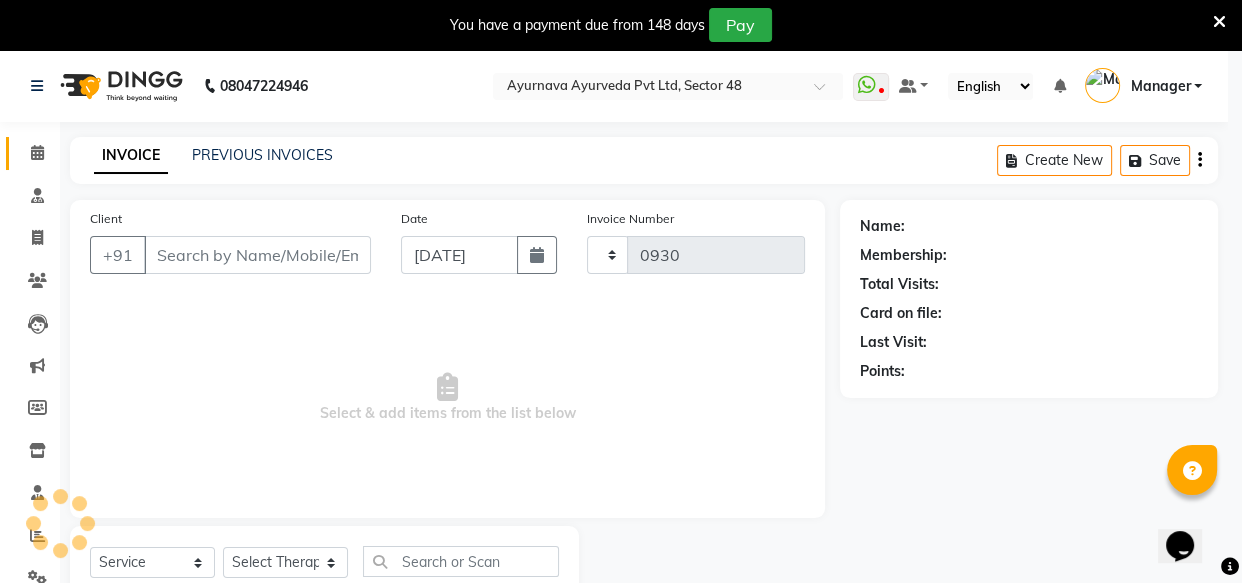 select on "5546" 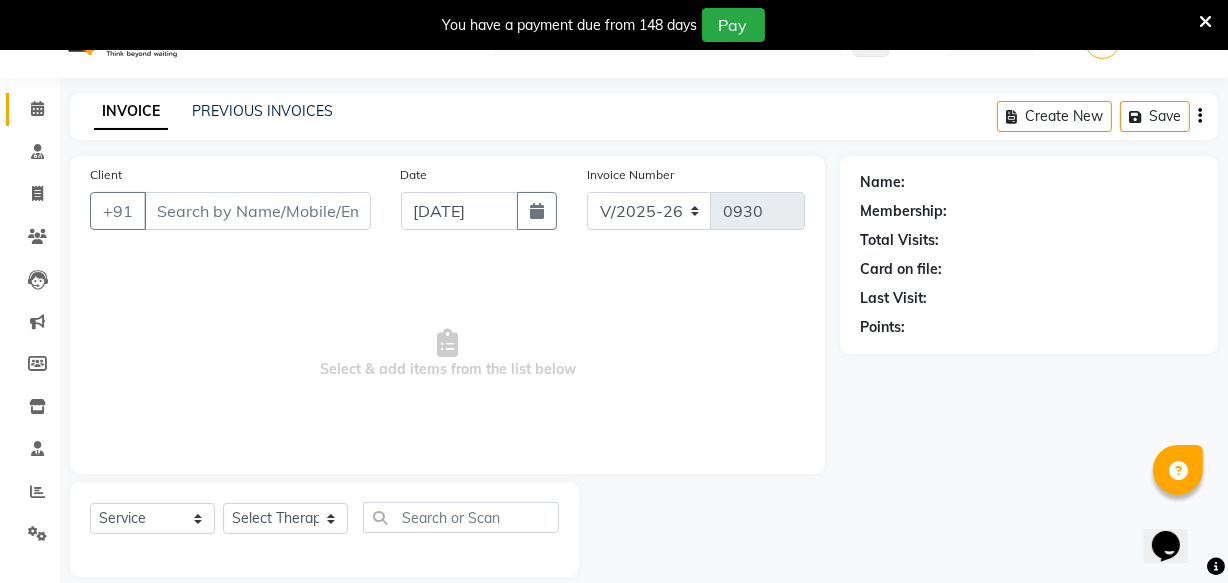 scroll, scrollTop: 69, scrollLeft: 0, axis: vertical 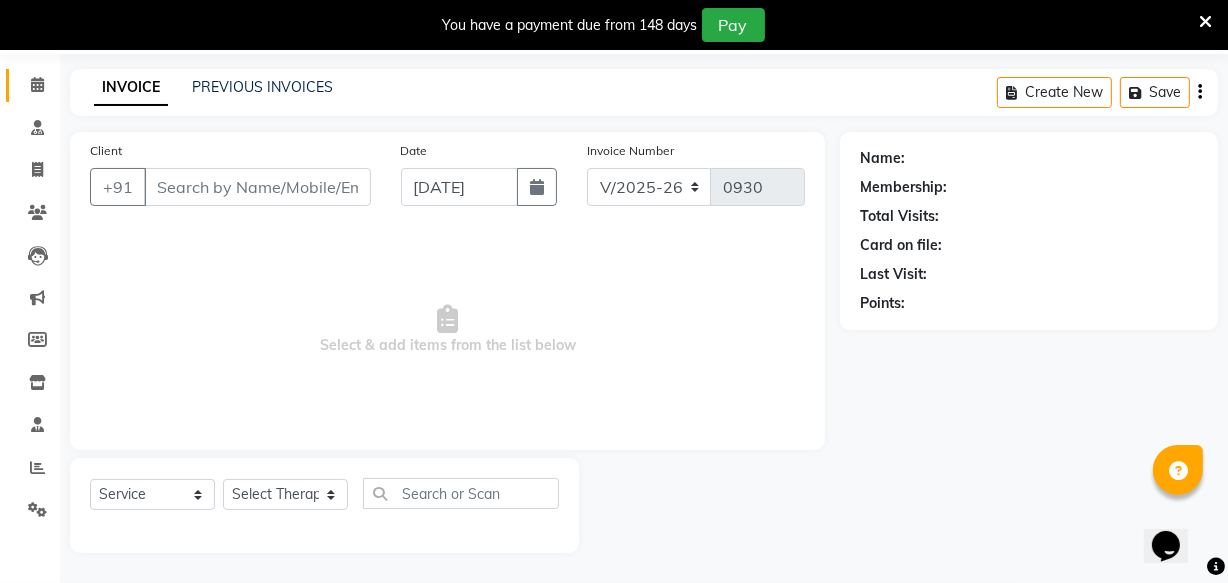 type on "9810742782" 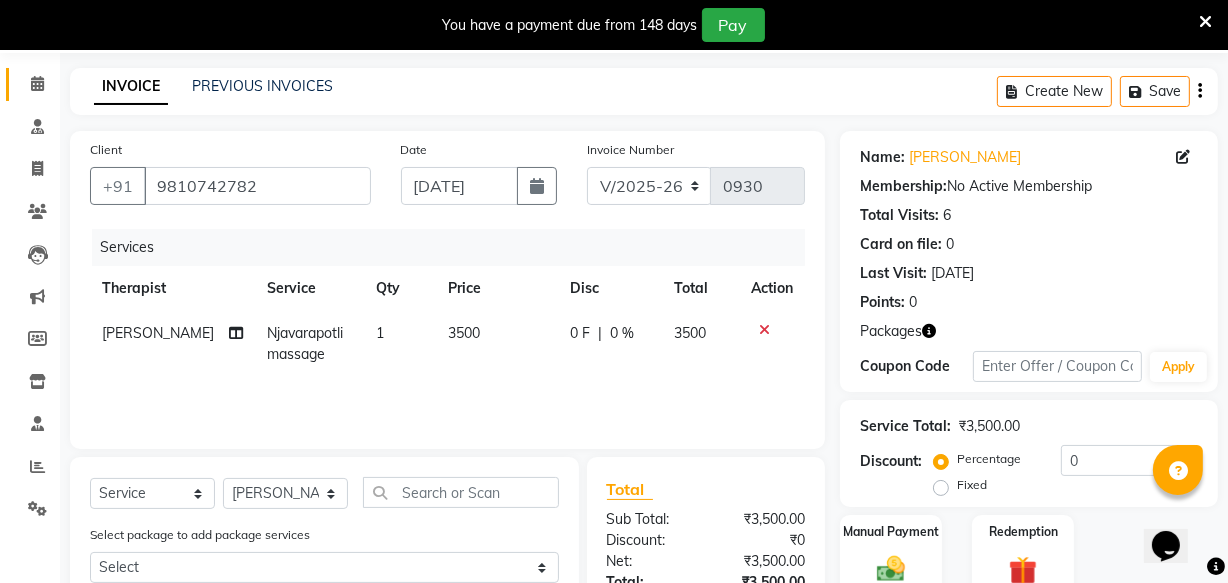 scroll, scrollTop: 336, scrollLeft: 0, axis: vertical 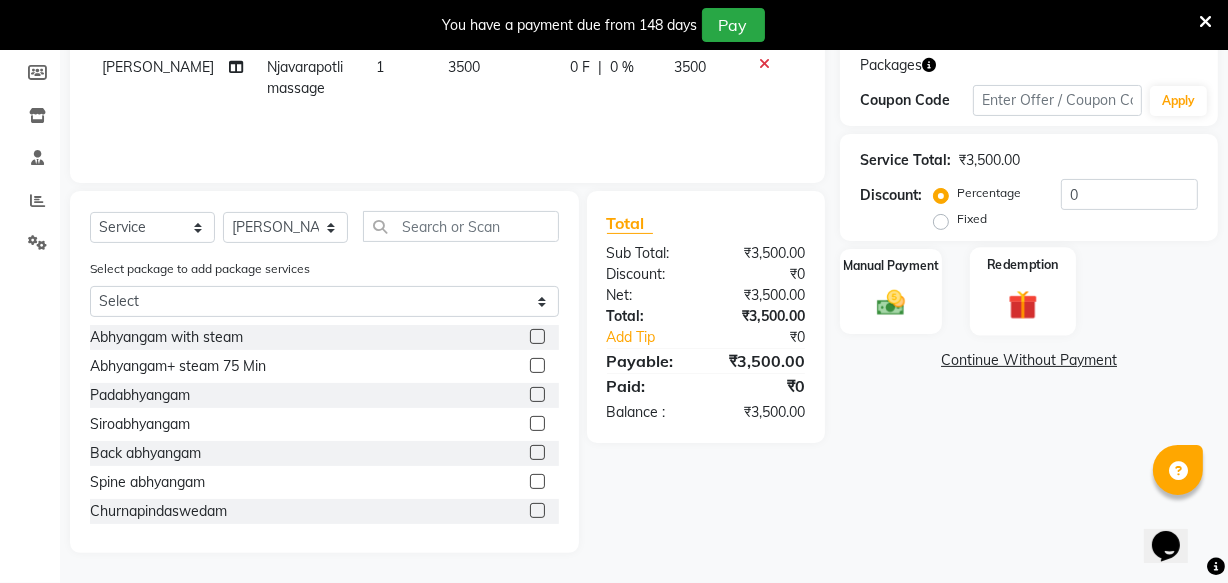 click 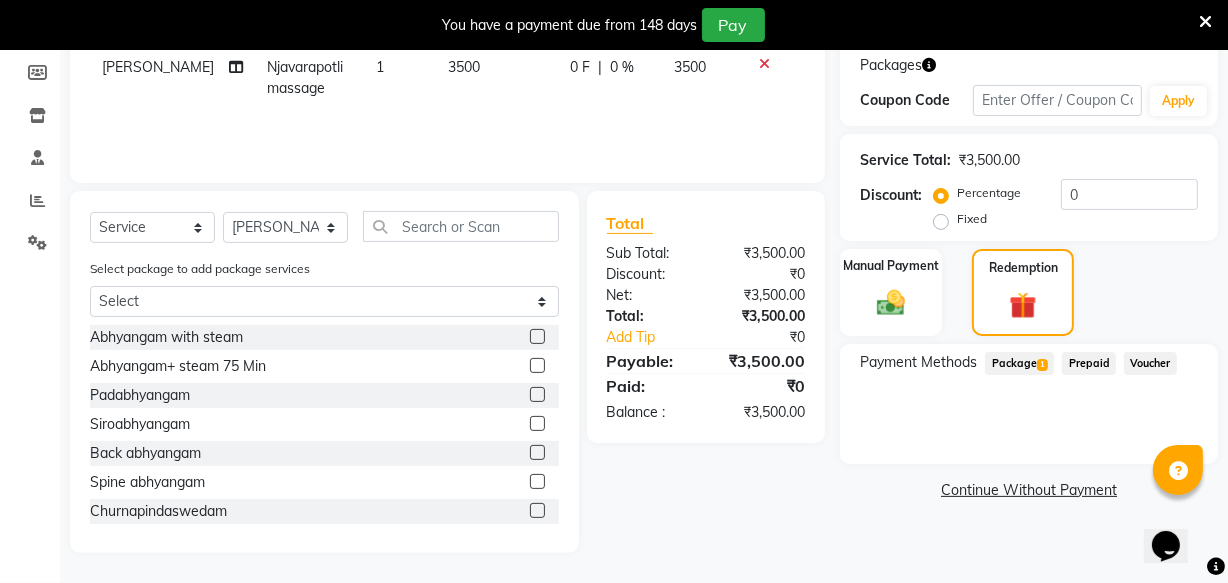 click on "Package  1" 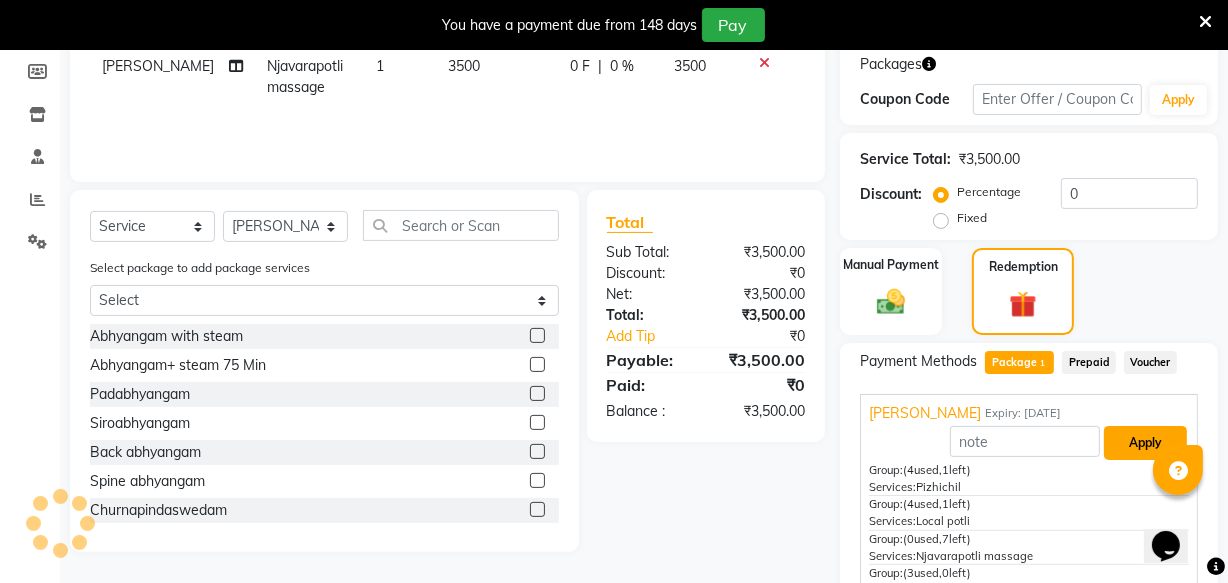 click on "Apply" at bounding box center [1145, 443] 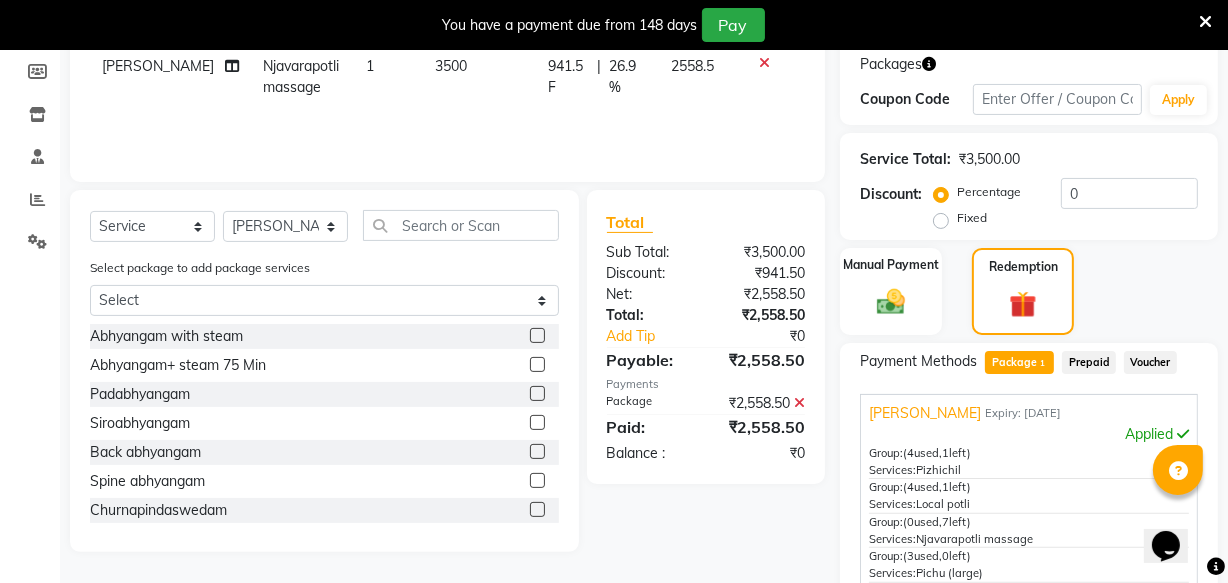 scroll, scrollTop: 560, scrollLeft: 0, axis: vertical 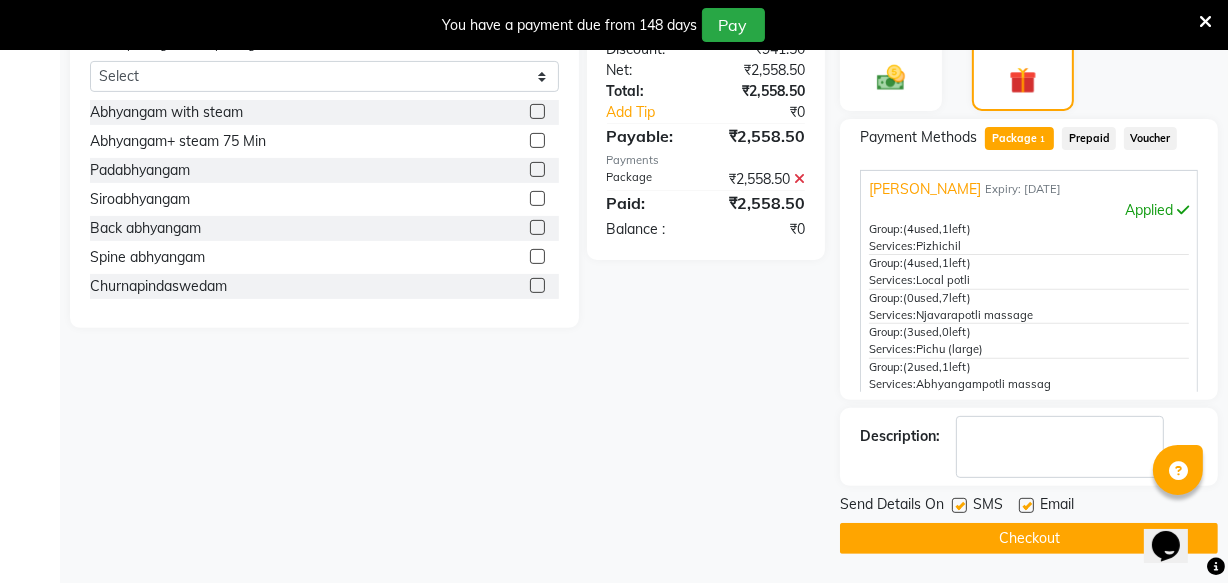 drag, startPoint x: 960, startPoint y: 503, endPoint x: 1005, endPoint y: 513, distance: 46.09772 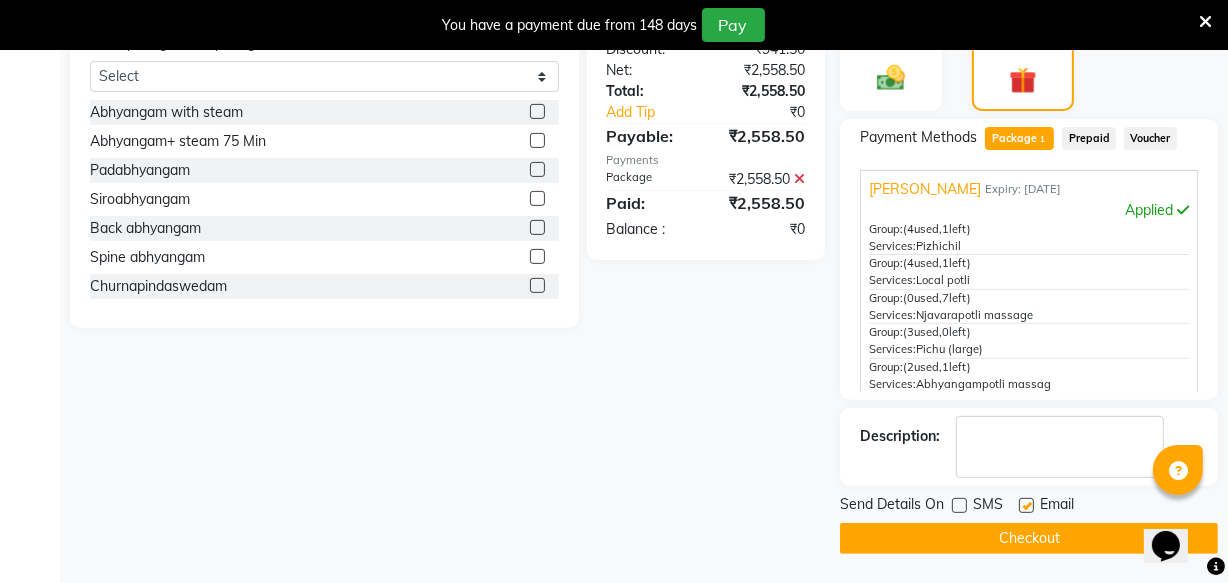 click 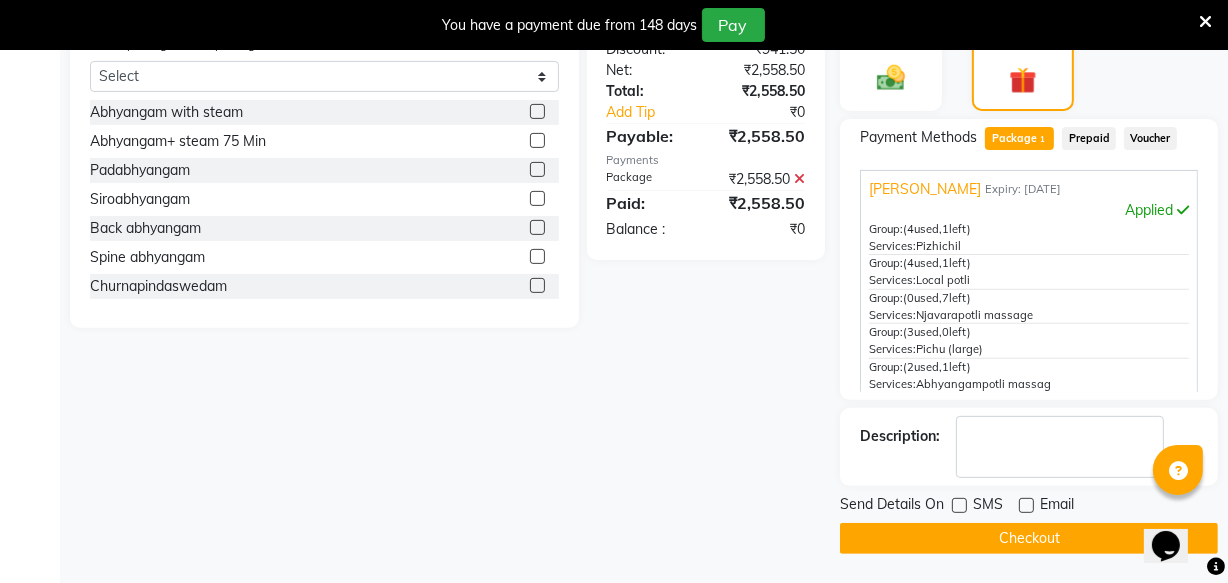 click 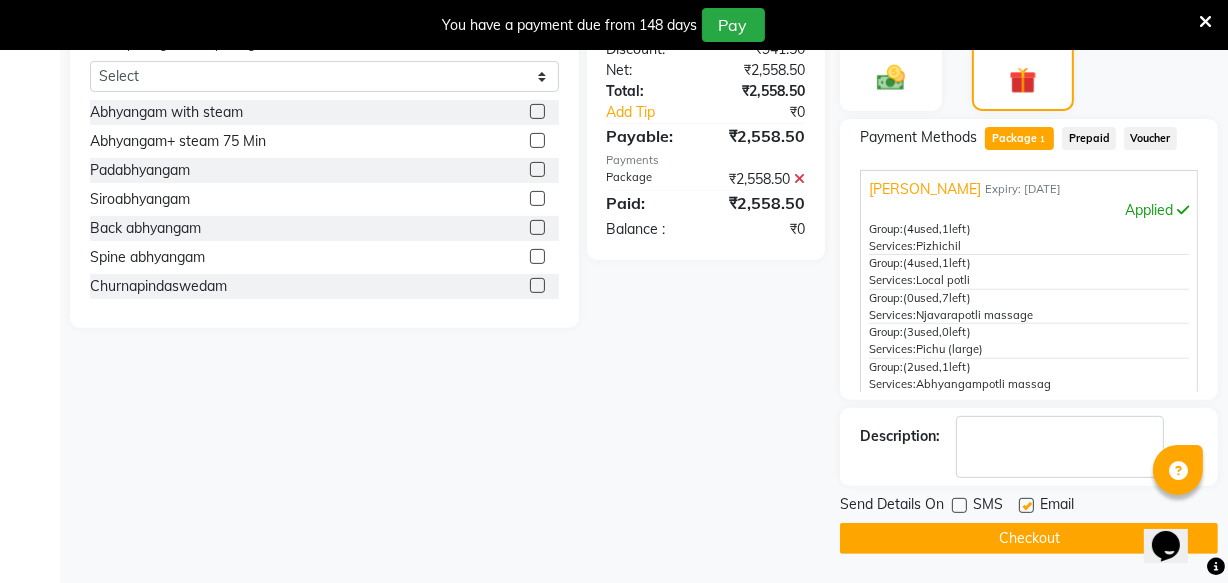 click 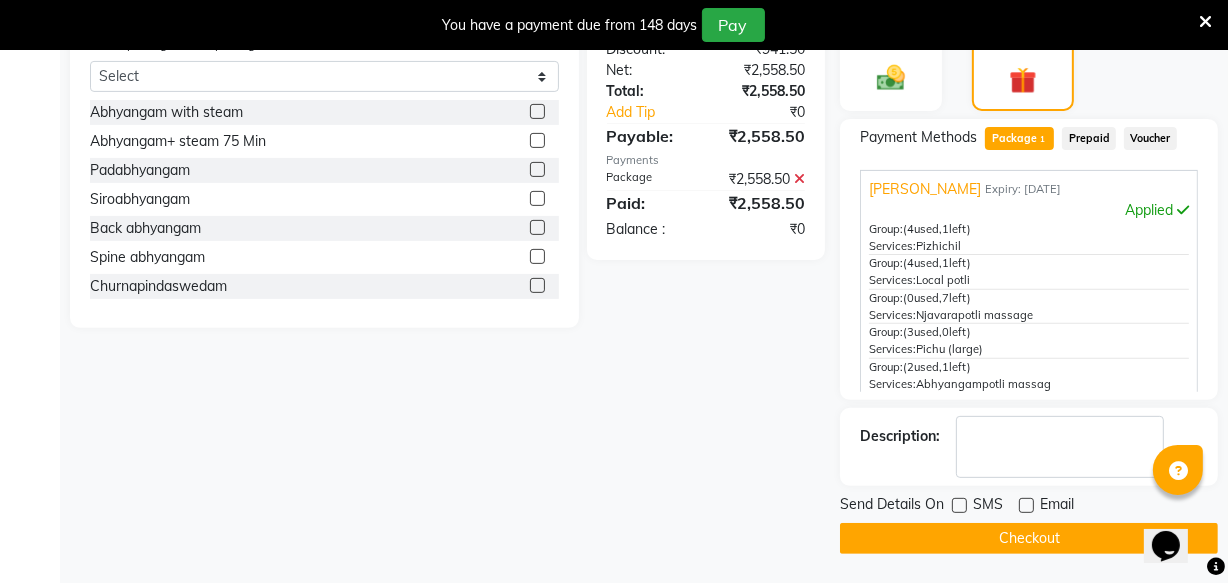 click on "Checkout" 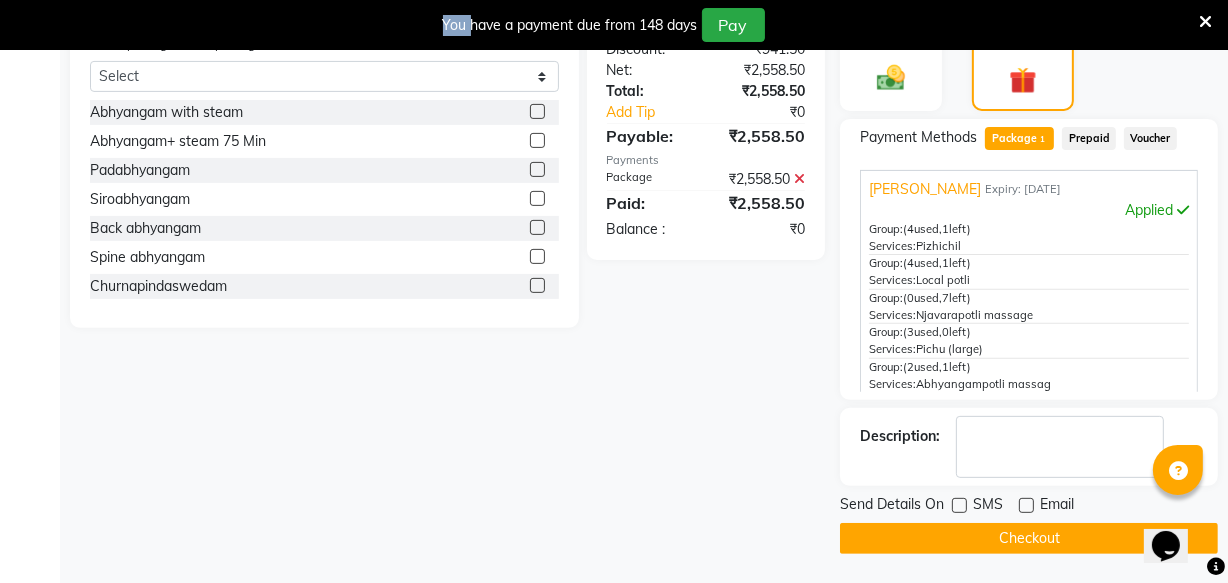 click on "Checkout" 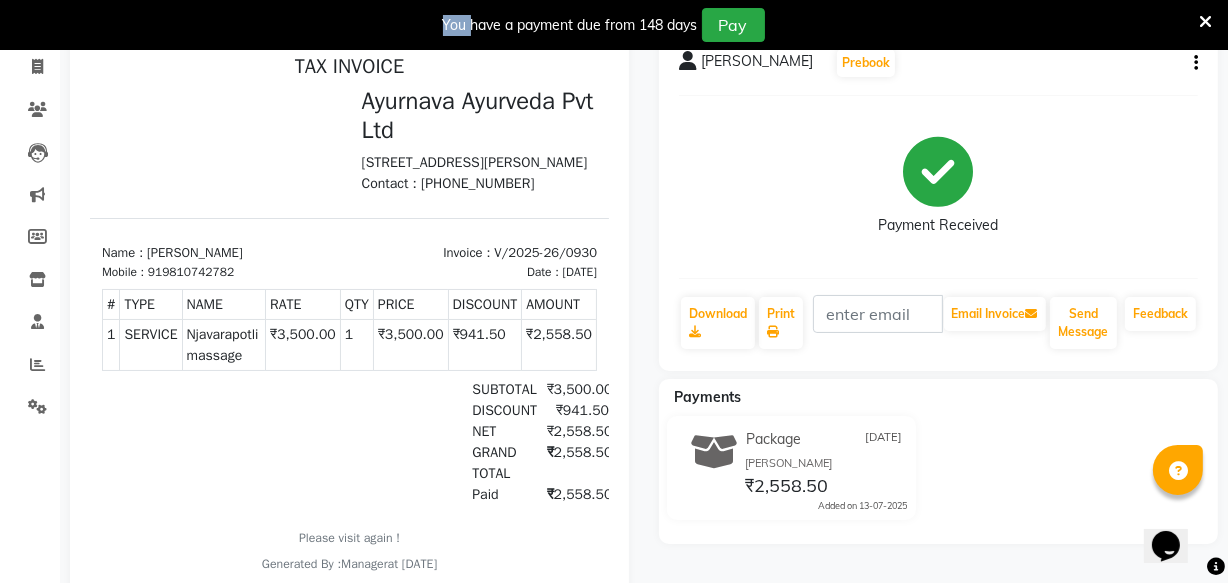 scroll, scrollTop: 181, scrollLeft: 0, axis: vertical 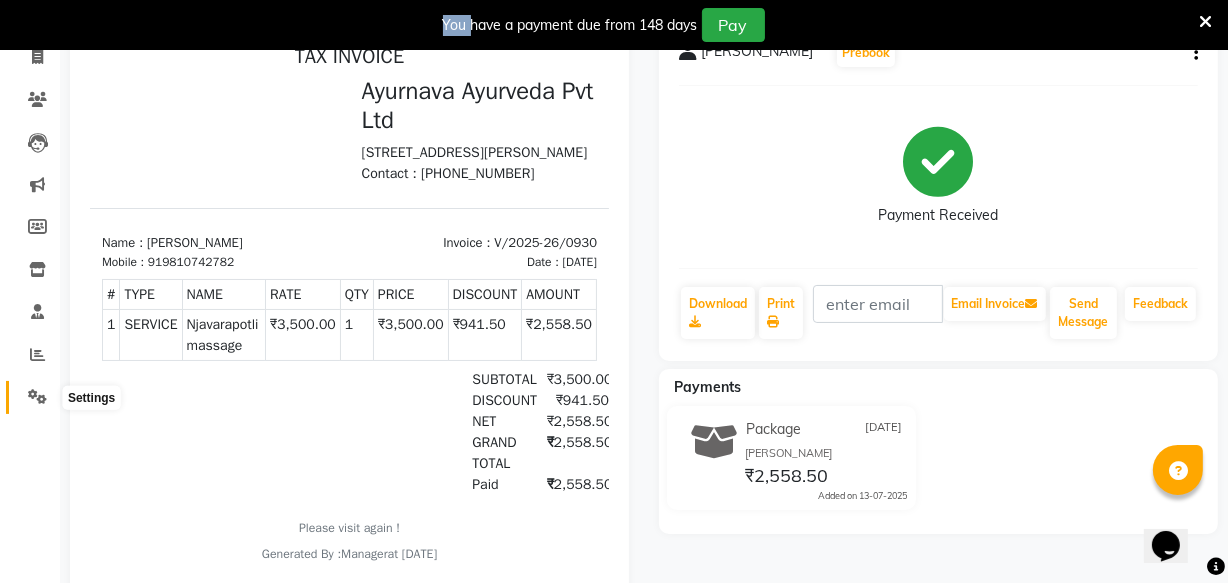 drag, startPoint x: 35, startPoint y: 389, endPoint x: 83, endPoint y: 402, distance: 49.729267 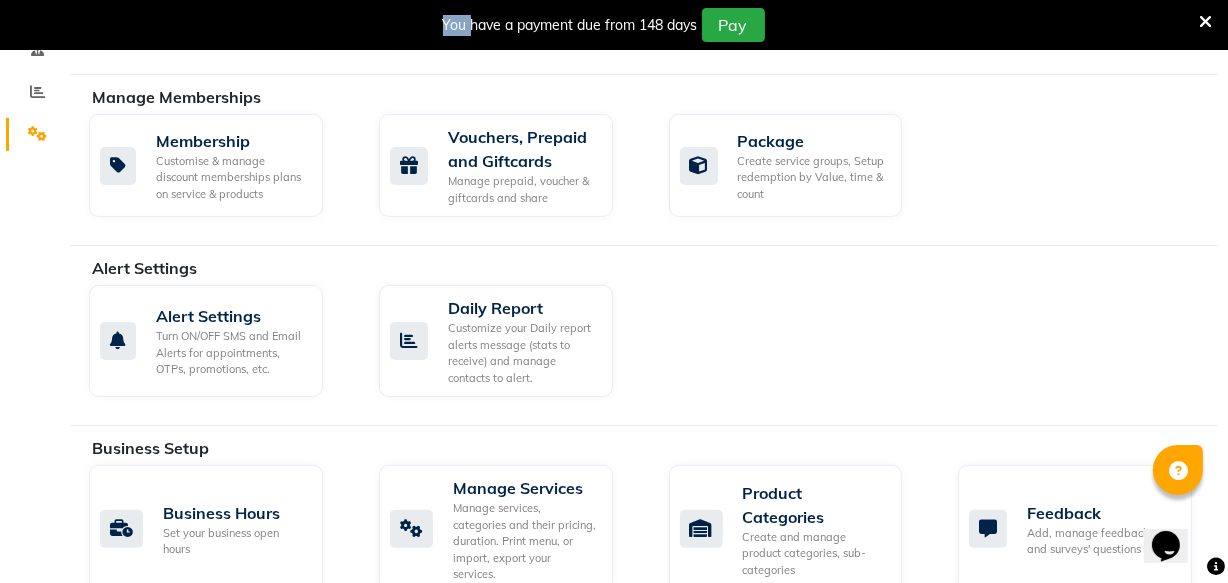 scroll, scrollTop: 454, scrollLeft: 0, axis: vertical 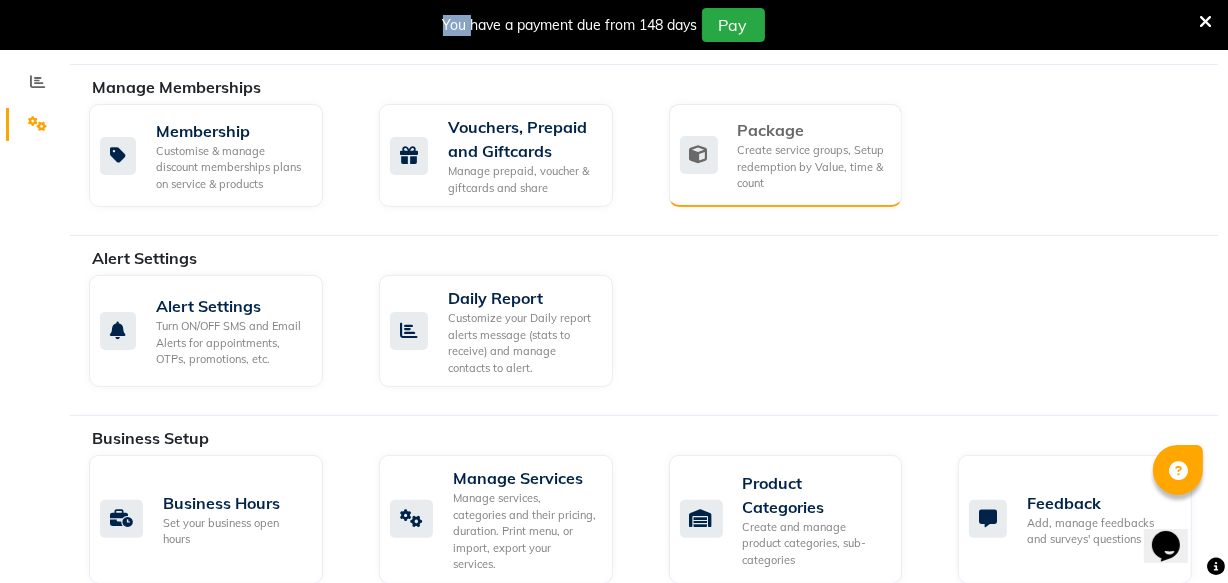 click on "Create service groups, Setup redemption by Value, time & count" 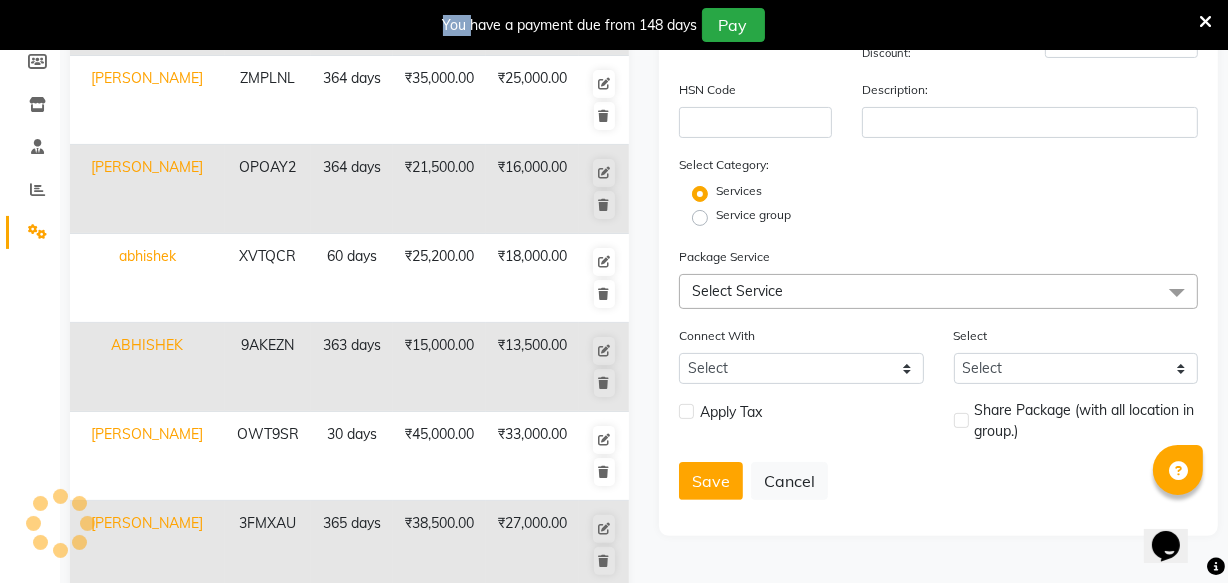 scroll, scrollTop: 181, scrollLeft: 0, axis: vertical 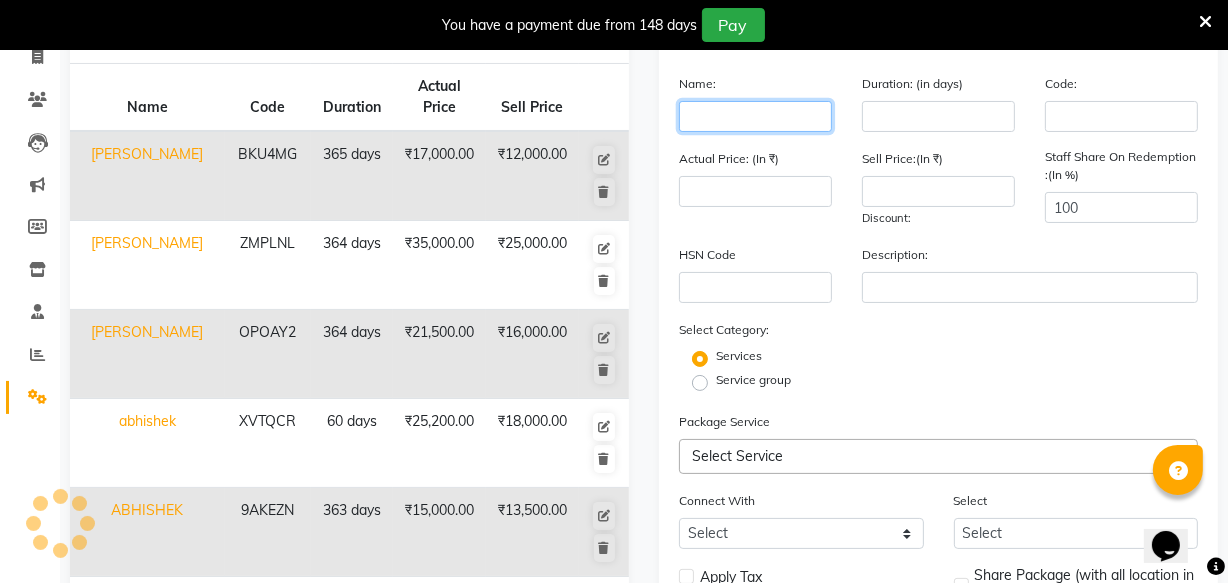 click 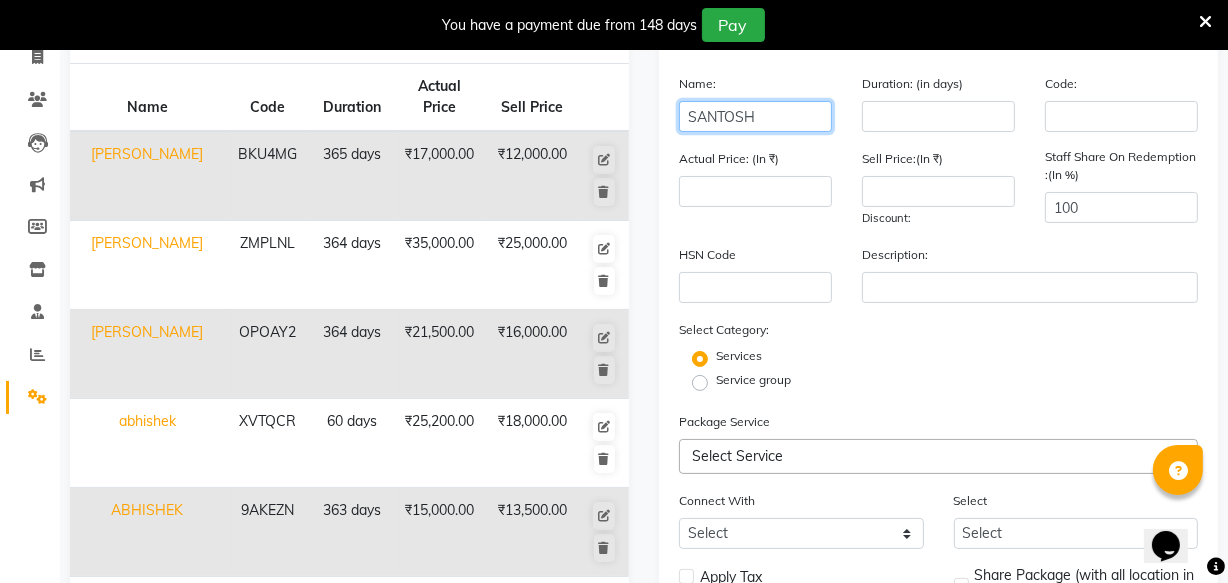 type on "SANTOSH" 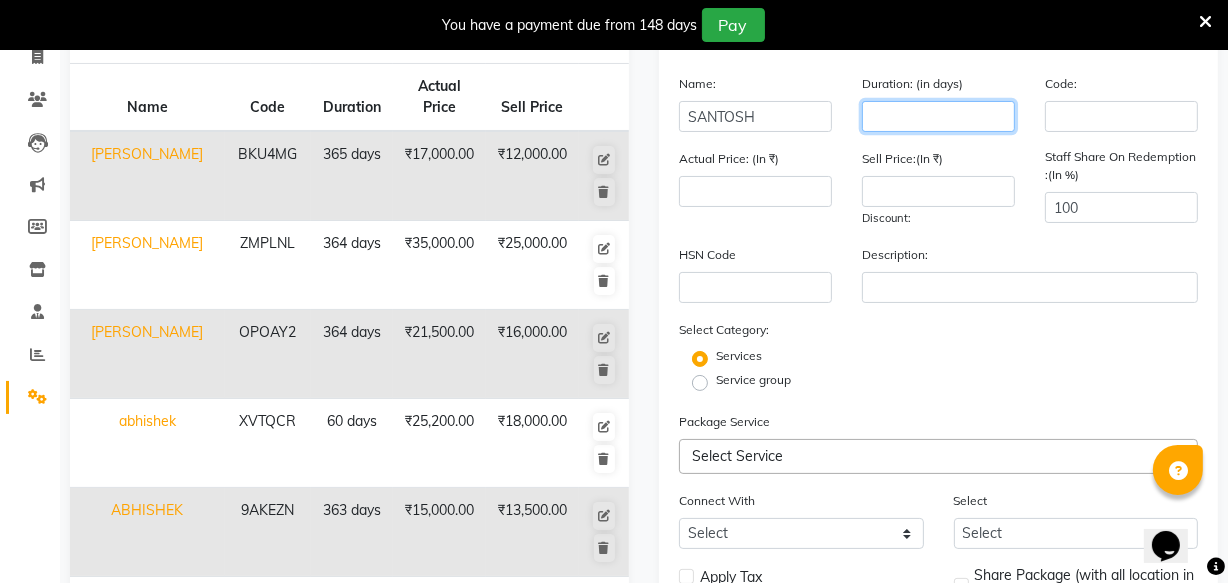 drag, startPoint x: 916, startPoint y: 119, endPoint x: 910, endPoint y: 98, distance: 21.84033 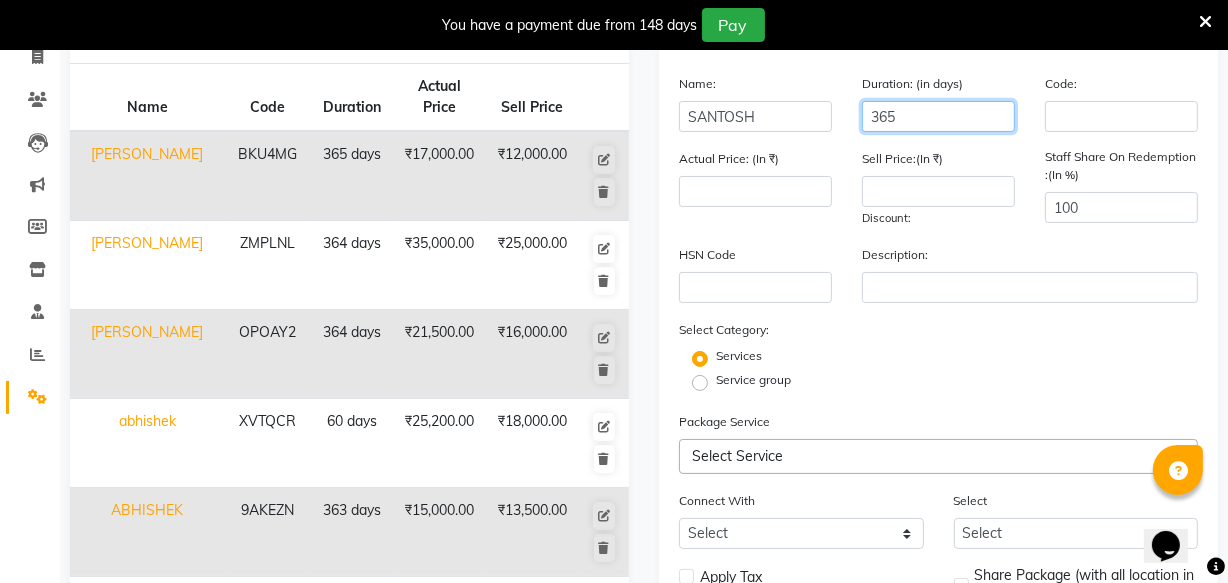 scroll, scrollTop: 363, scrollLeft: 0, axis: vertical 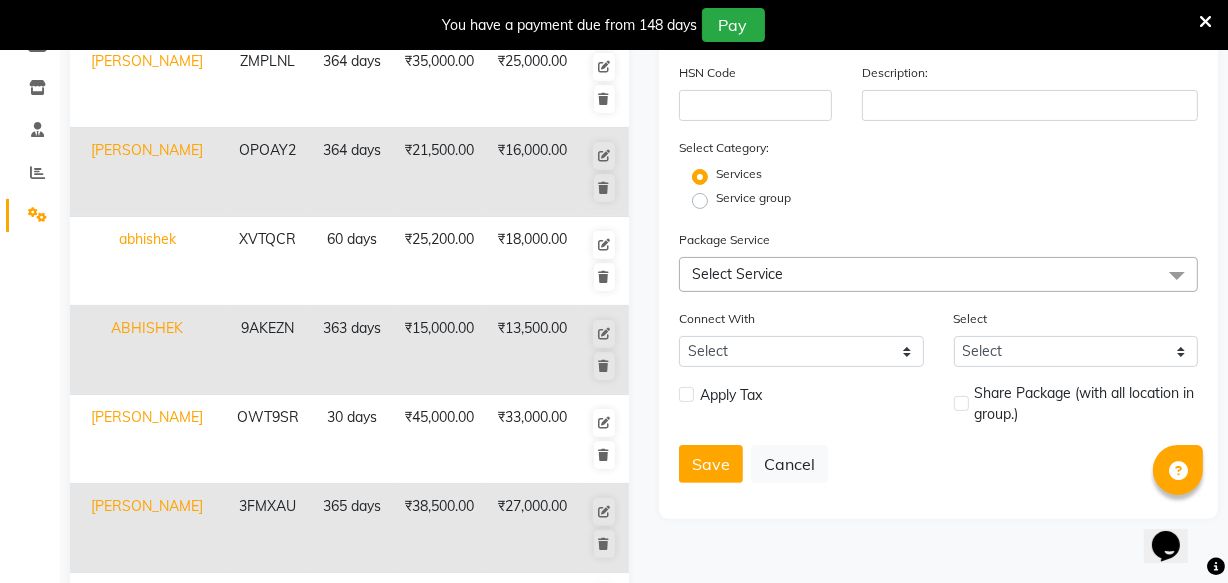 type on "365" 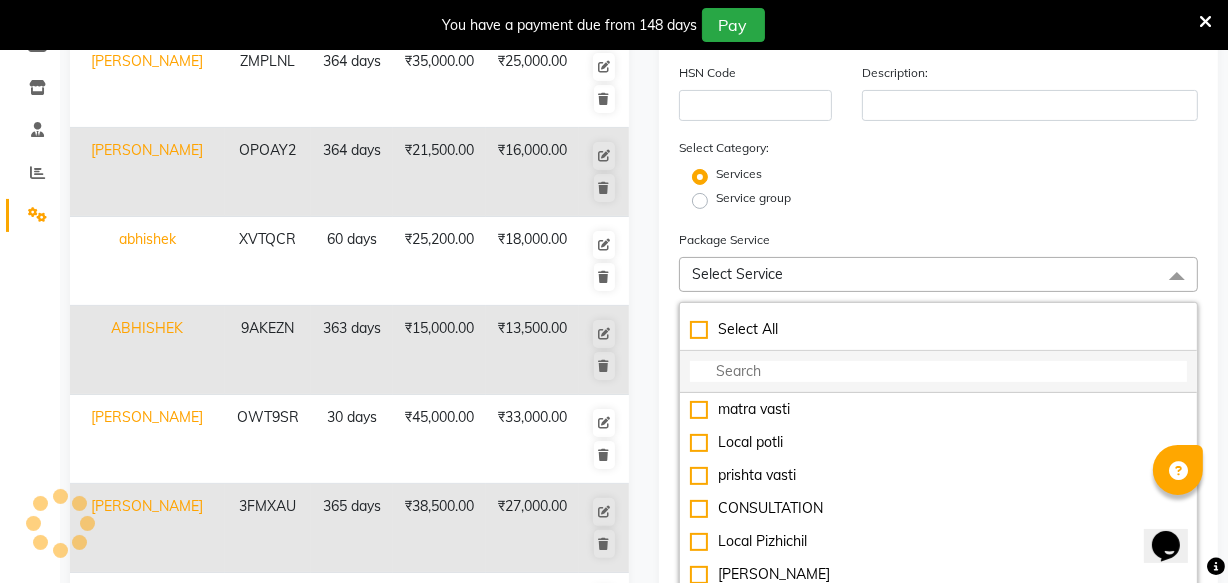 click 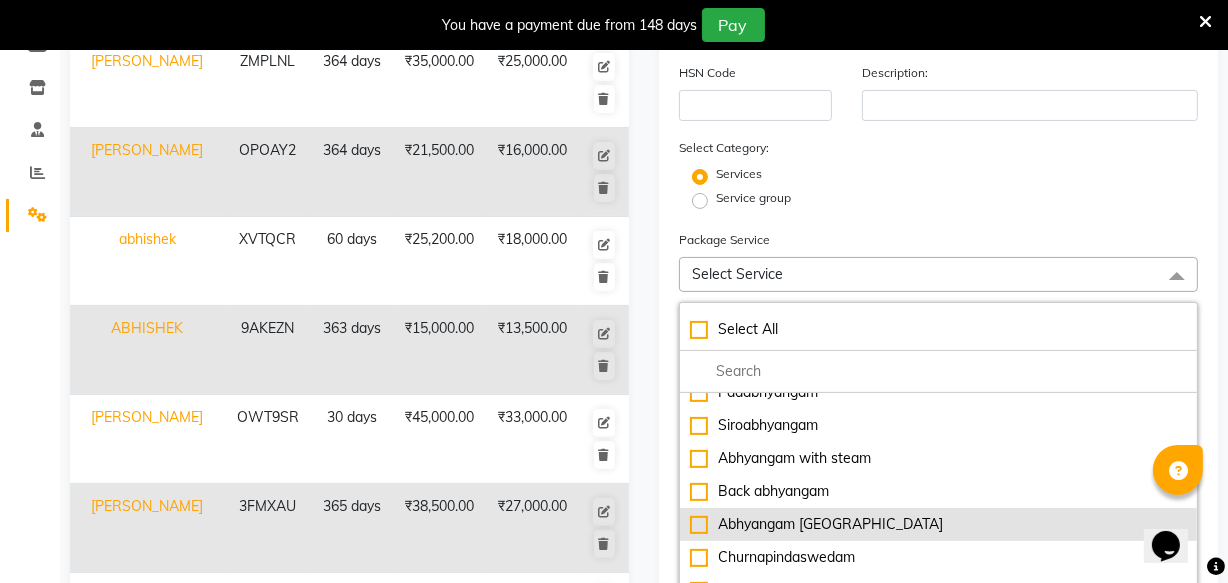scroll, scrollTop: 636, scrollLeft: 0, axis: vertical 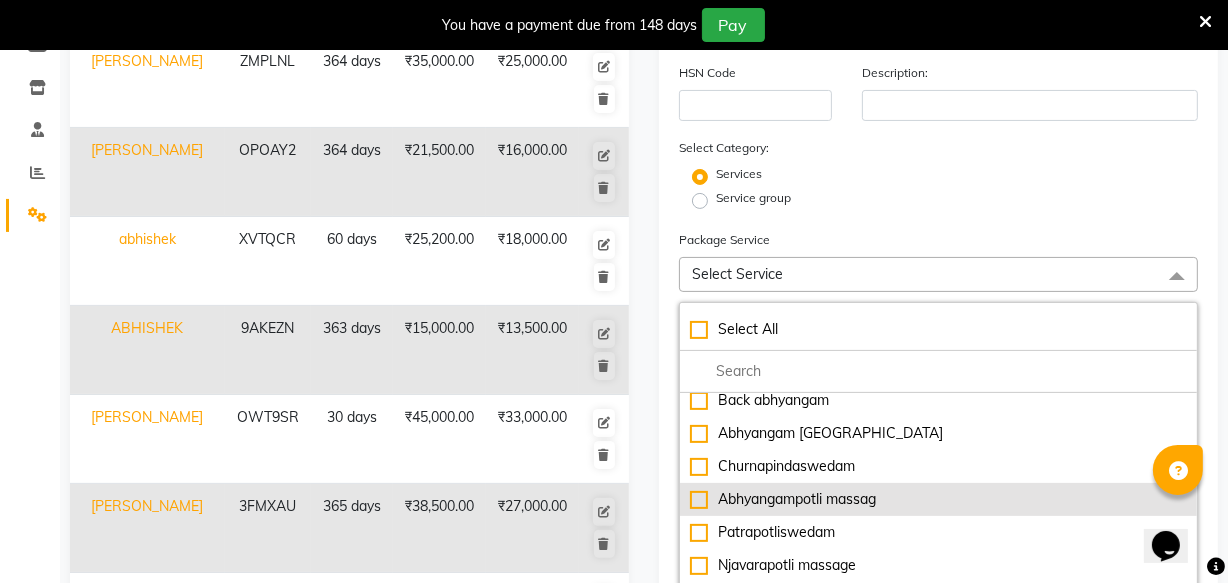 click on "Abhyangampotli massag" 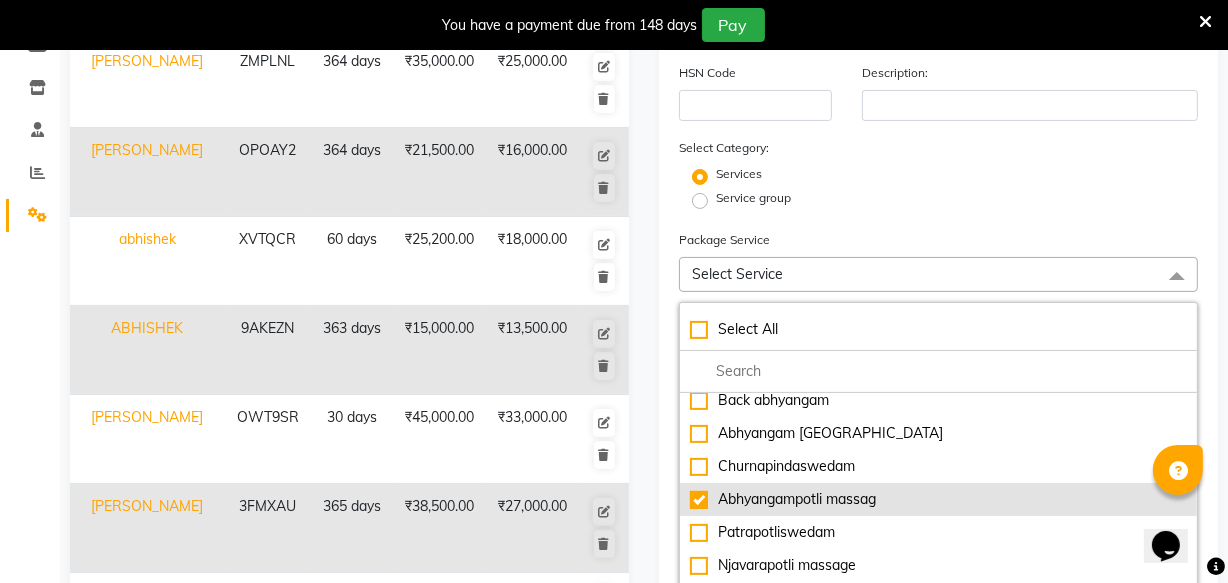 type on "3500" 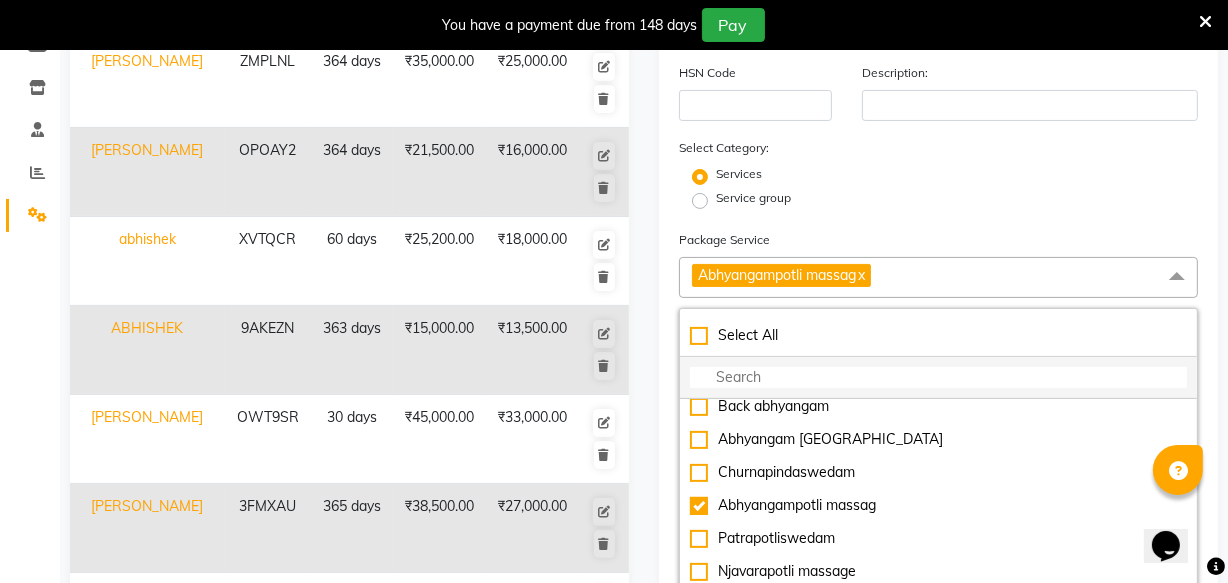 click 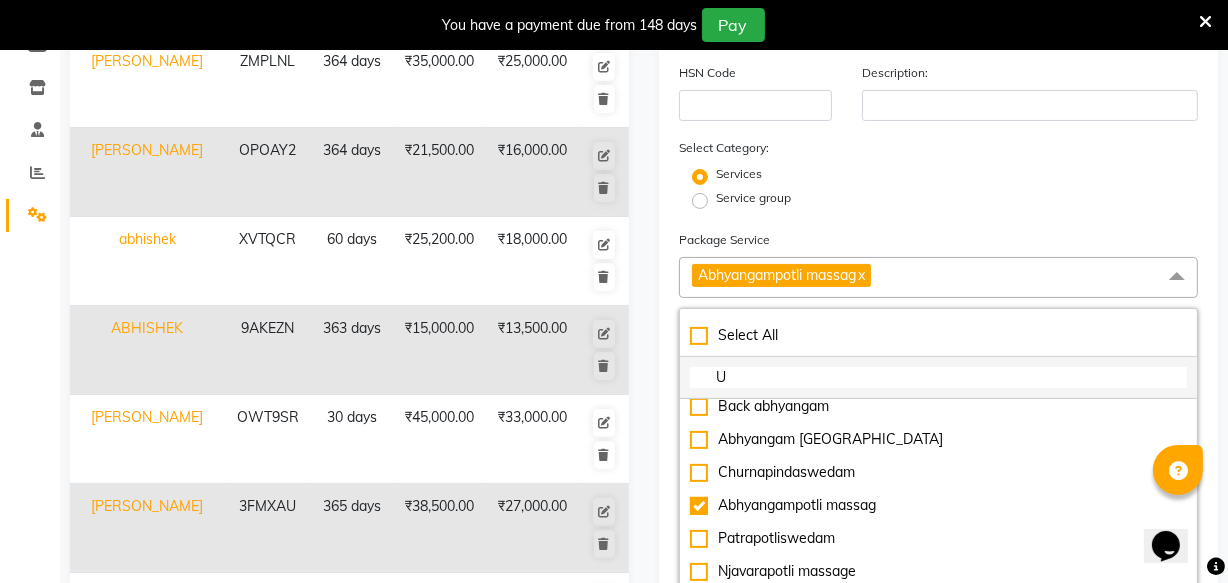 scroll, scrollTop: 0, scrollLeft: 0, axis: both 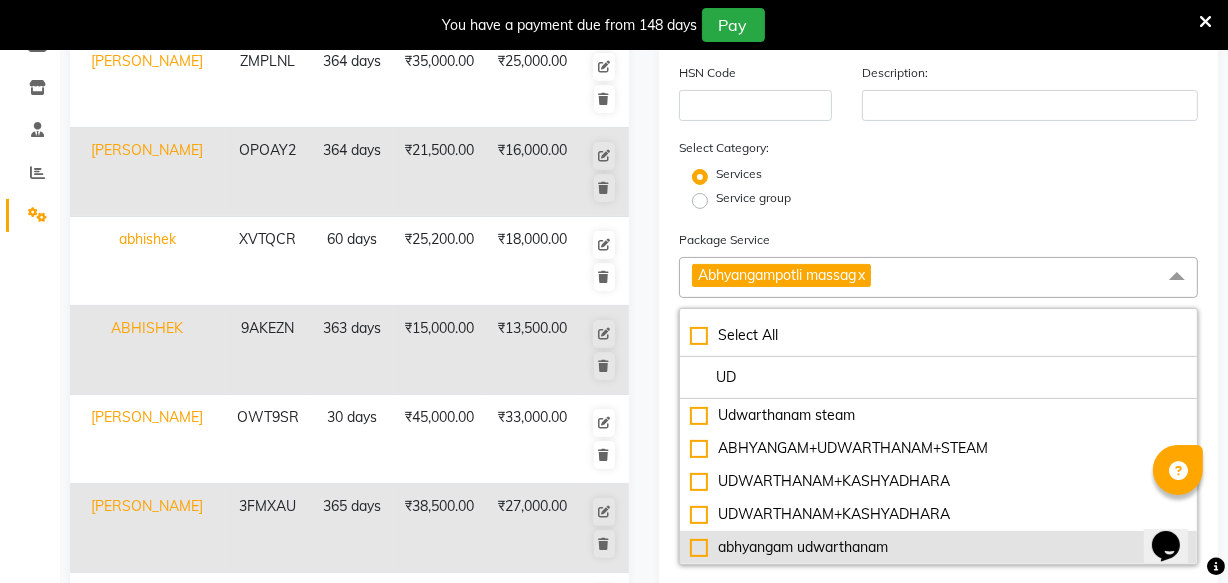 type on "UD" 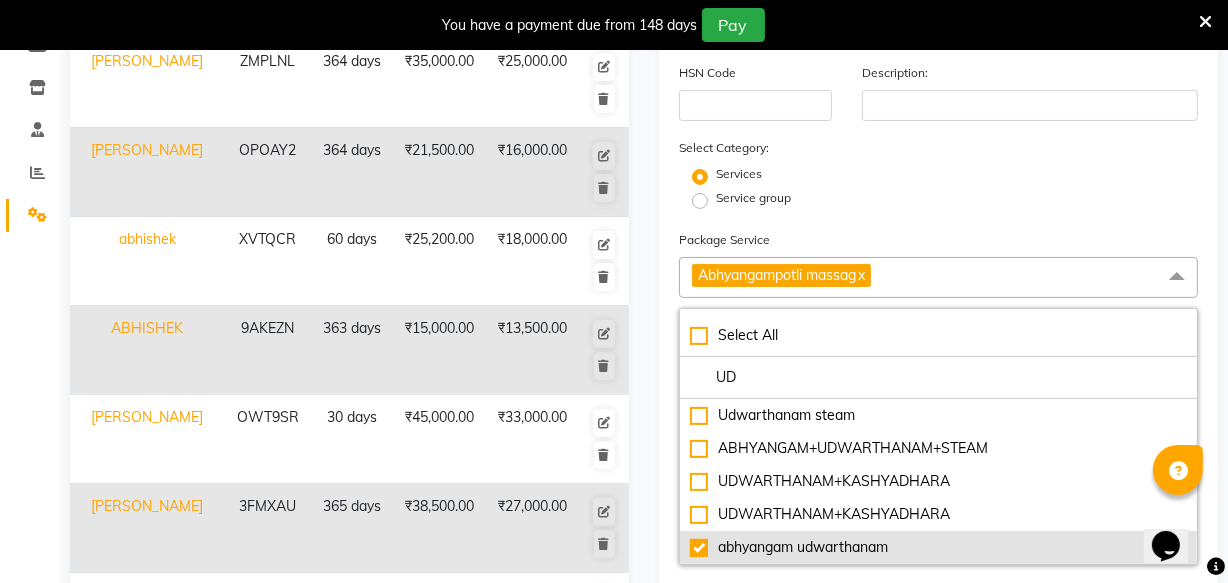 type on "7000" 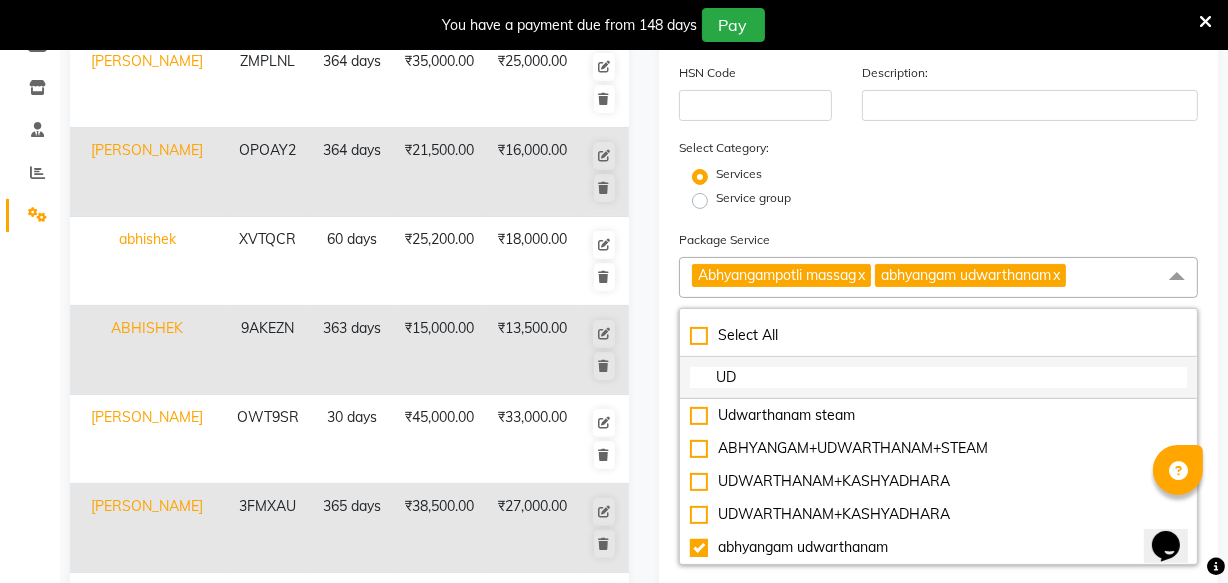 click on "UD" 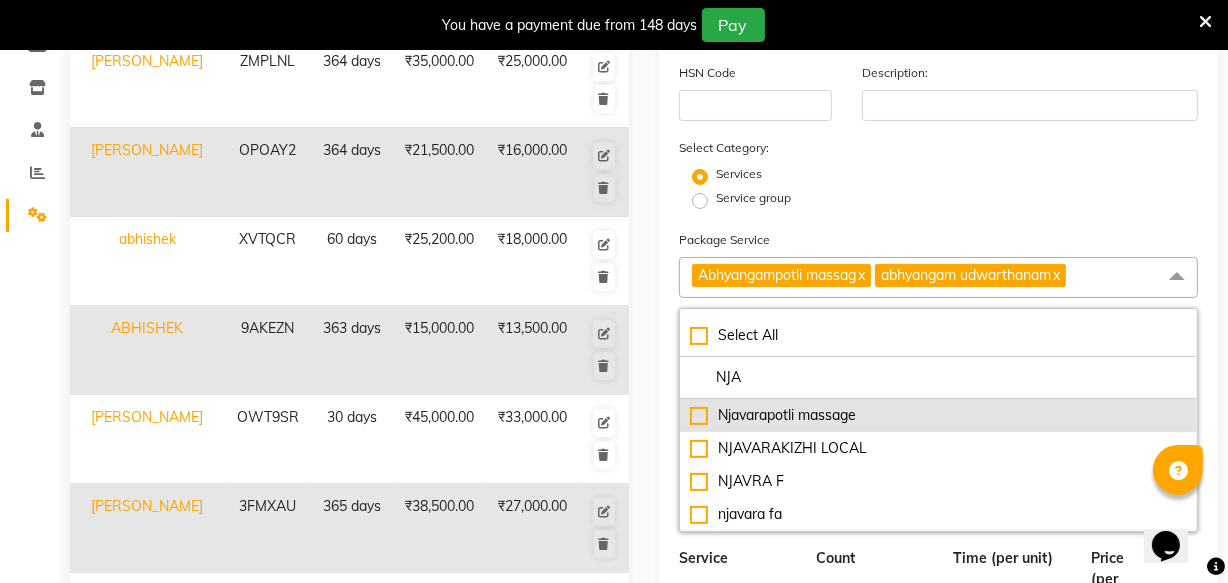 type on "NJA" 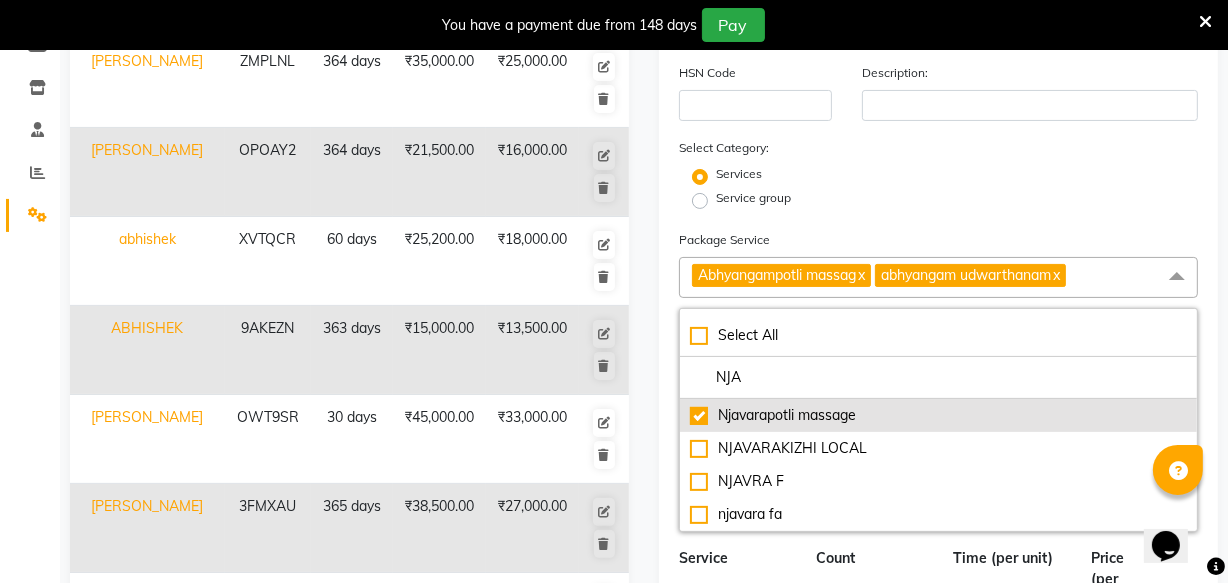 type on "10500" 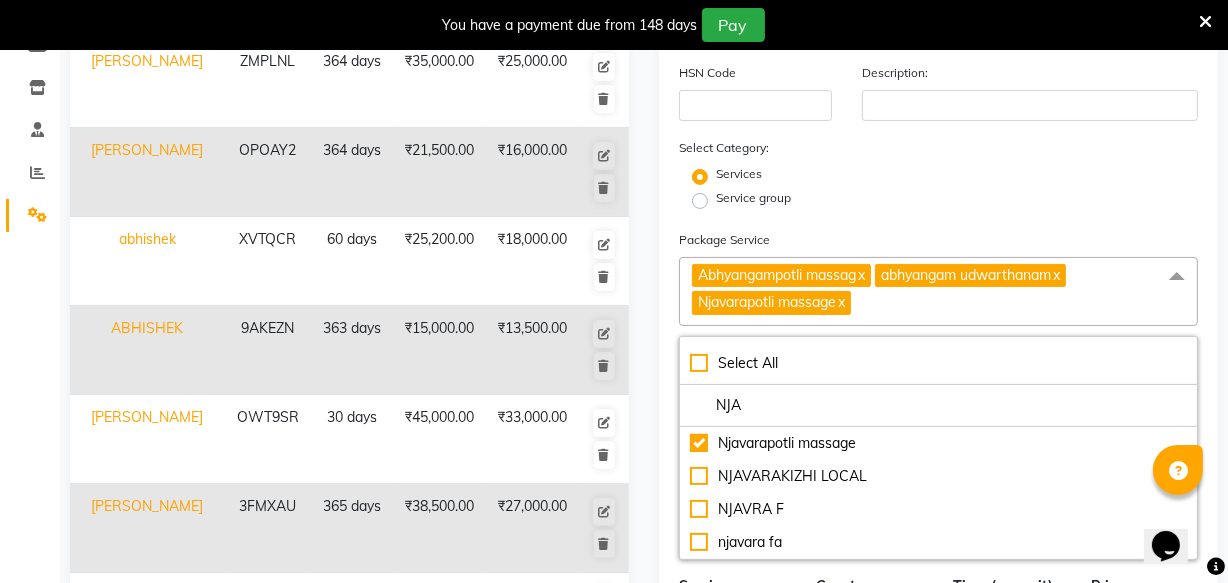 drag, startPoint x: 895, startPoint y: 574, endPoint x: 895, endPoint y: 555, distance: 19 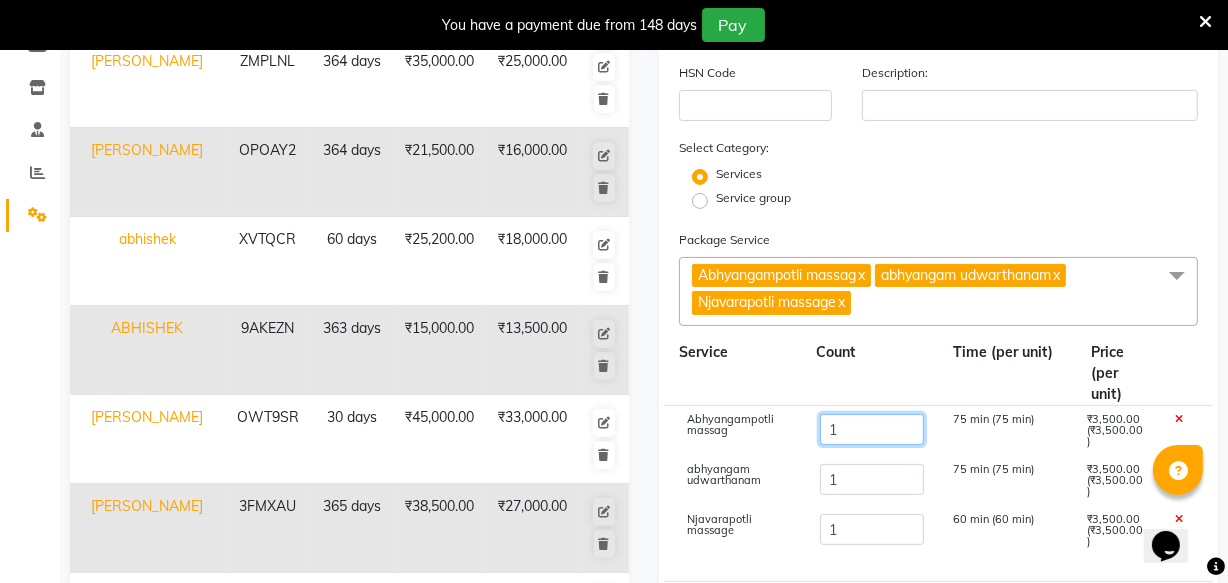 click on "1" 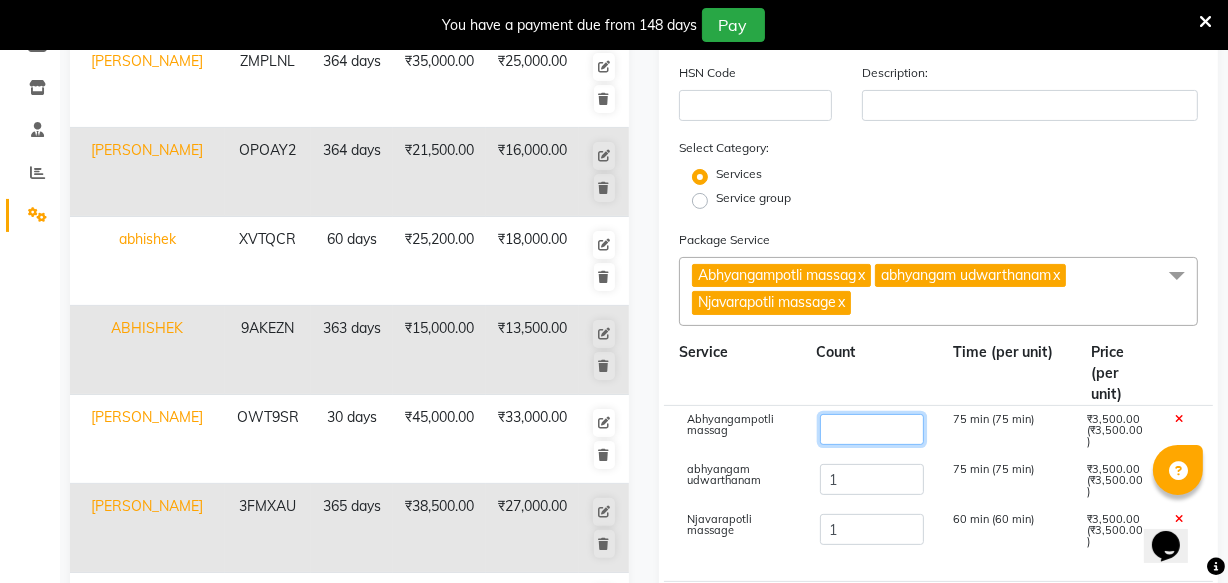 type on "5" 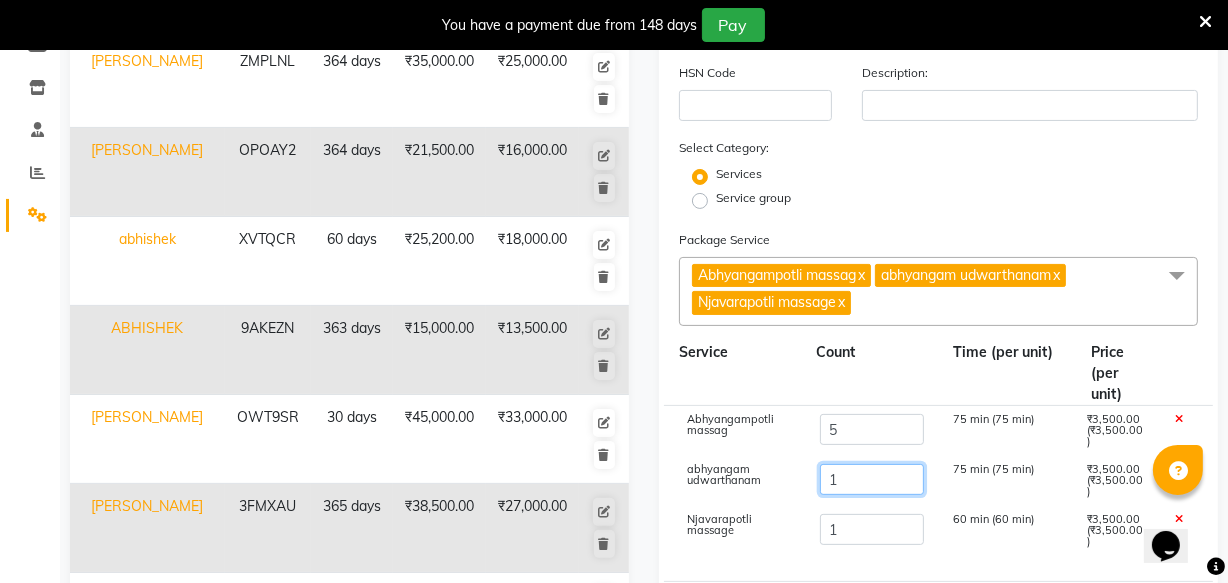 type on "24500" 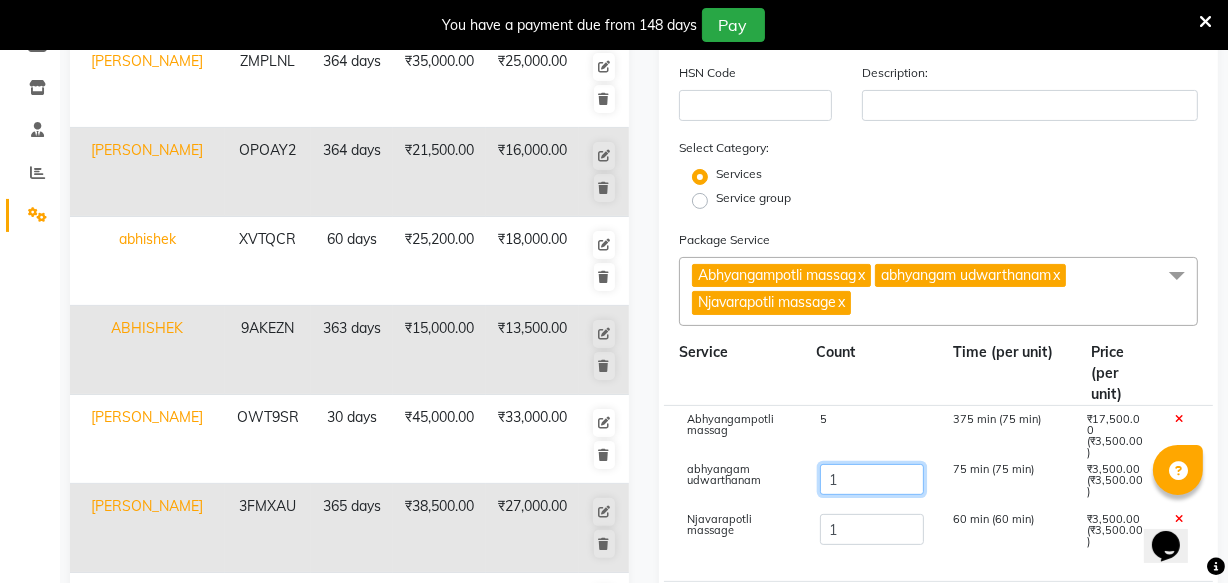 click on "1" 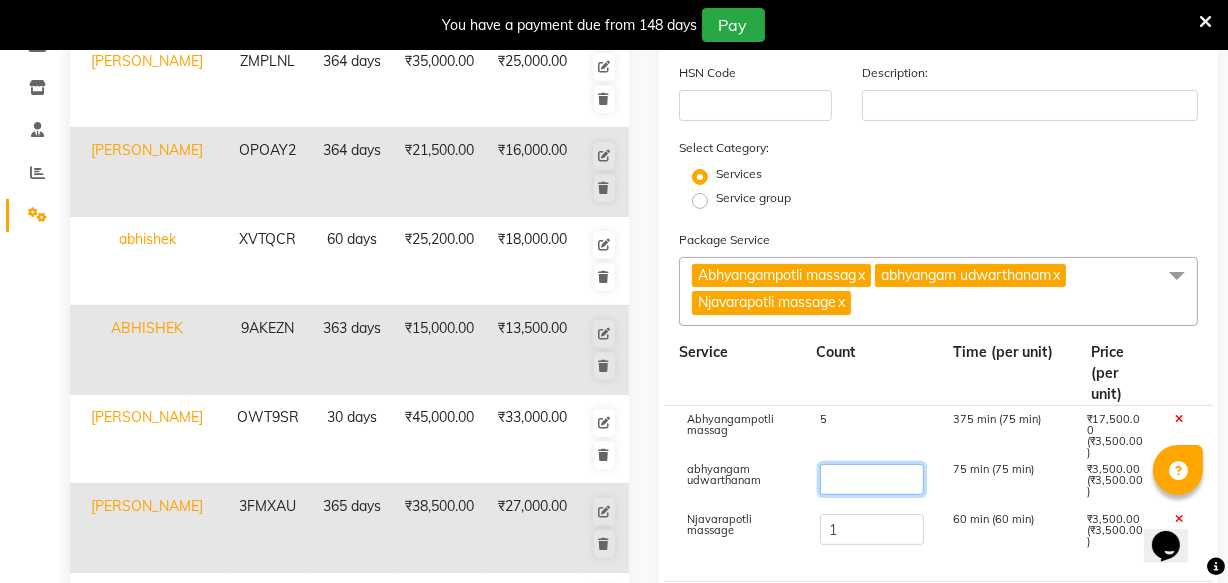 type on "7" 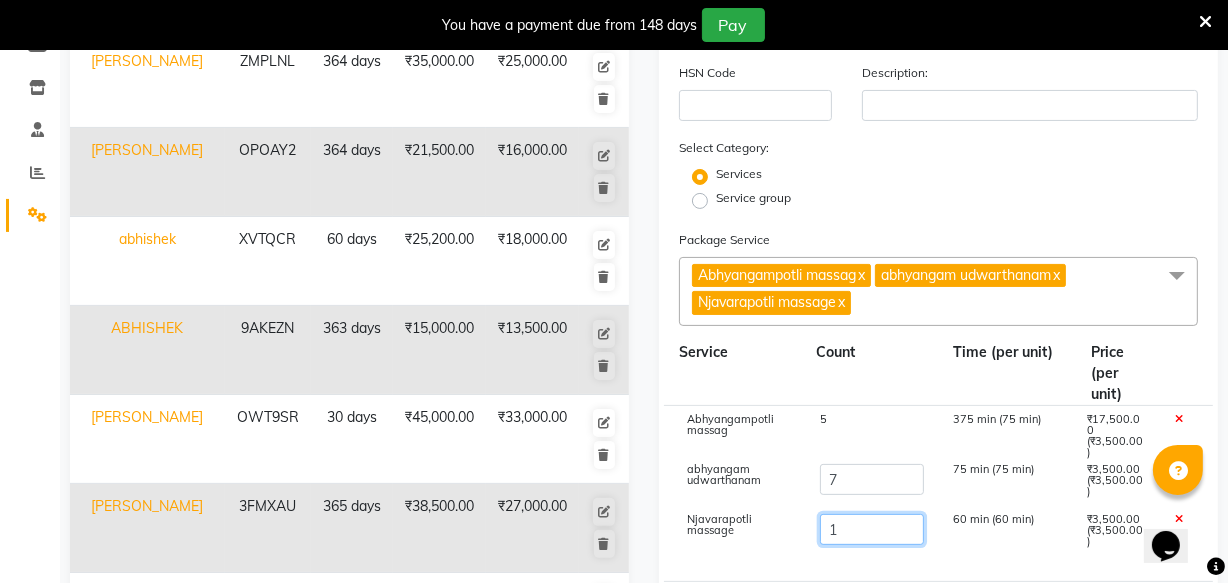 type on "45500" 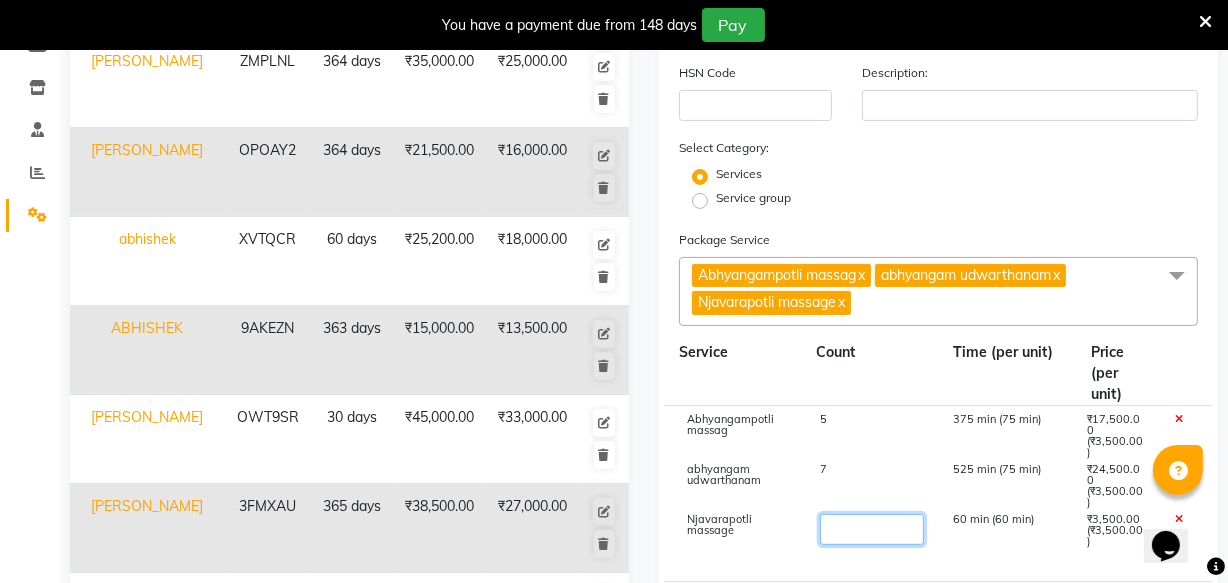 type on "5" 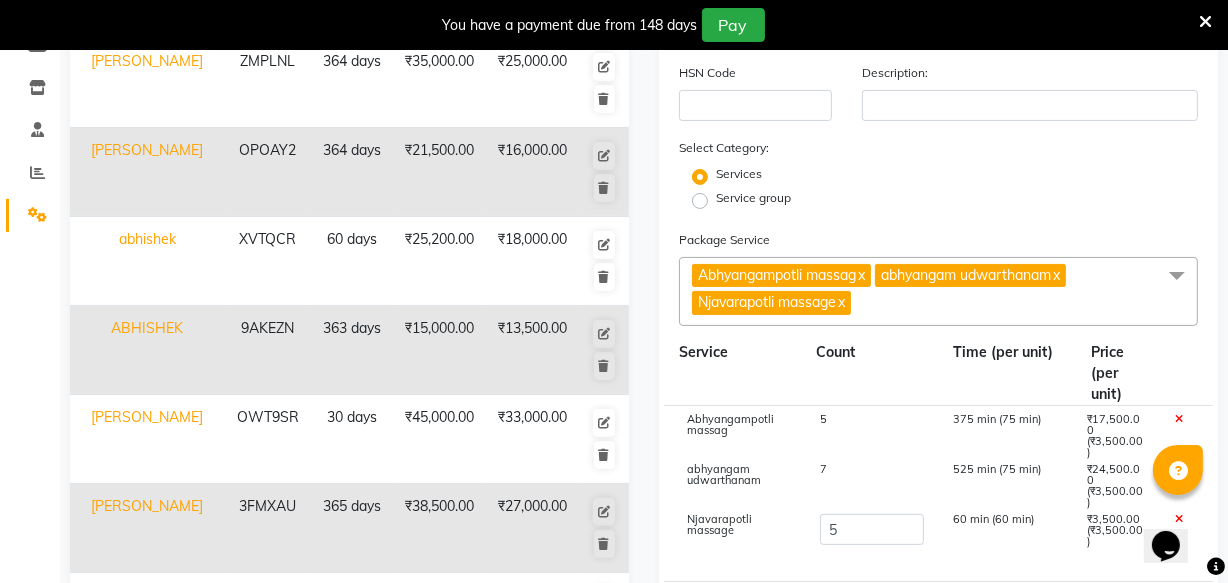 type on "59500" 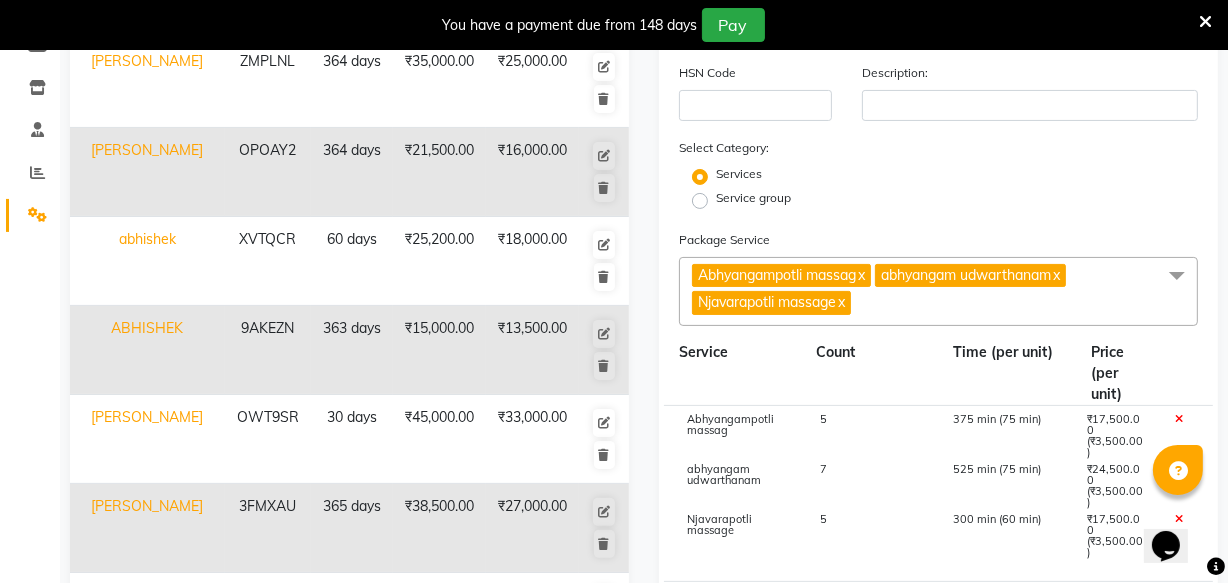 click on "Abhyangampotli massag 5 375 min (75 min) ₹17,500.00 (₹3,500.00) abhyangam udwarthanam 7 525 min (75 min) ₹24,500.00 (₹3,500.00) Njavarapotli massage 5 300 min (60 min) ₹17,500.00 (₹3,500.00)" 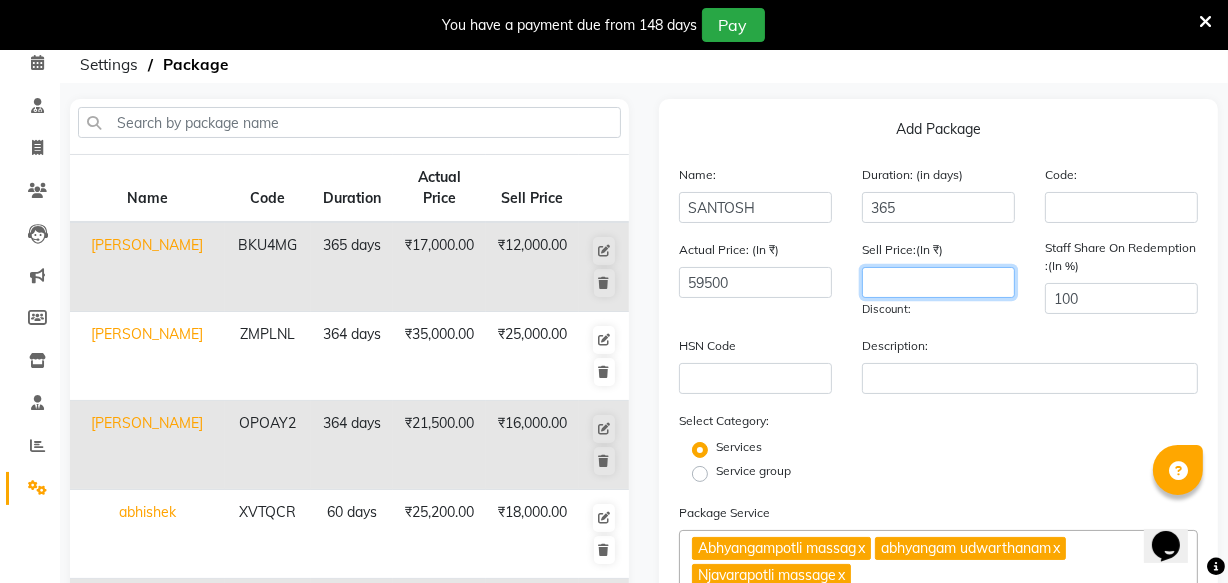 click 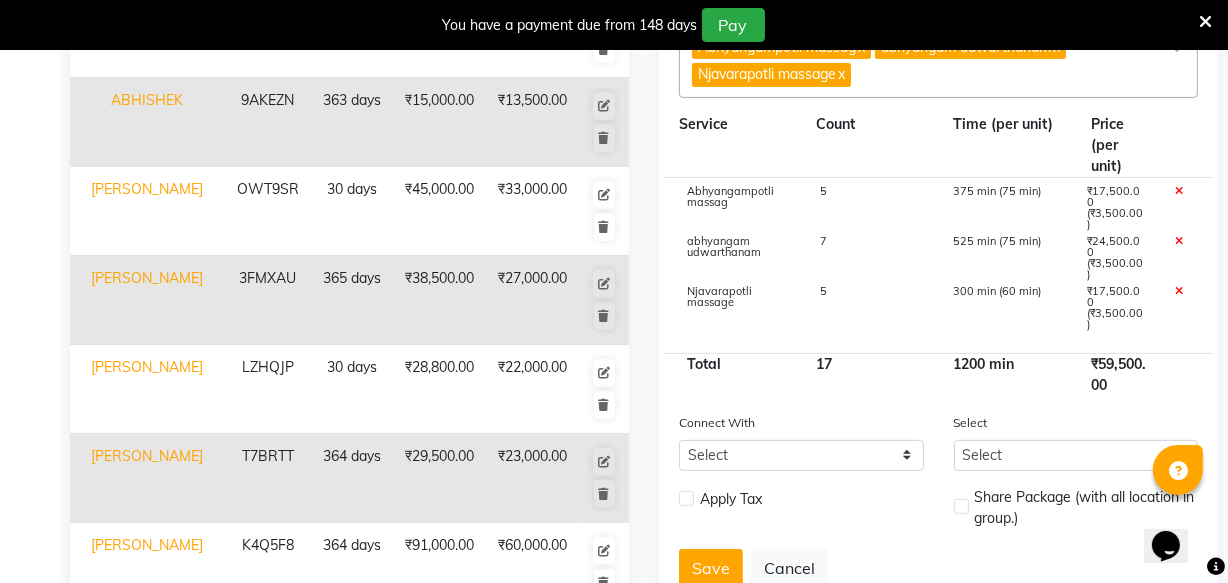scroll, scrollTop: 636, scrollLeft: 0, axis: vertical 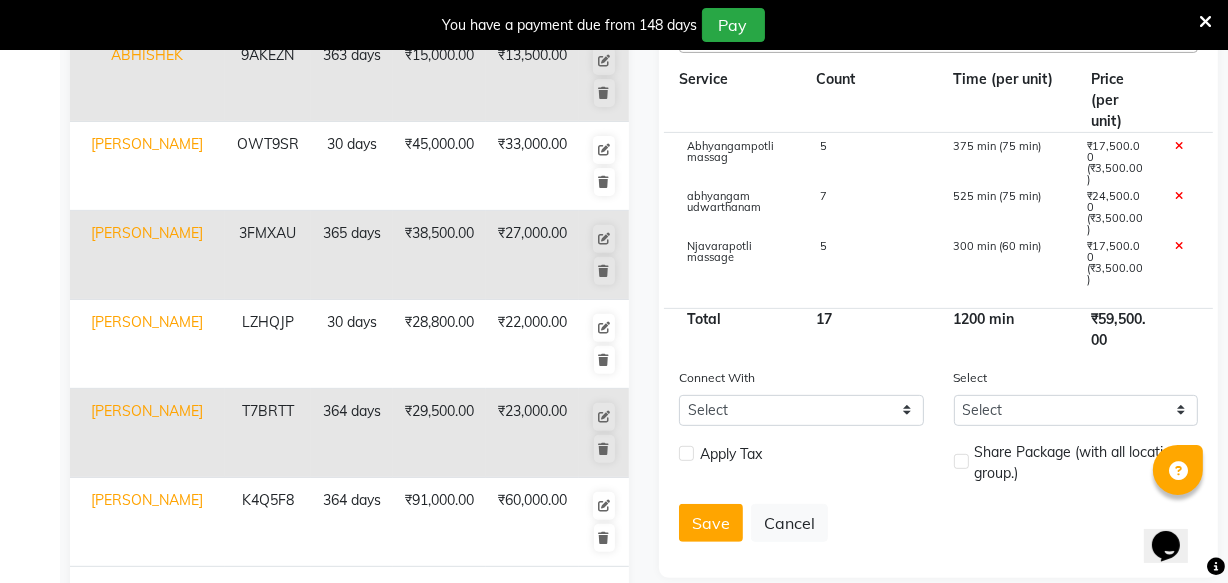 type on "43000" 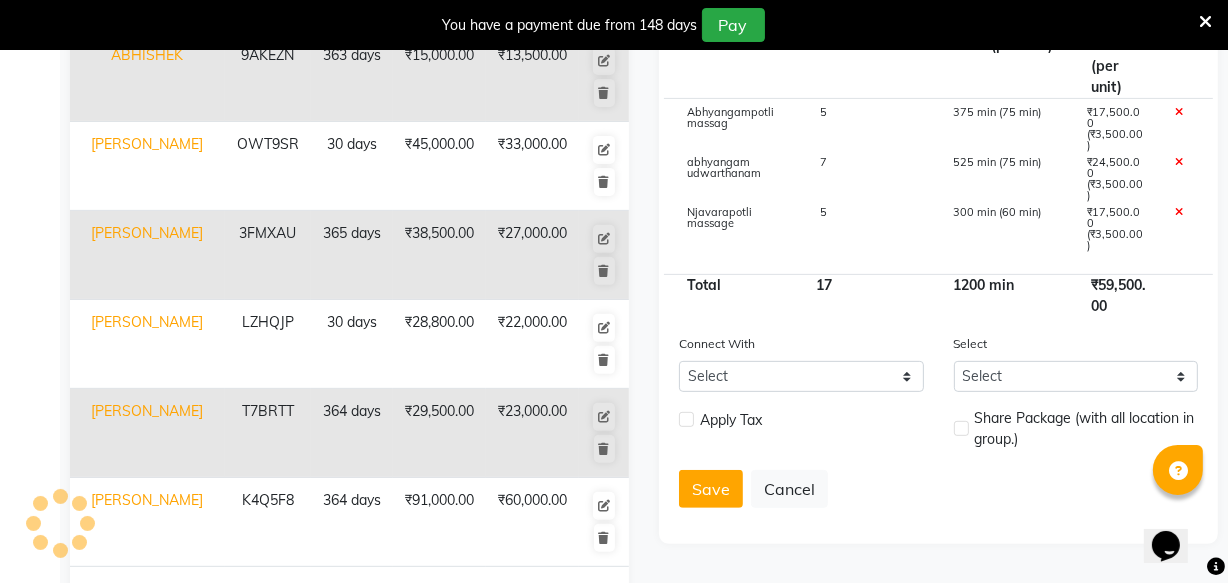 type 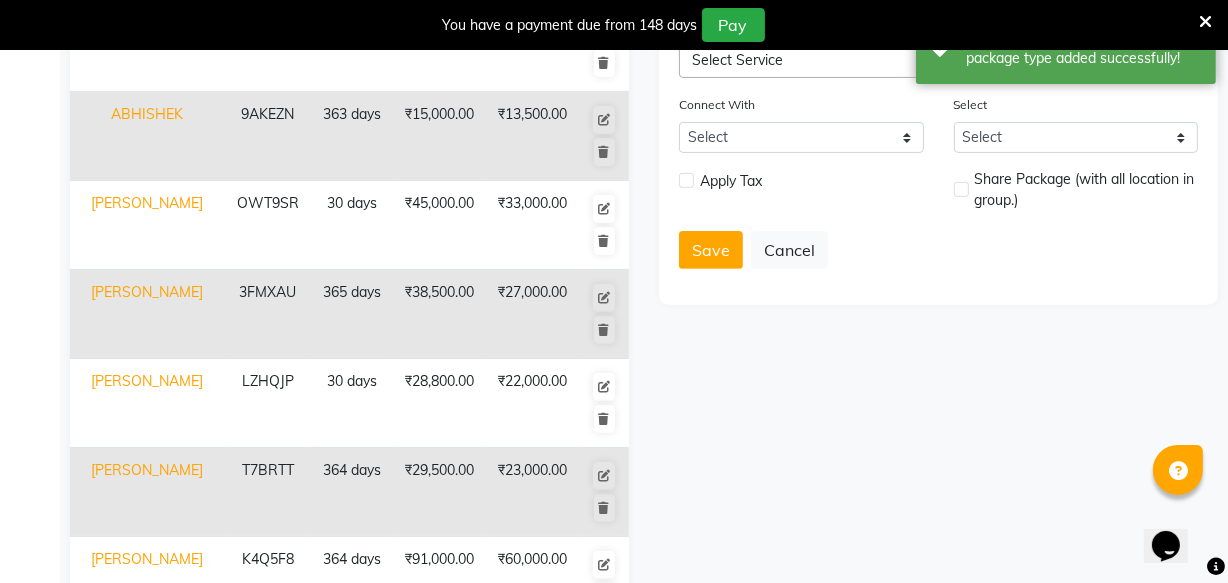 scroll, scrollTop: 545, scrollLeft: 0, axis: vertical 